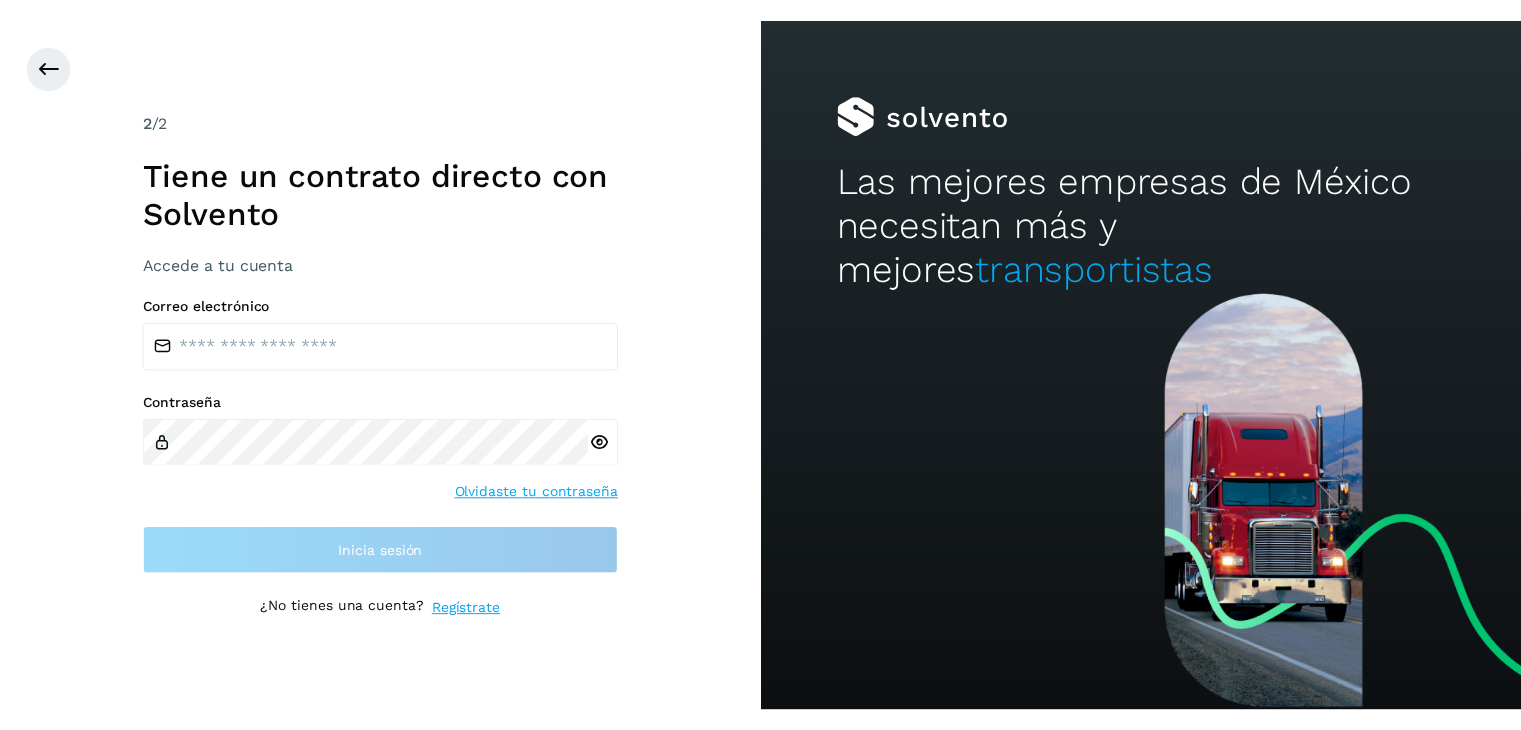 scroll, scrollTop: 0, scrollLeft: 0, axis: both 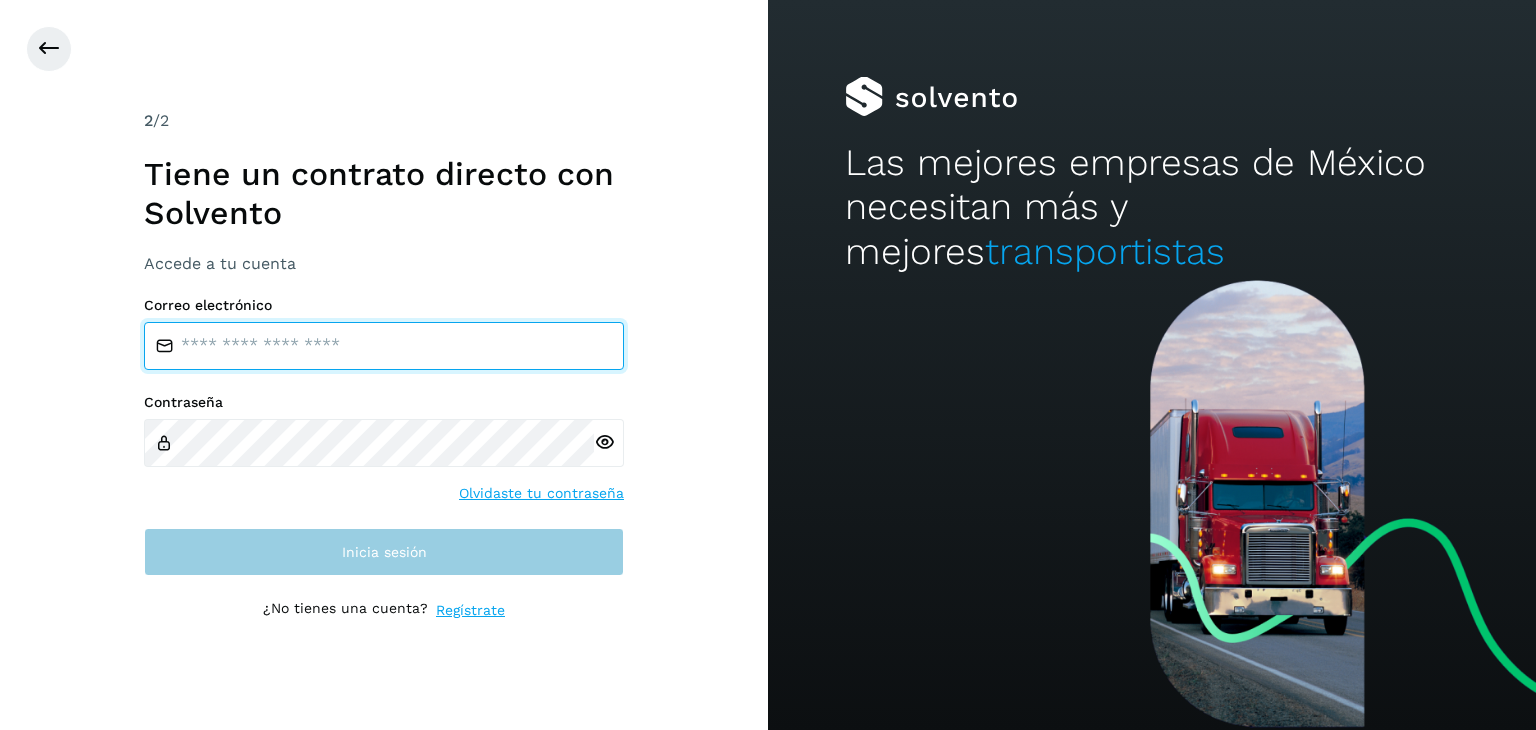 type on "**********" 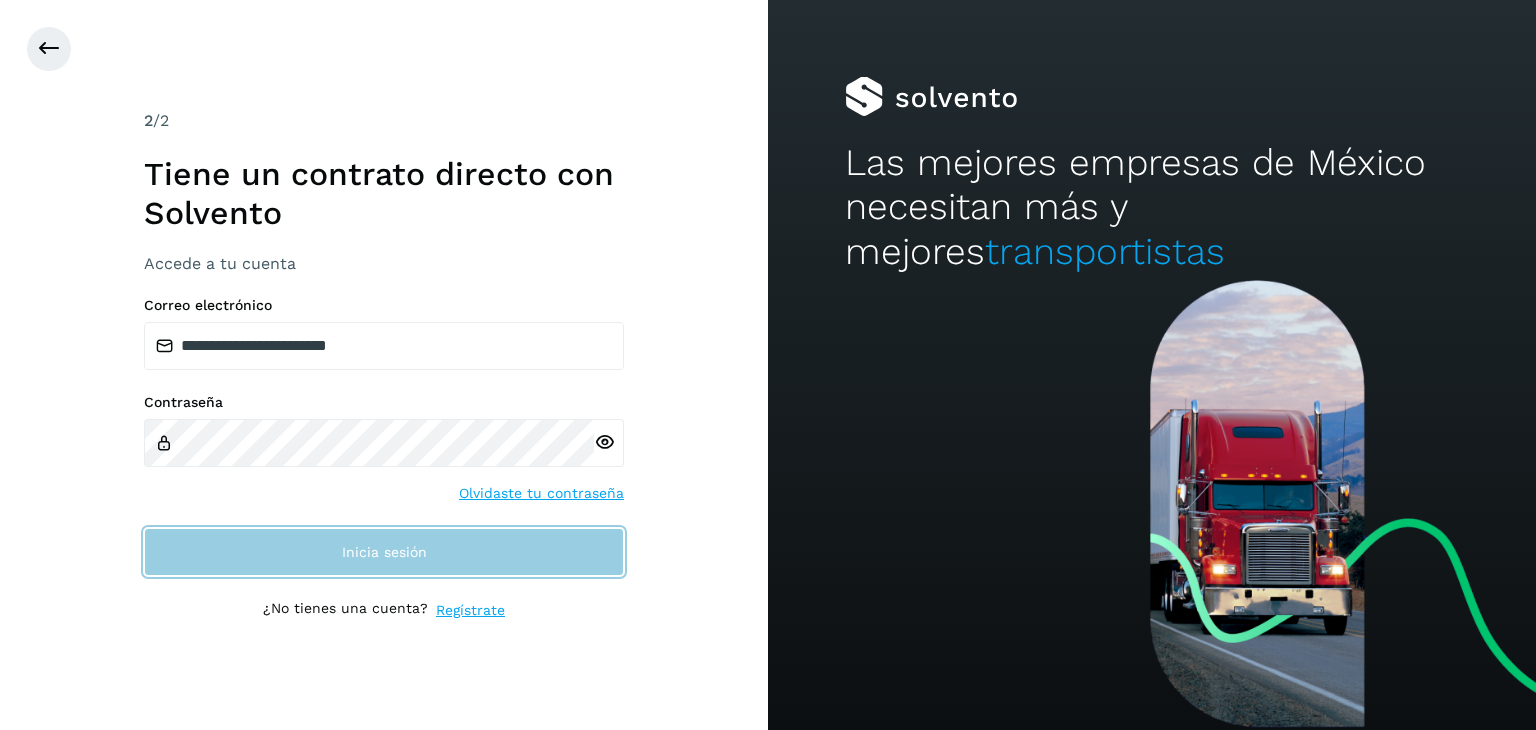 click on "Inicia sesión" at bounding box center [384, 552] 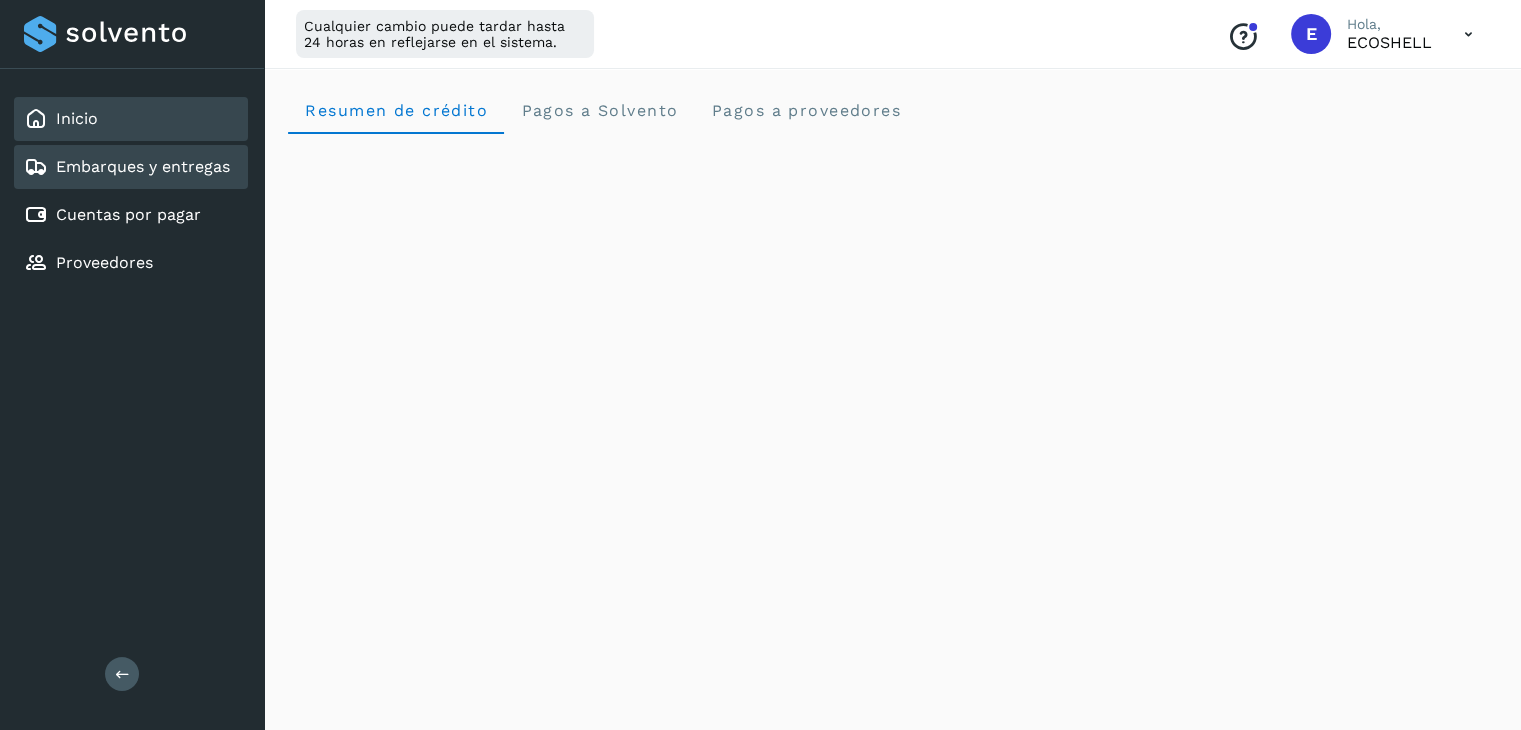 click on "Embarques y entregas" 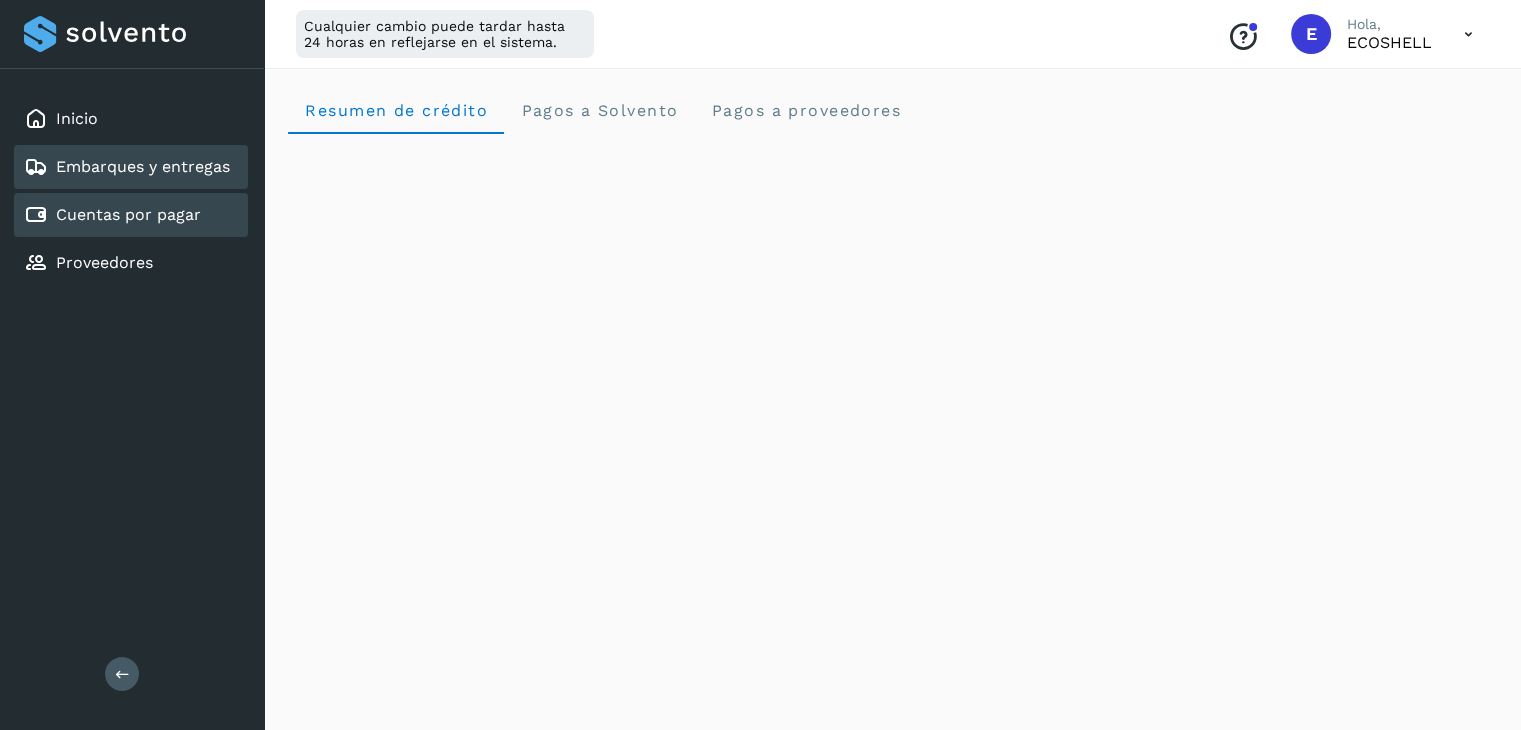 click on "Cuentas por pagar" at bounding box center [128, 214] 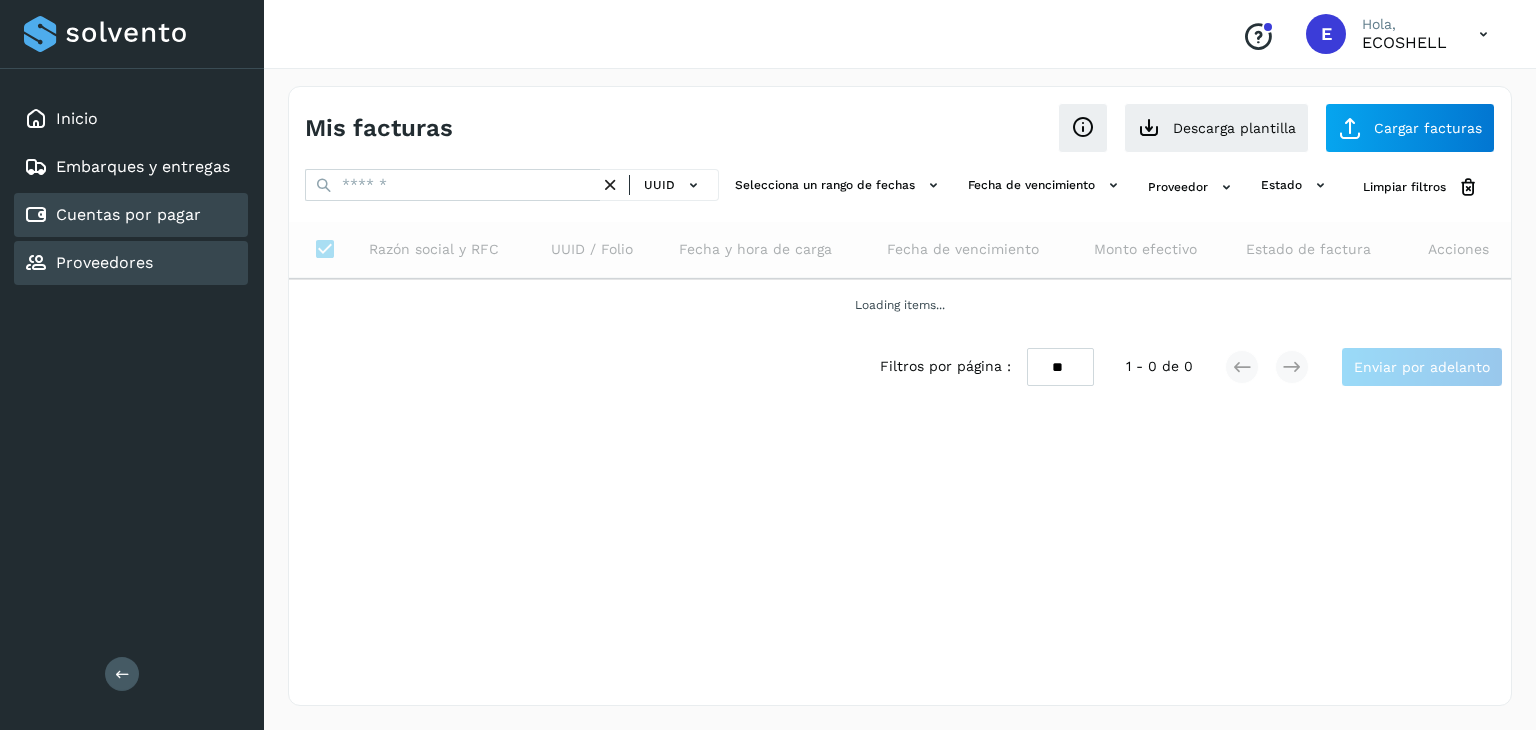 click on "Proveedores" 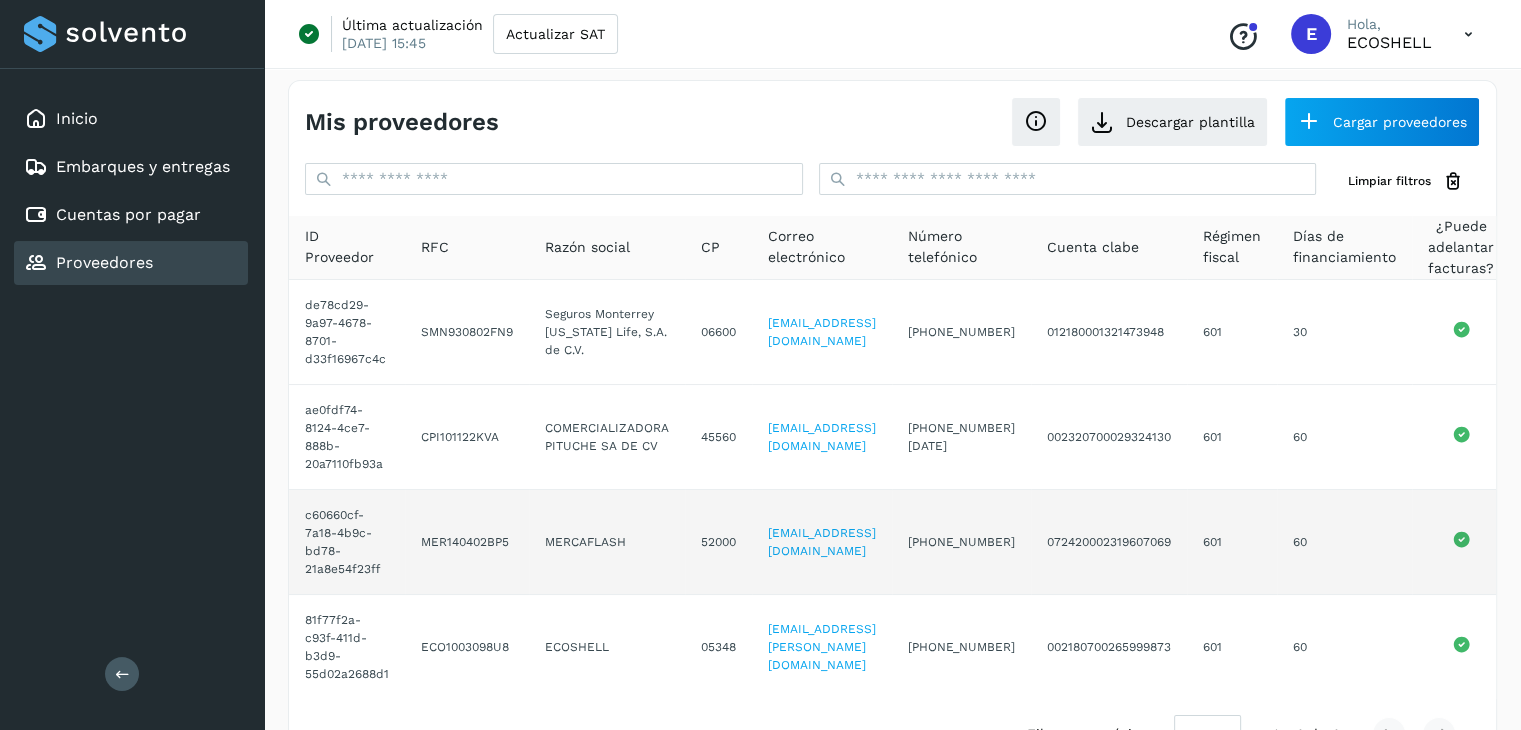 scroll, scrollTop: 0, scrollLeft: 0, axis: both 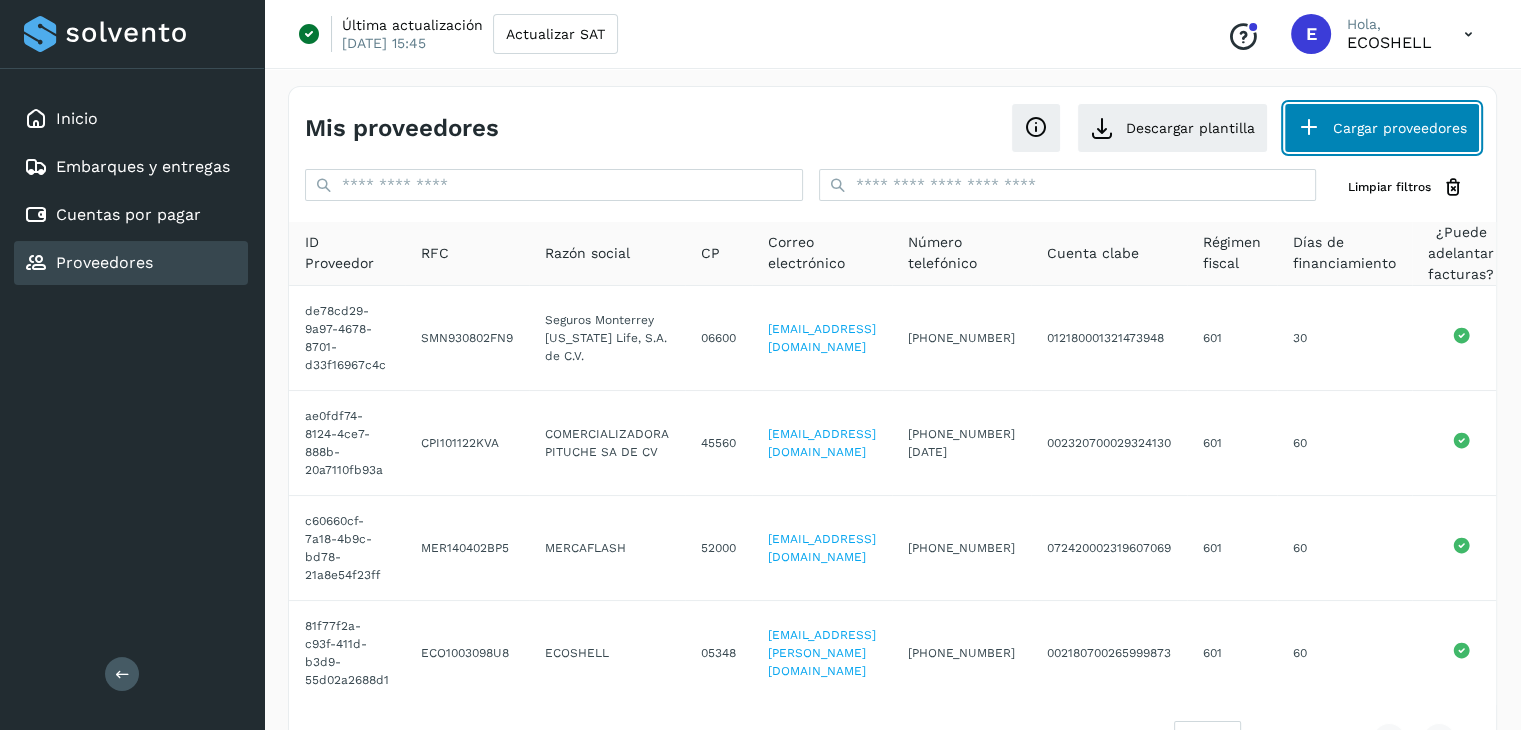 click on "Cargar proveedores" at bounding box center (1382, 128) 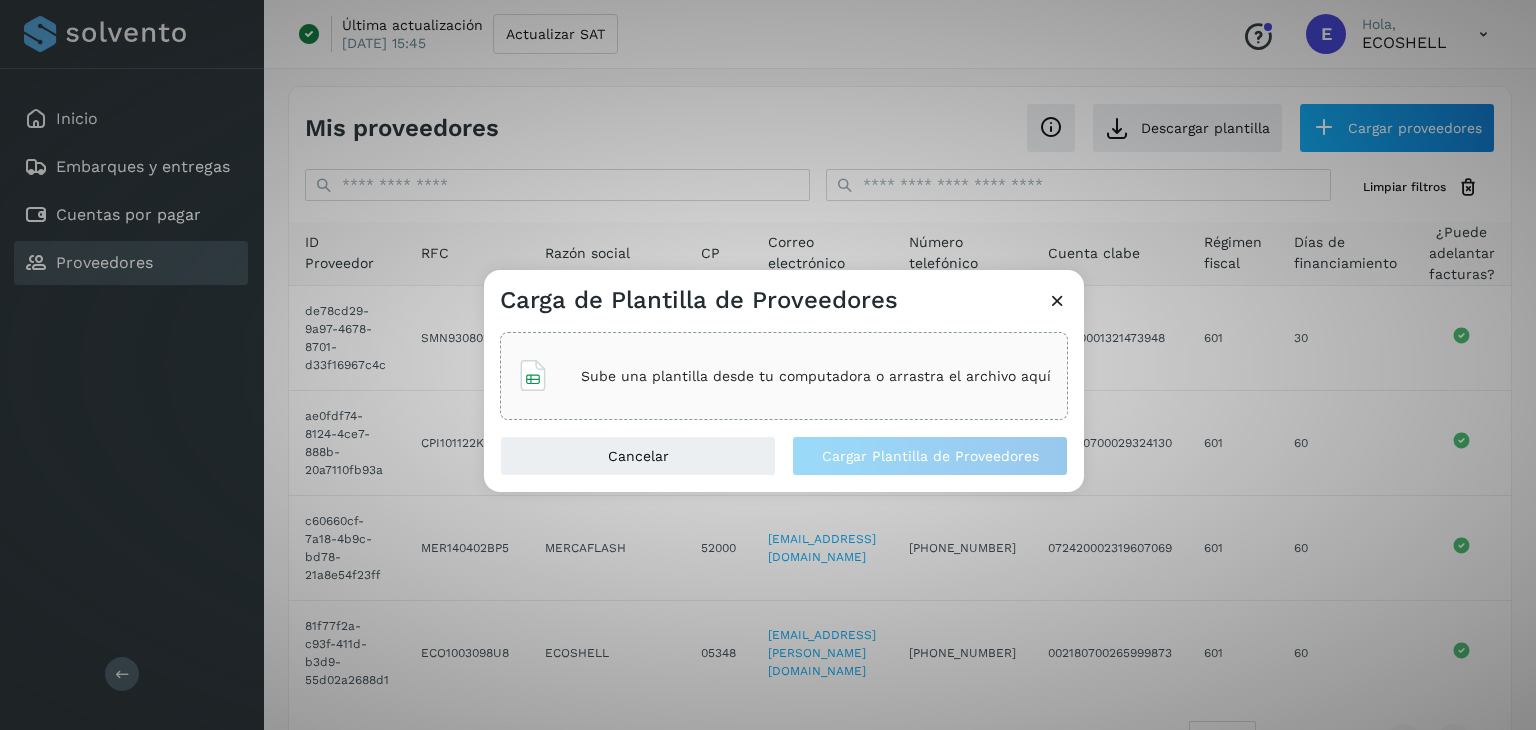 click on "Sube una plantilla desde tu computadora o arrastra el archivo aquí" 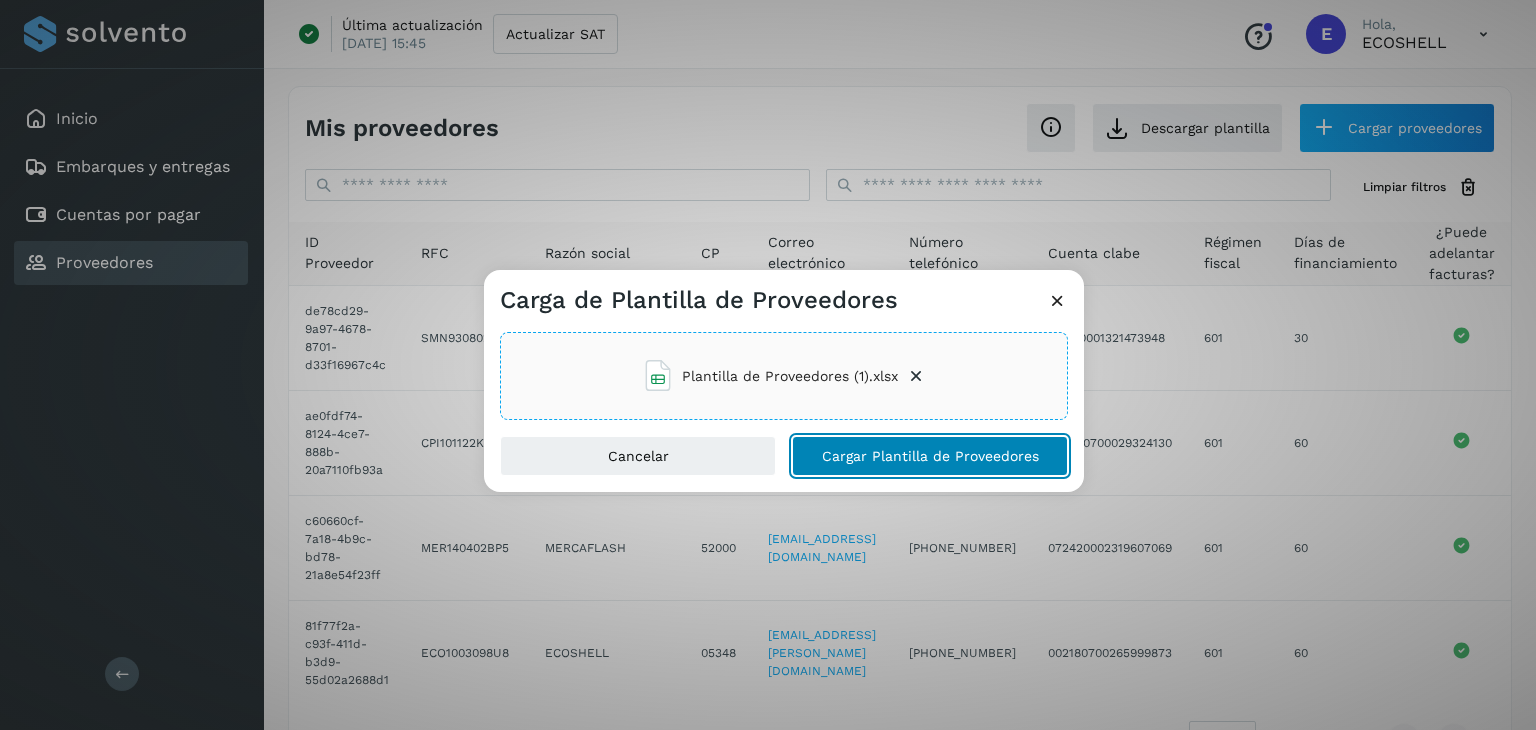 click on "Cargar Plantilla de Proveedores" 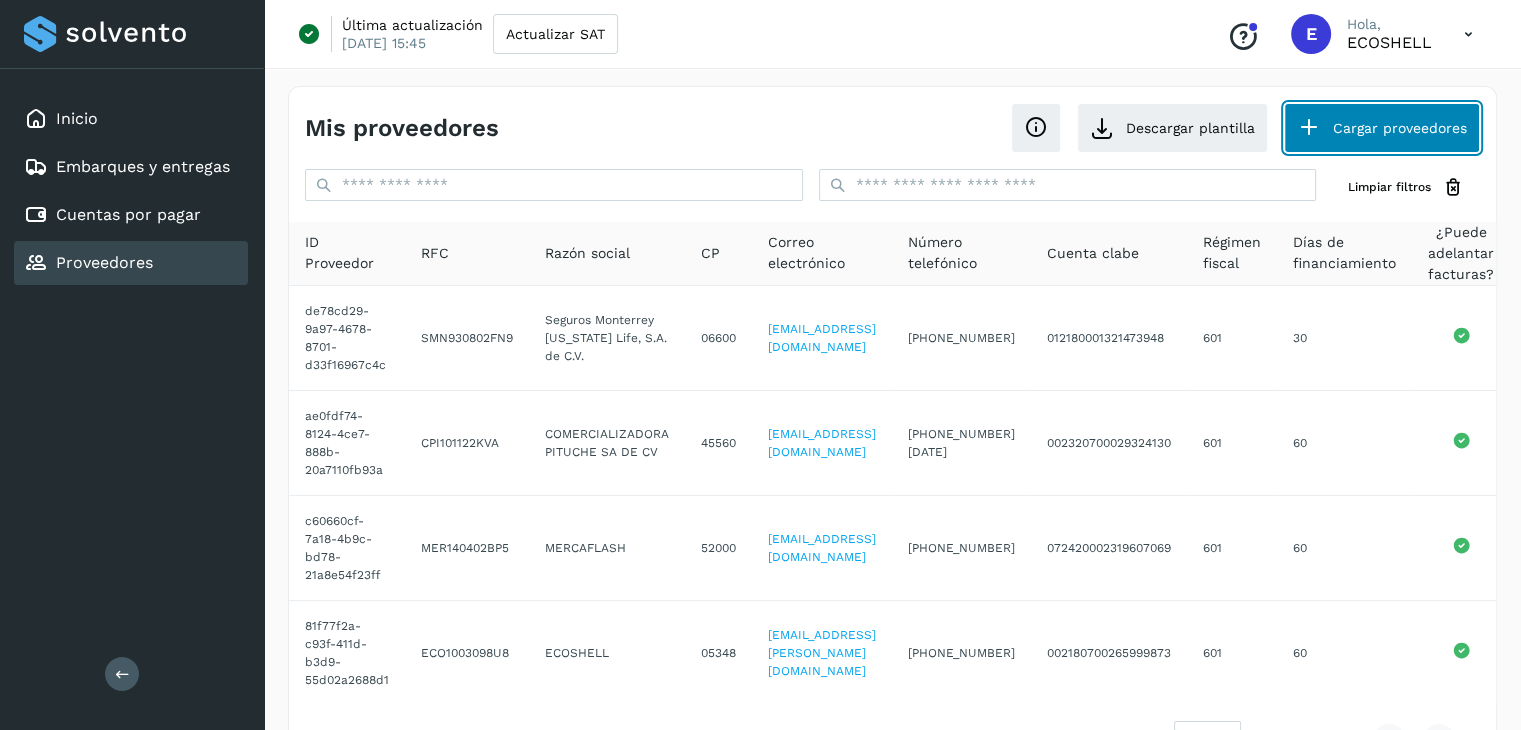click on "Cargar proveedores" at bounding box center (1382, 128) 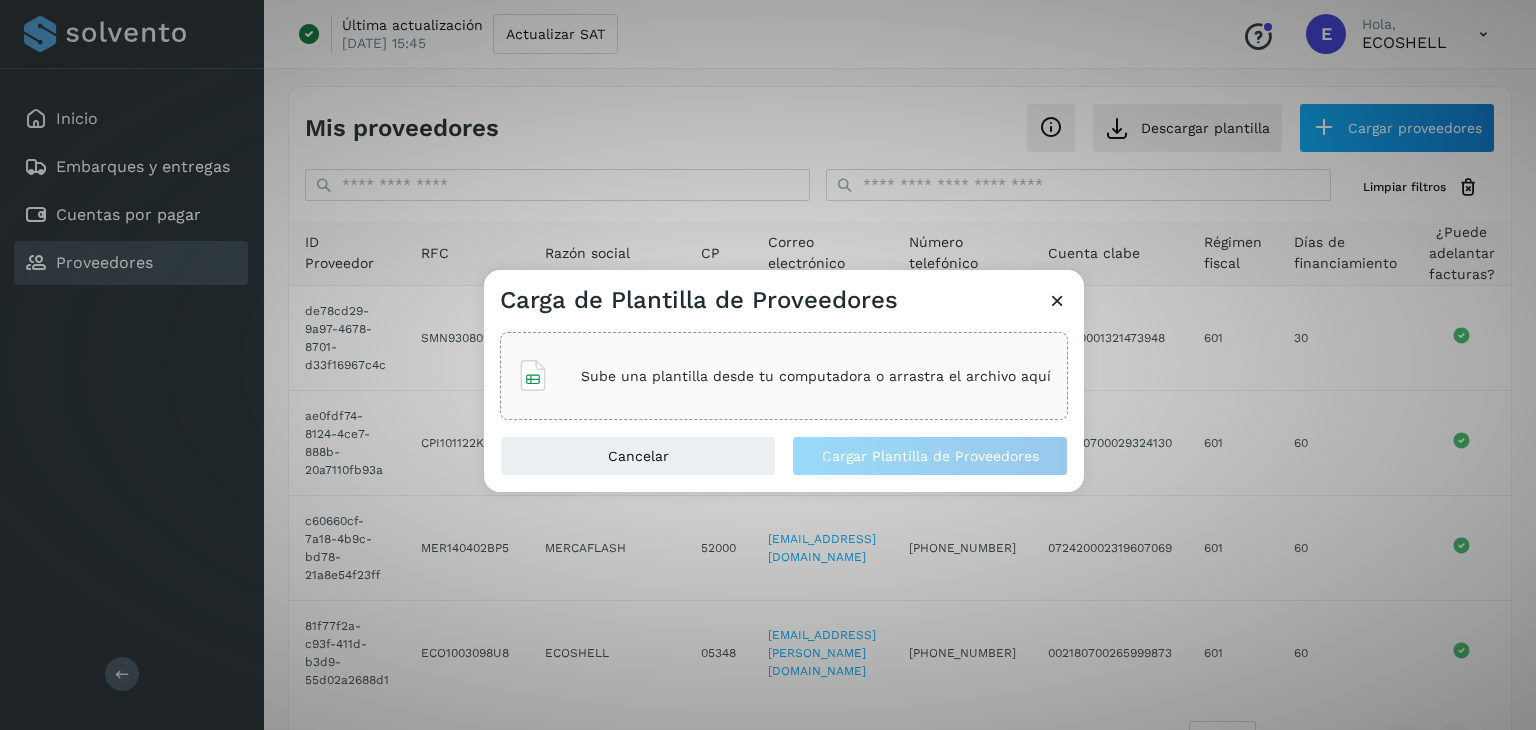 click on "Sube una plantilla desde tu computadora o arrastra el archivo aquí" at bounding box center (816, 376) 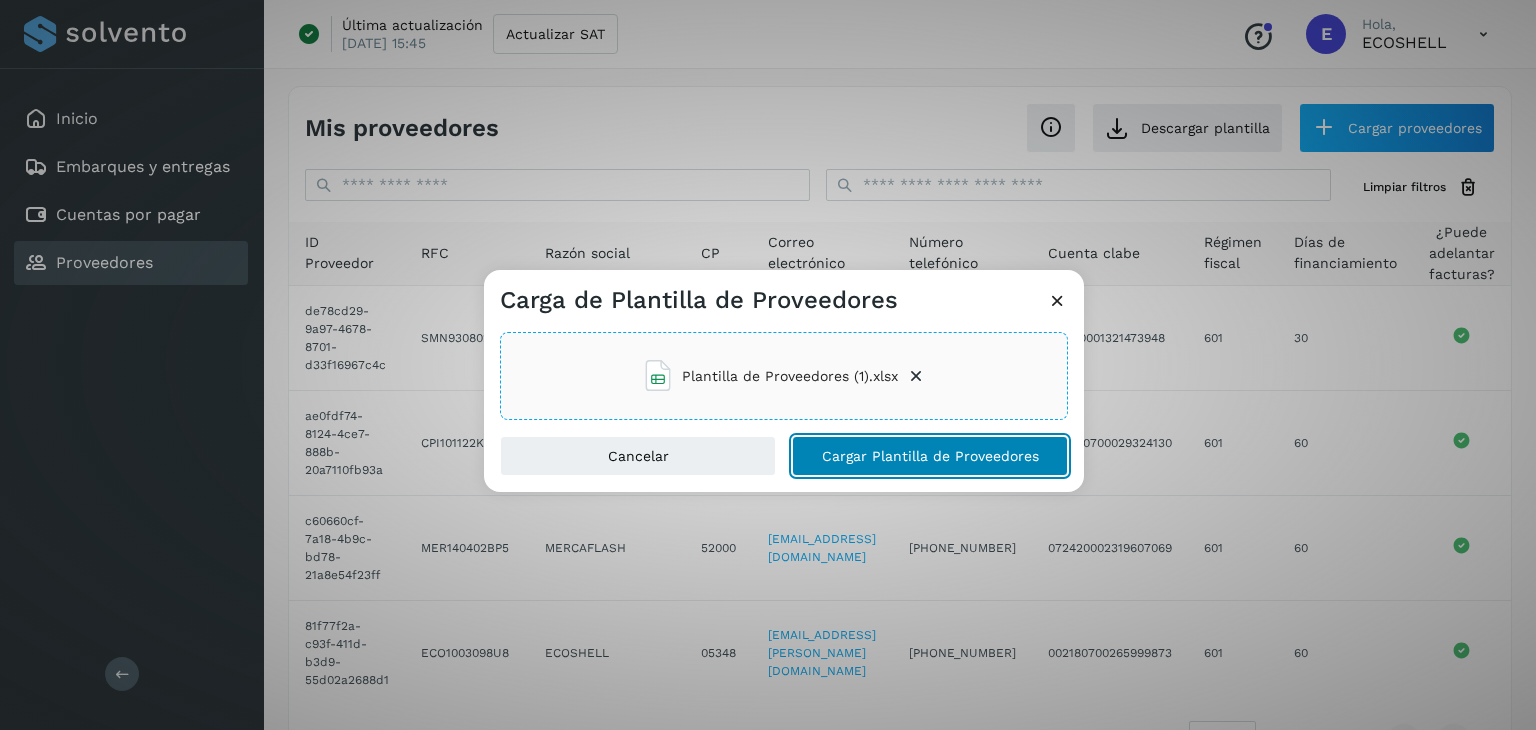 click on "Cargar Plantilla de Proveedores" 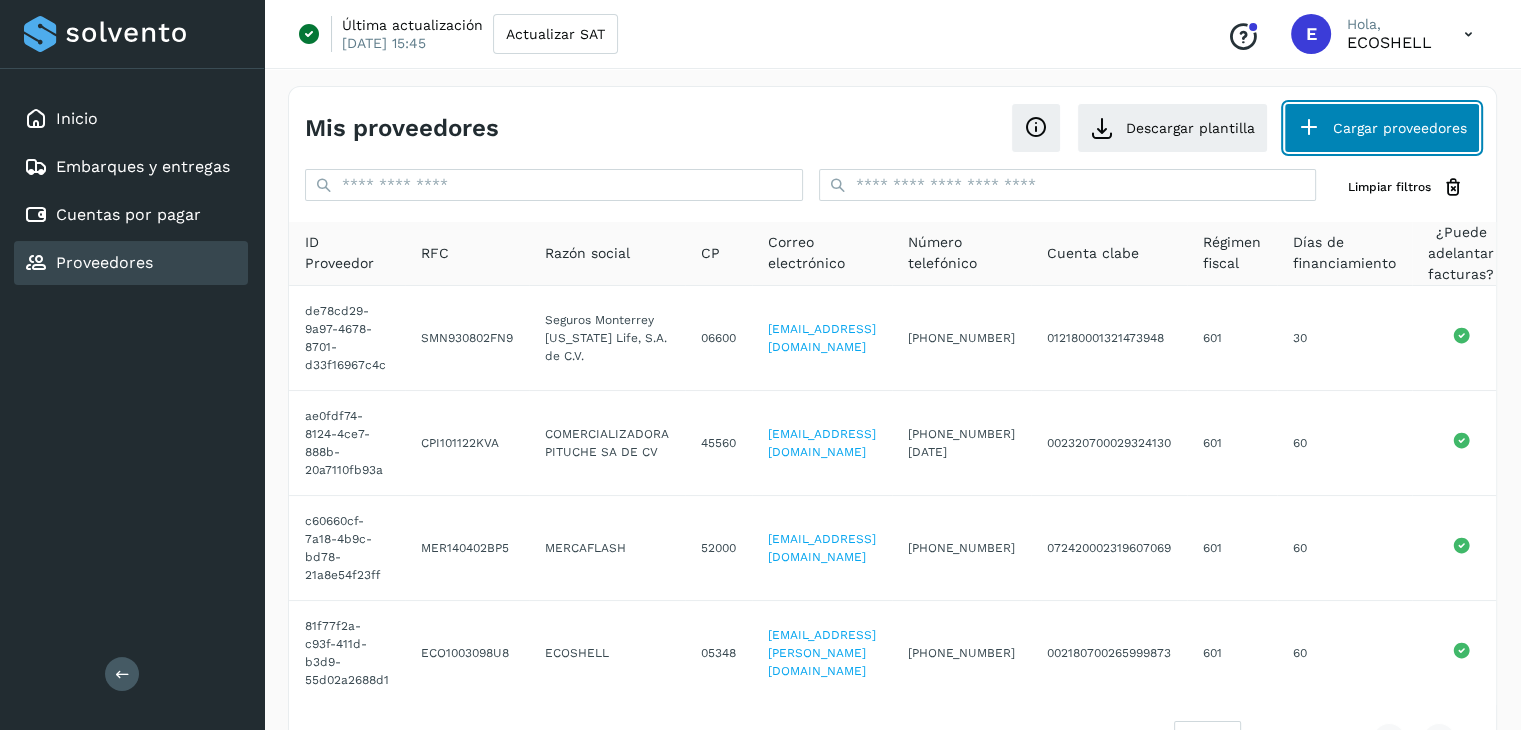 click on "Cargar proveedores" at bounding box center (1382, 128) 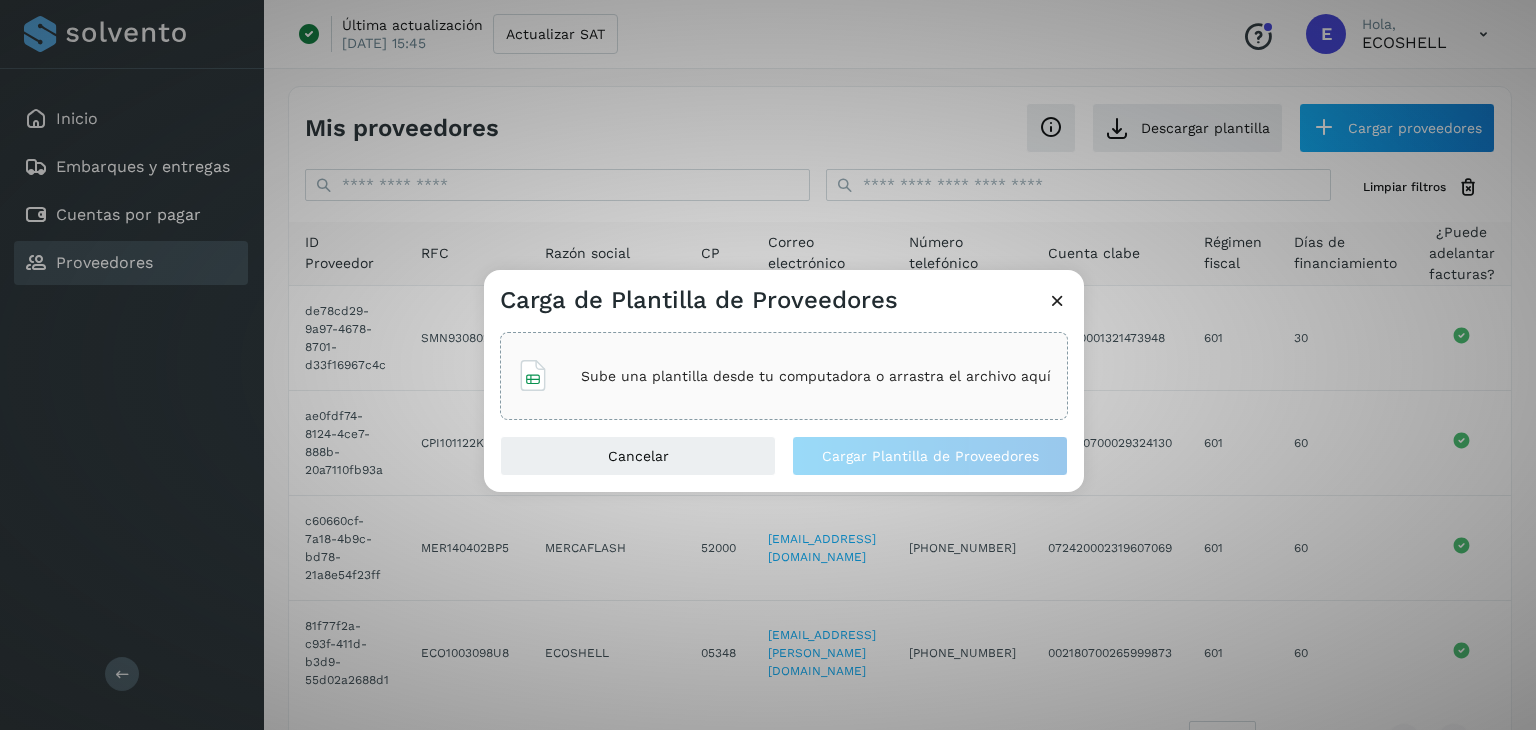click on "Sube una plantilla desde tu computadora o arrastra el archivo aquí" 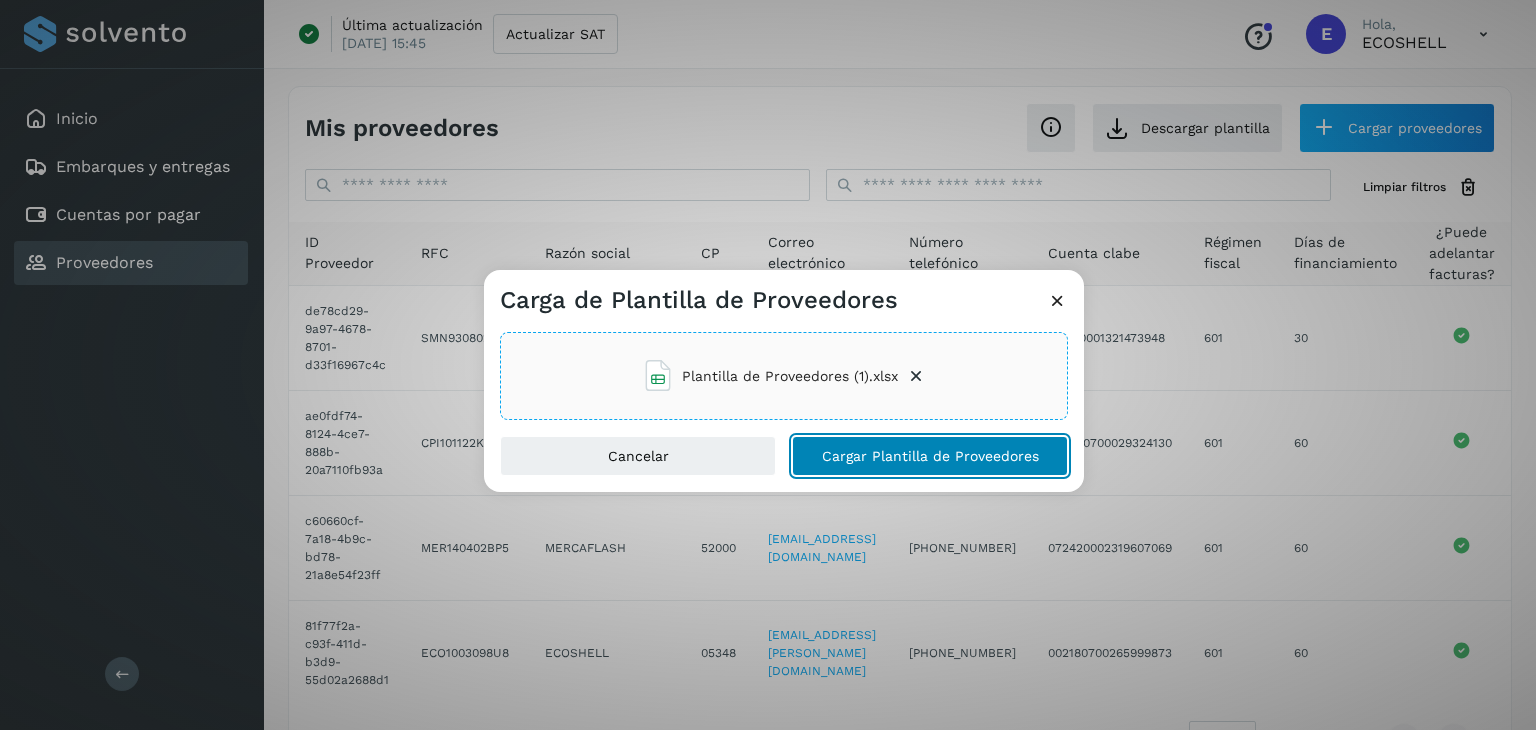 click on "Cargar Plantilla de Proveedores" 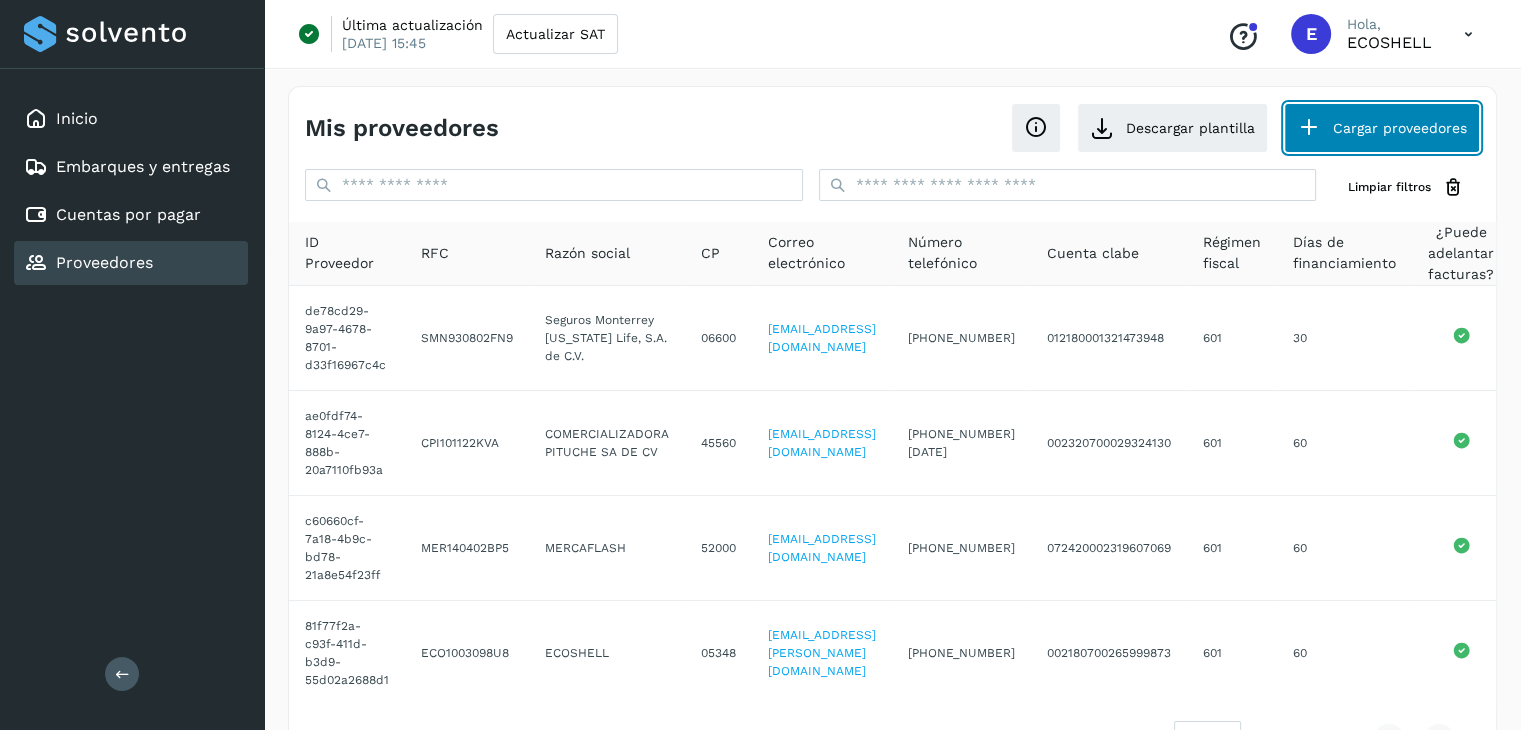 click on "Cargar proveedores" at bounding box center [1382, 128] 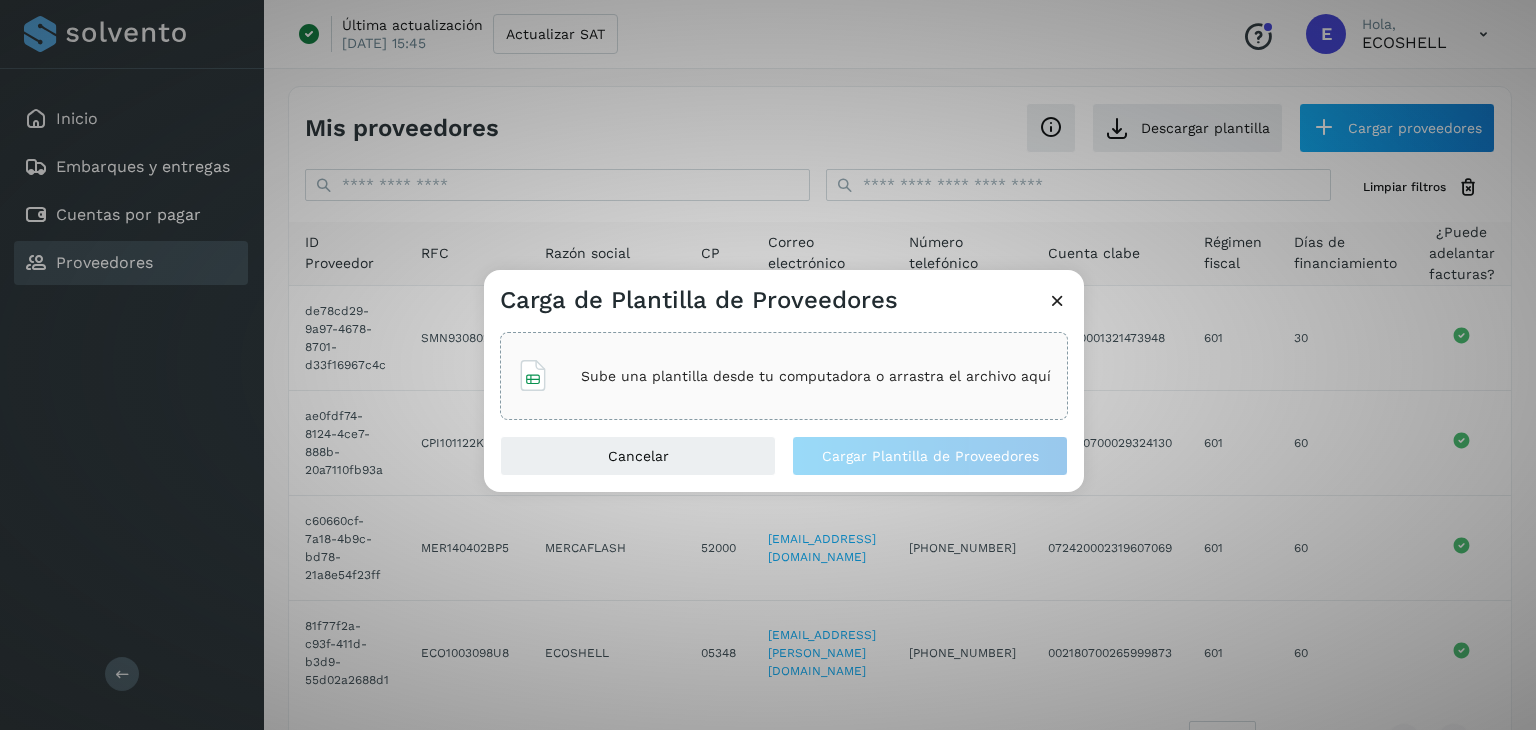click on "Sube una plantilla desde tu computadora o arrastra el archivo aquí" 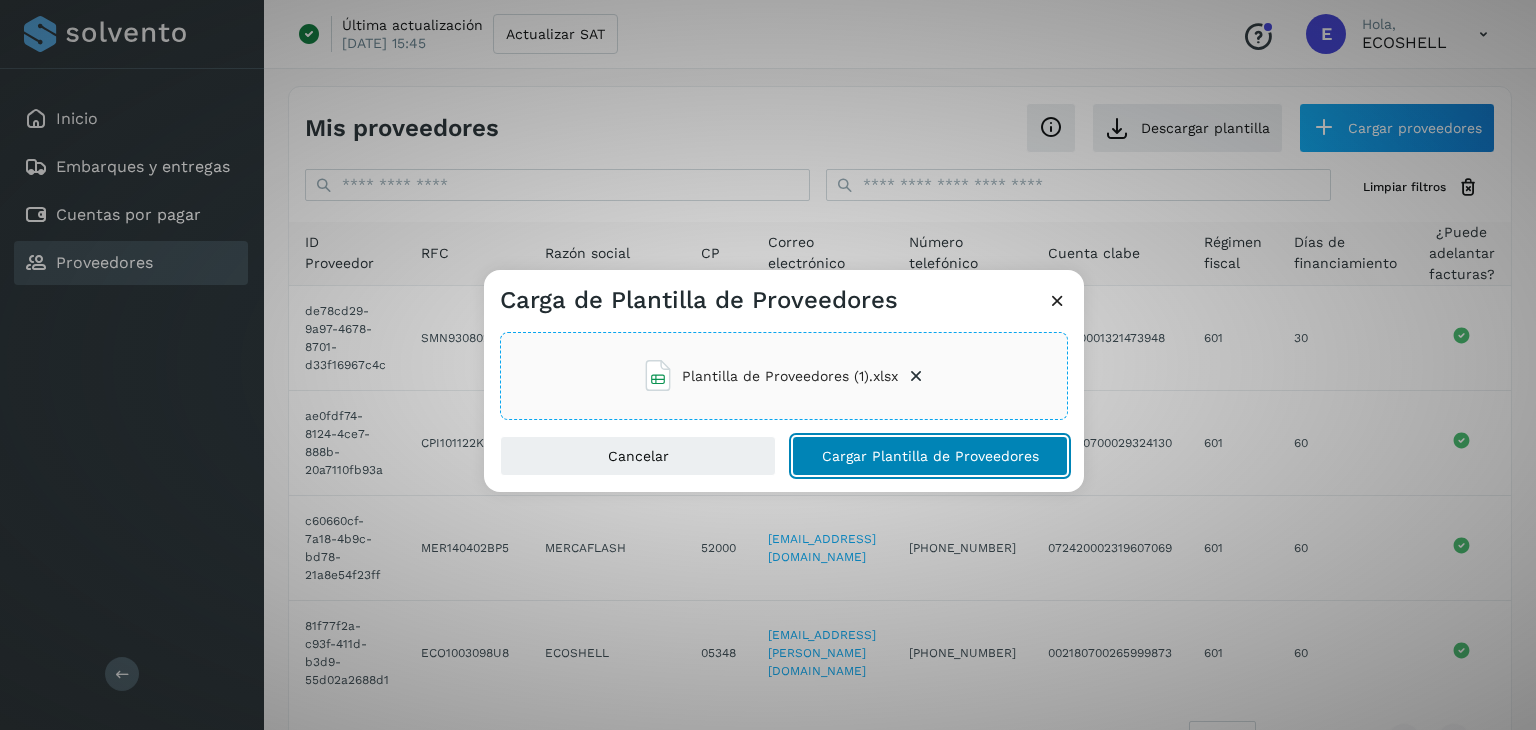 click on "Cargar Plantilla de Proveedores" 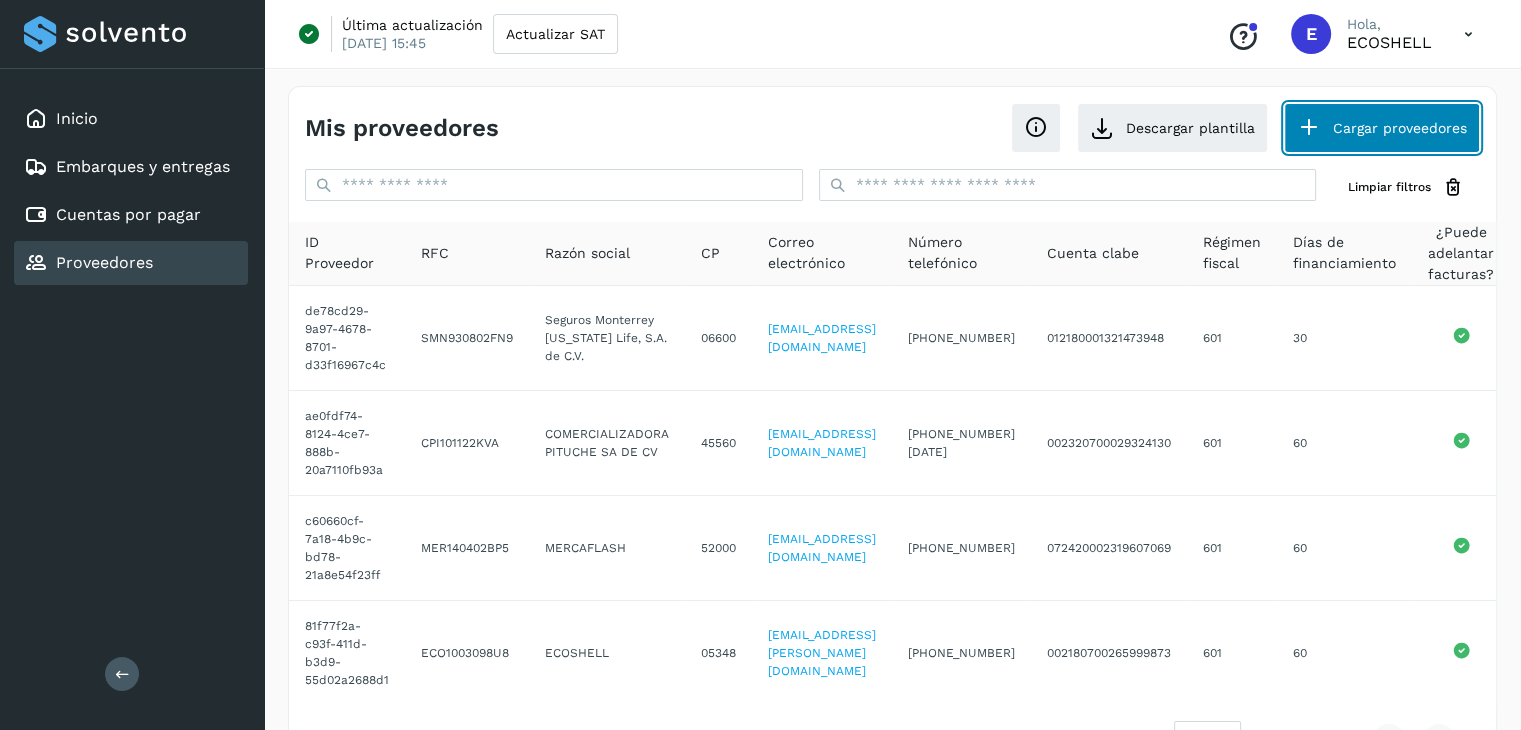 click on "Cargar proveedores" at bounding box center [1382, 128] 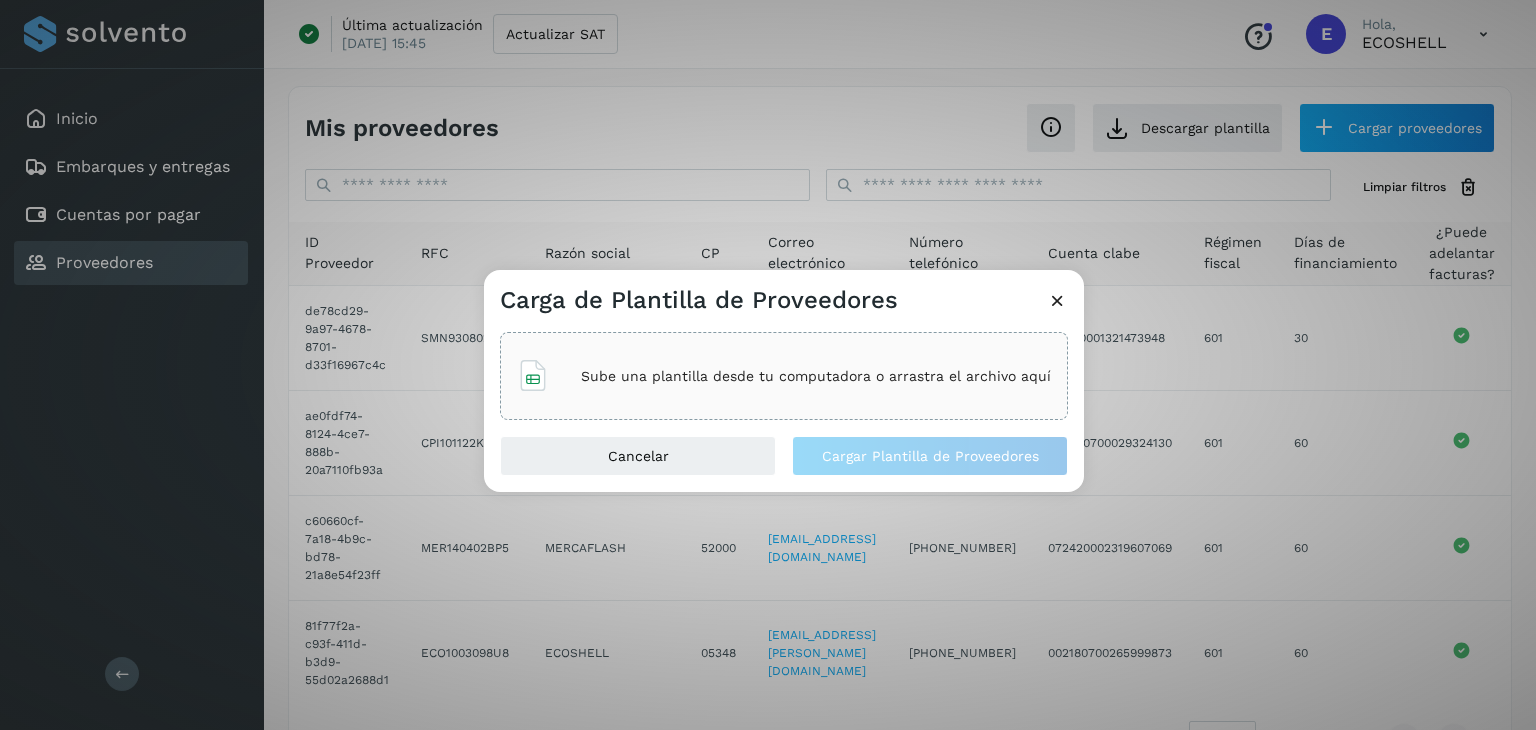 click on "Sube una plantilla desde tu computadora o arrastra el archivo aquí" 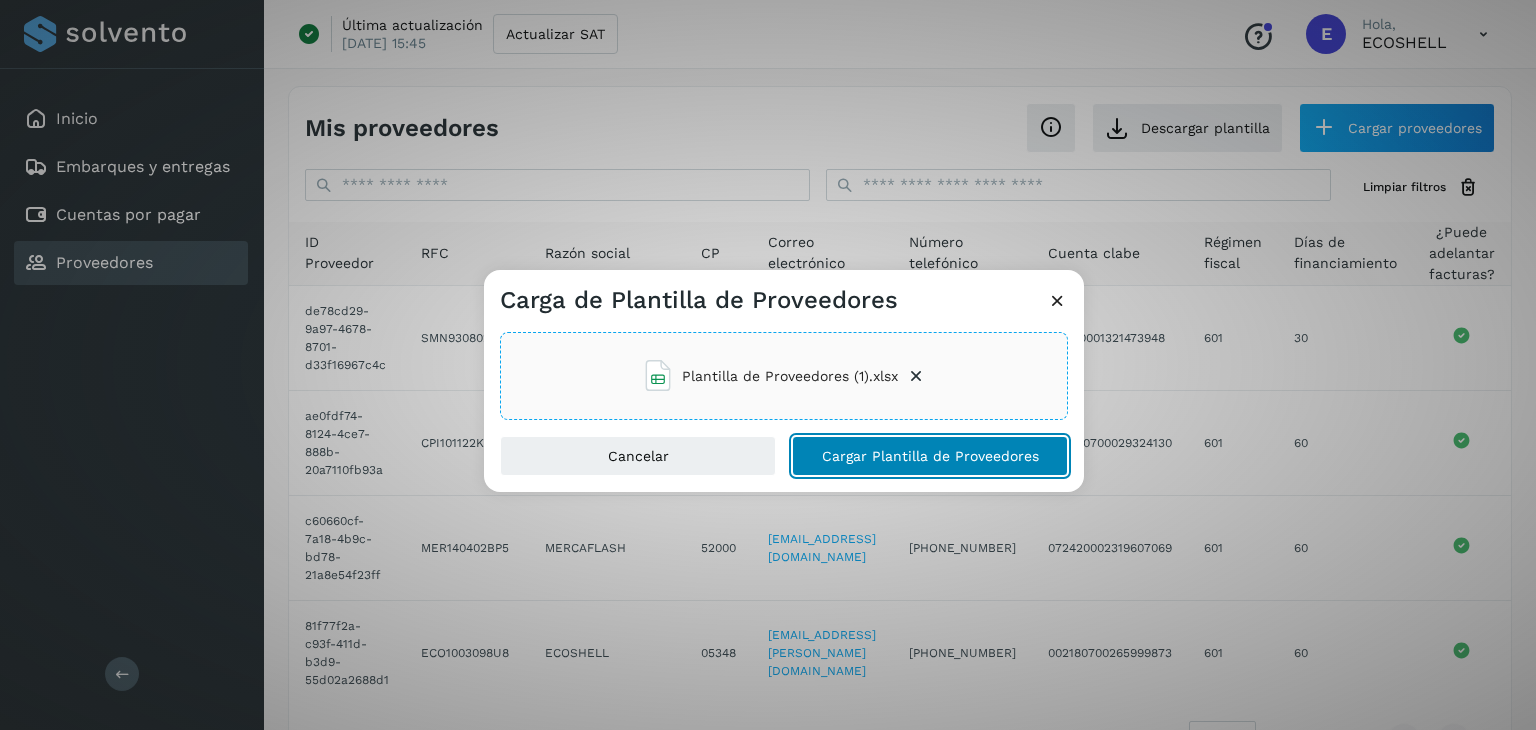 click on "Cargar Plantilla de Proveedores" 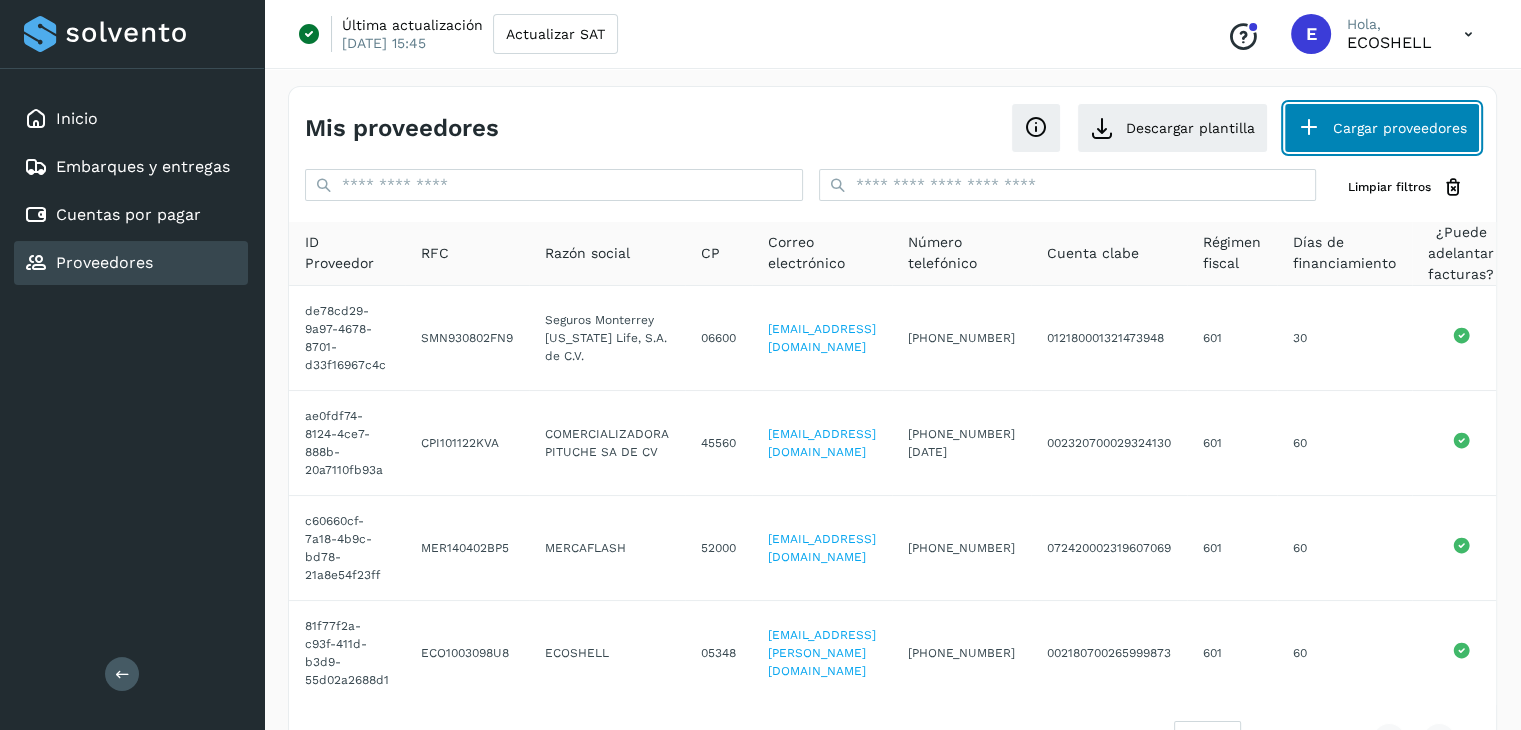 click on "Cargar proveedores" at bounding box center (1382, 128) 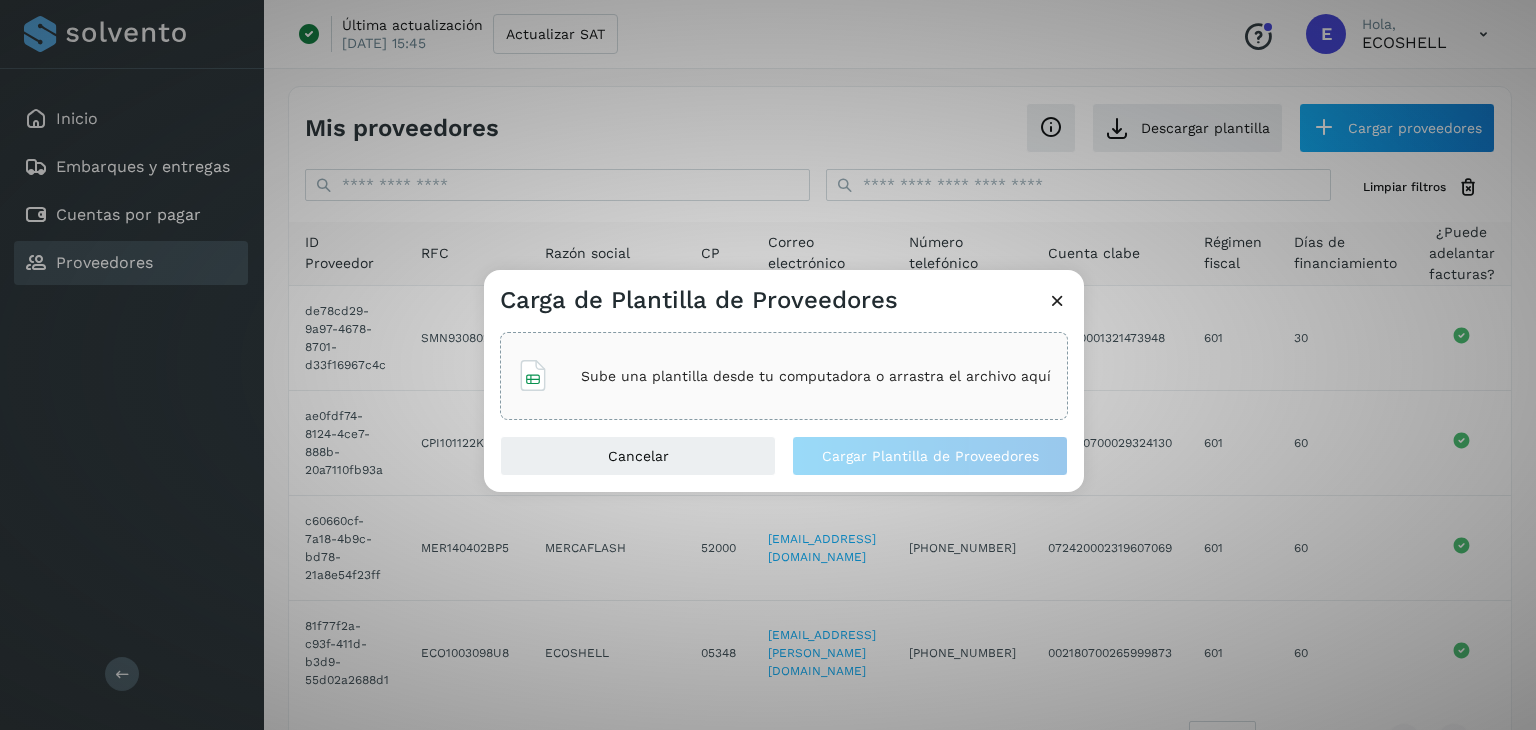 click on "Sube una plantilla desde tu computadora o arrastra el archivo aquí" 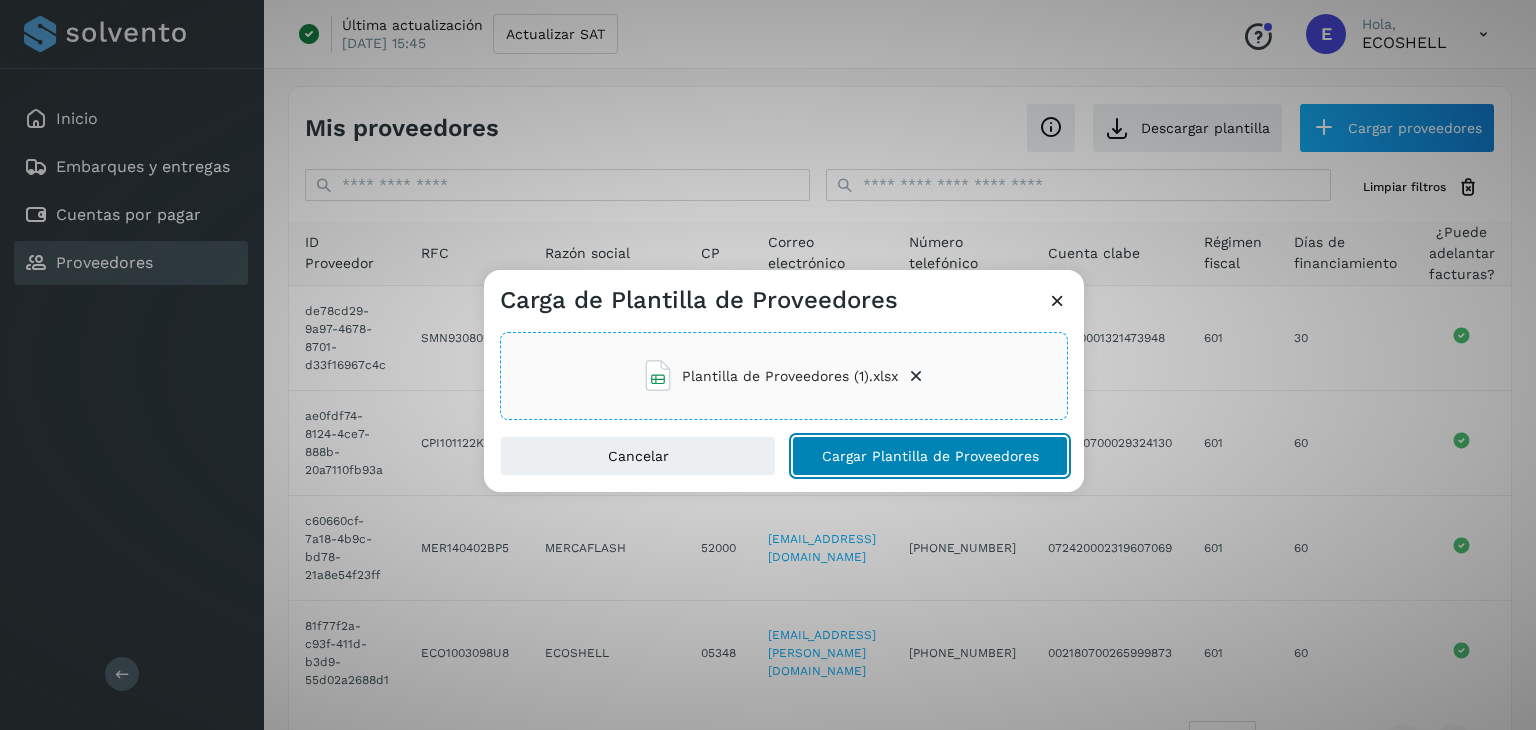 click on "Cargar Plantilla de Proveedores" 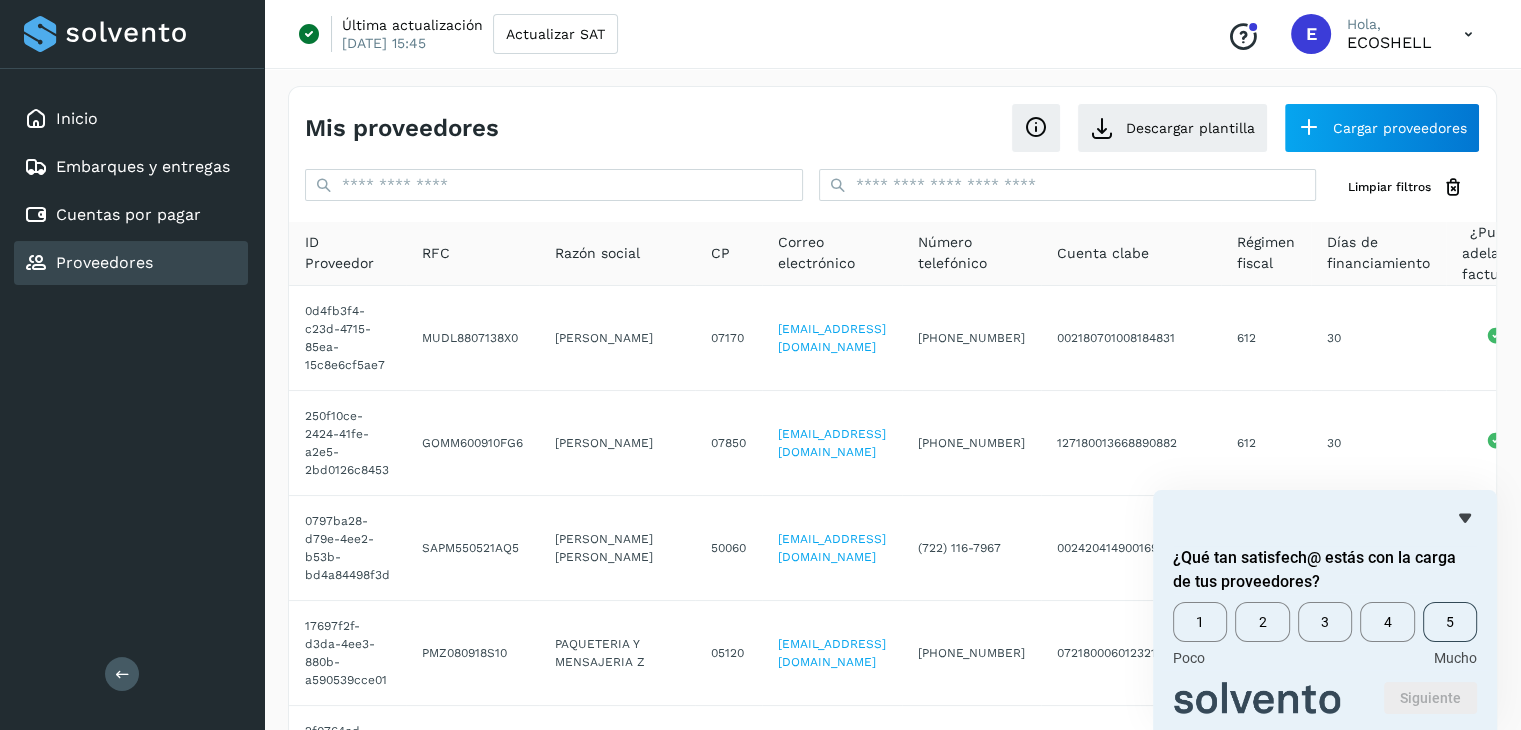 click on "5" at bounding box center (1450, 622) 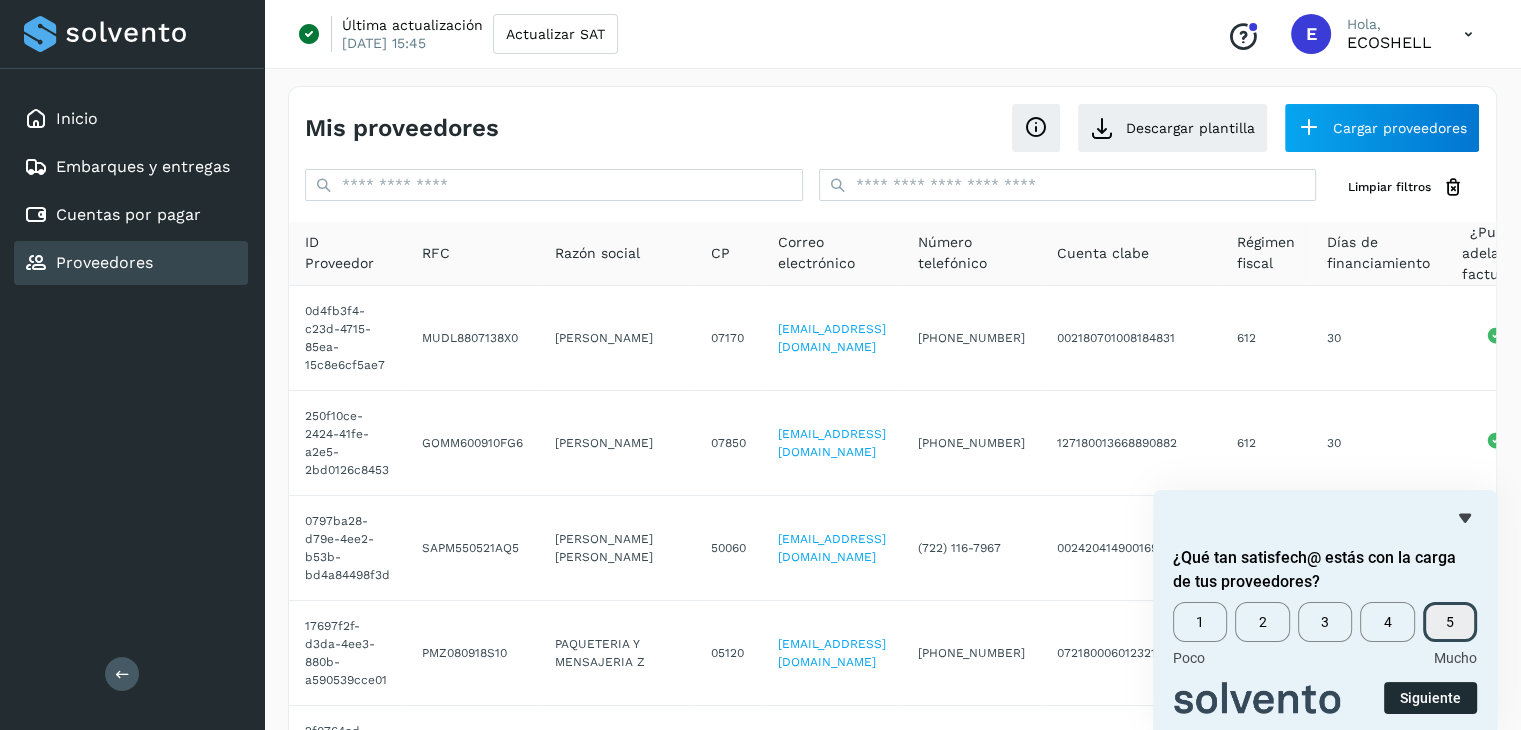 click on "Siguiente" at bounding box center [1430, 698] 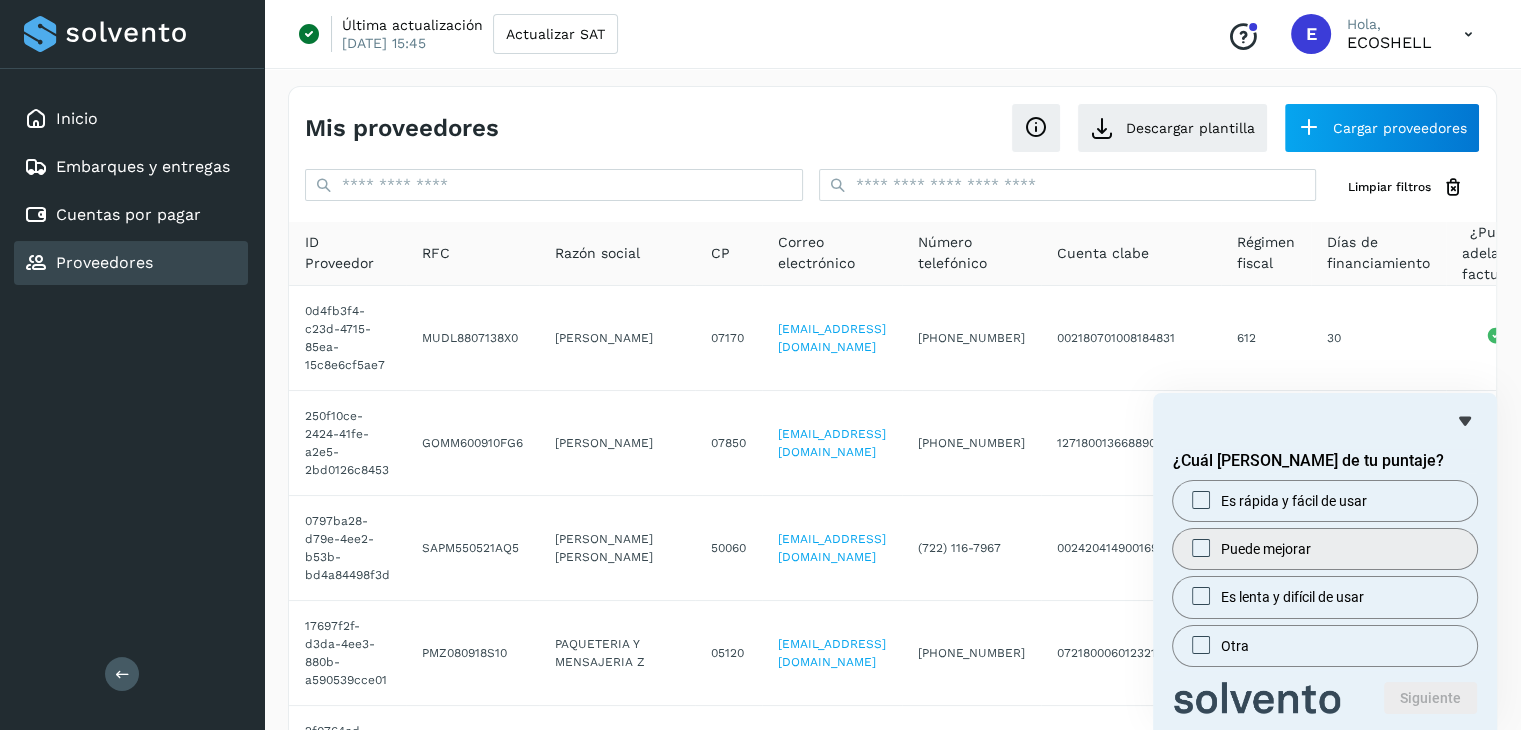scroll, scrollTop: 713, scrollLeft: 0, axis: vertical 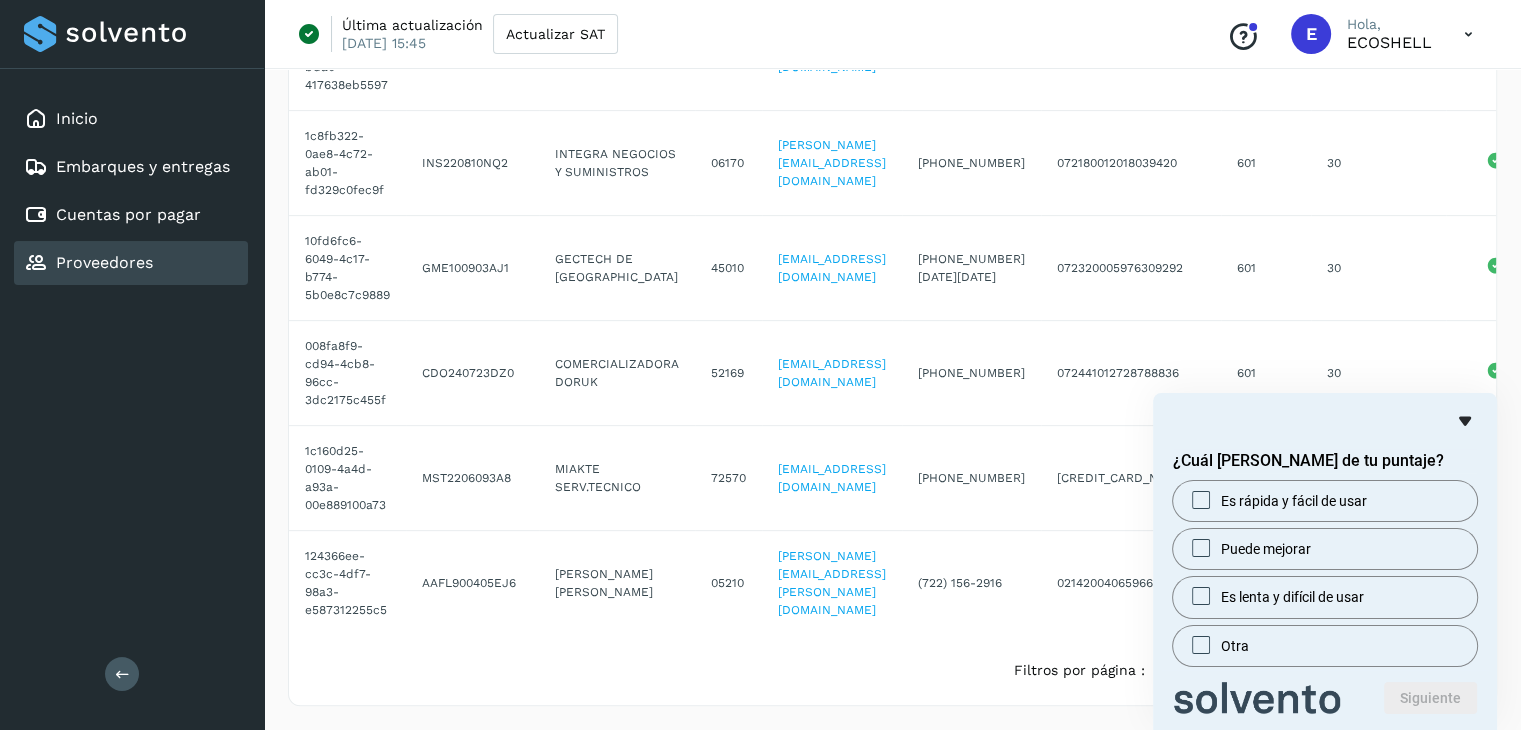 click 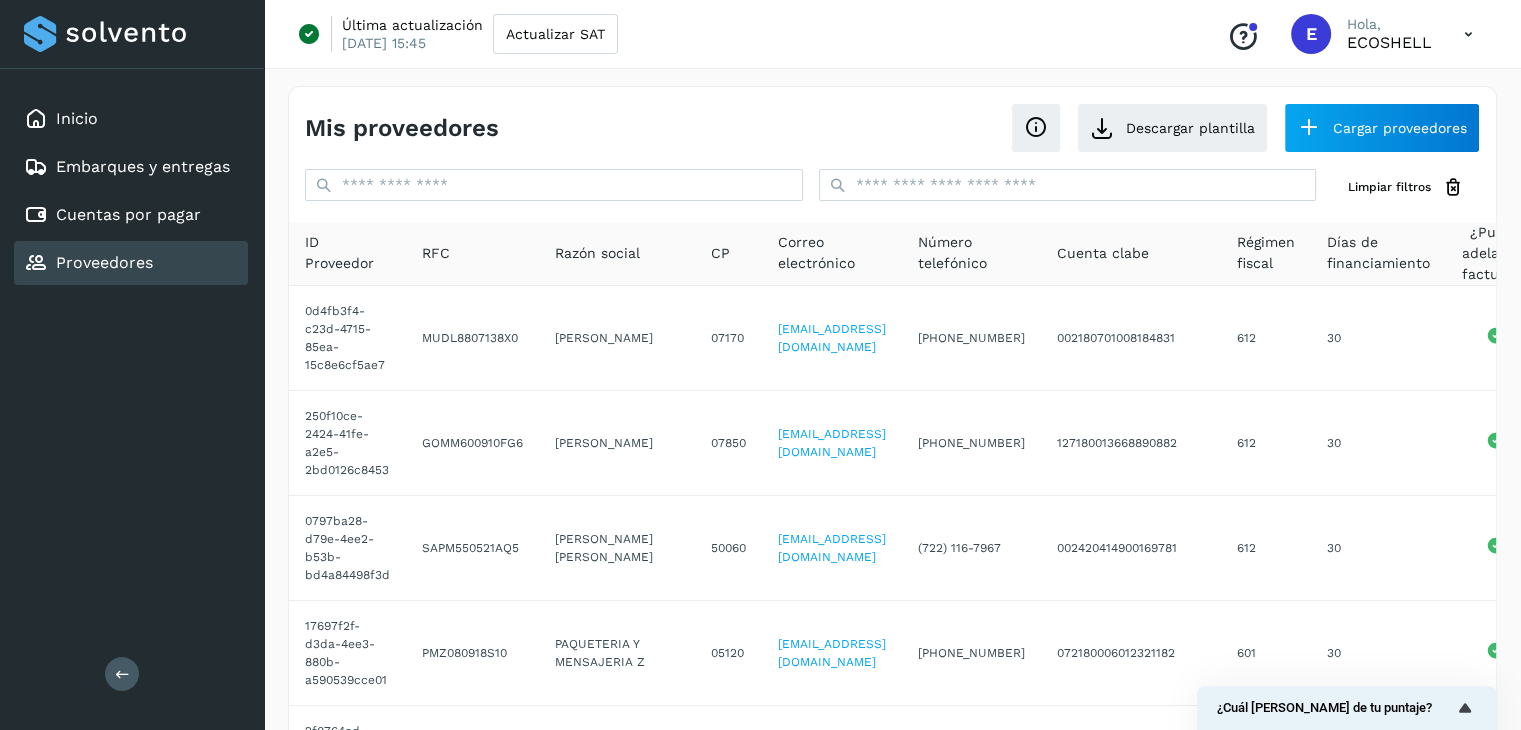 scroll, scrollTop: 0, scrollLeft: 0, axis: both 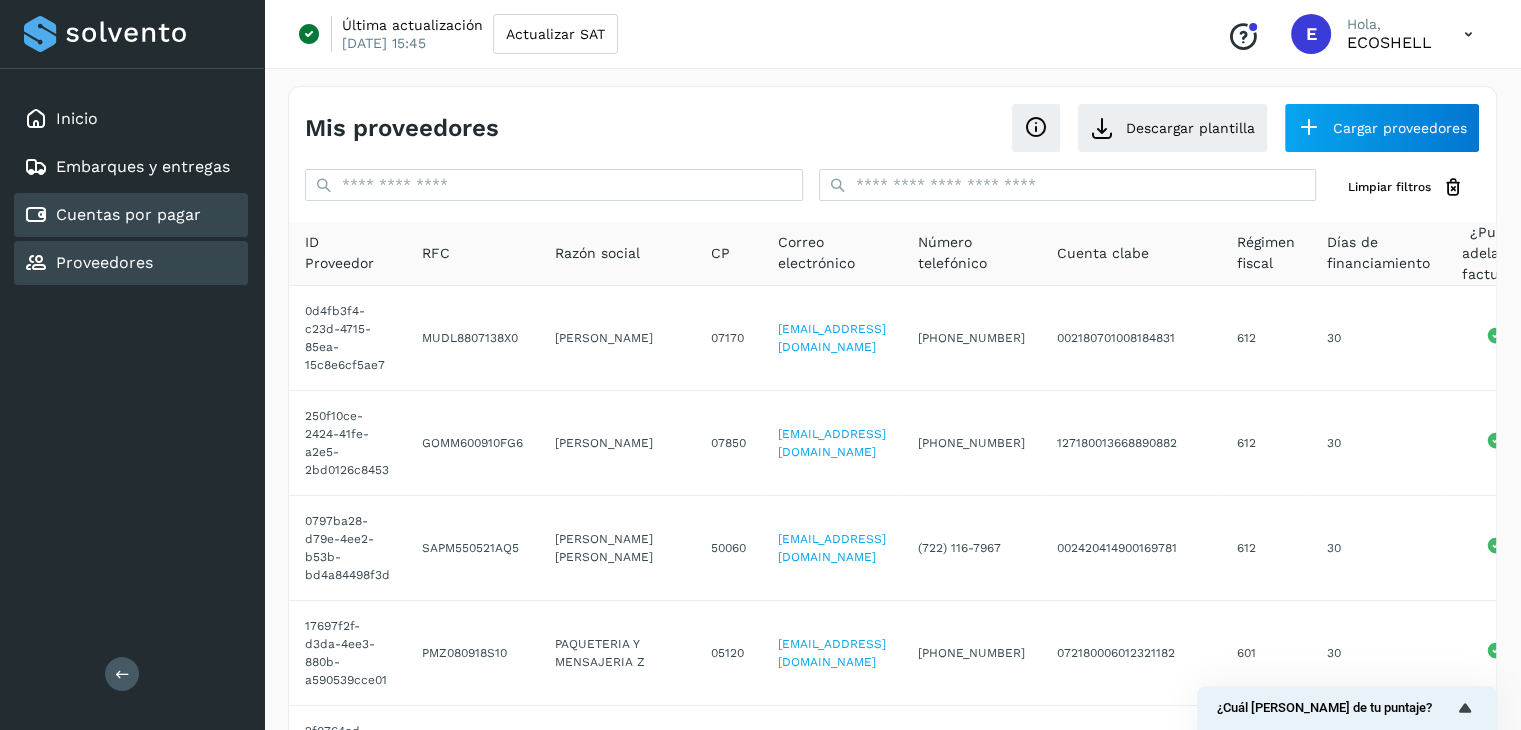 click on "Cuentas por pagar" 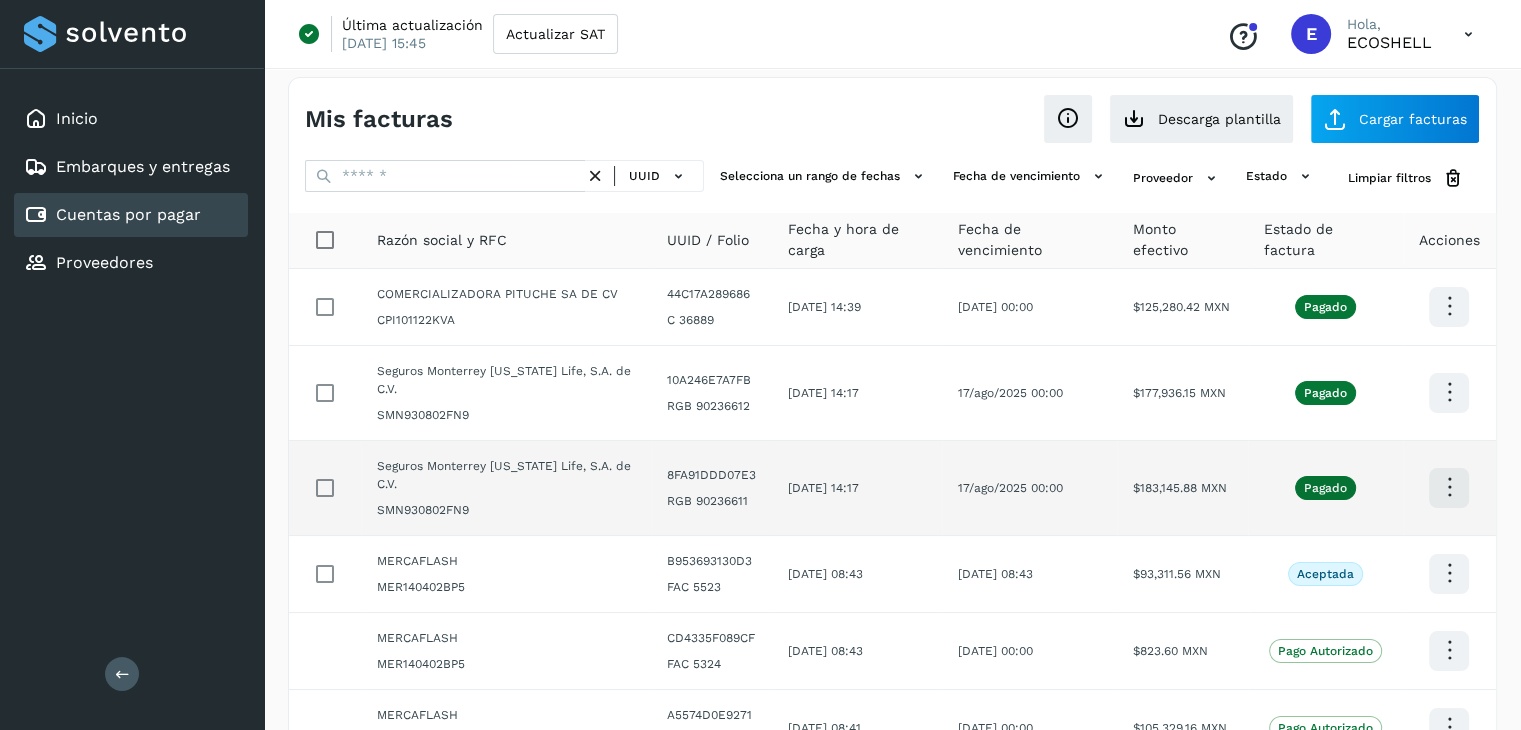 scroll, scrollTop: 0, scrollLeft: 0, axis: both 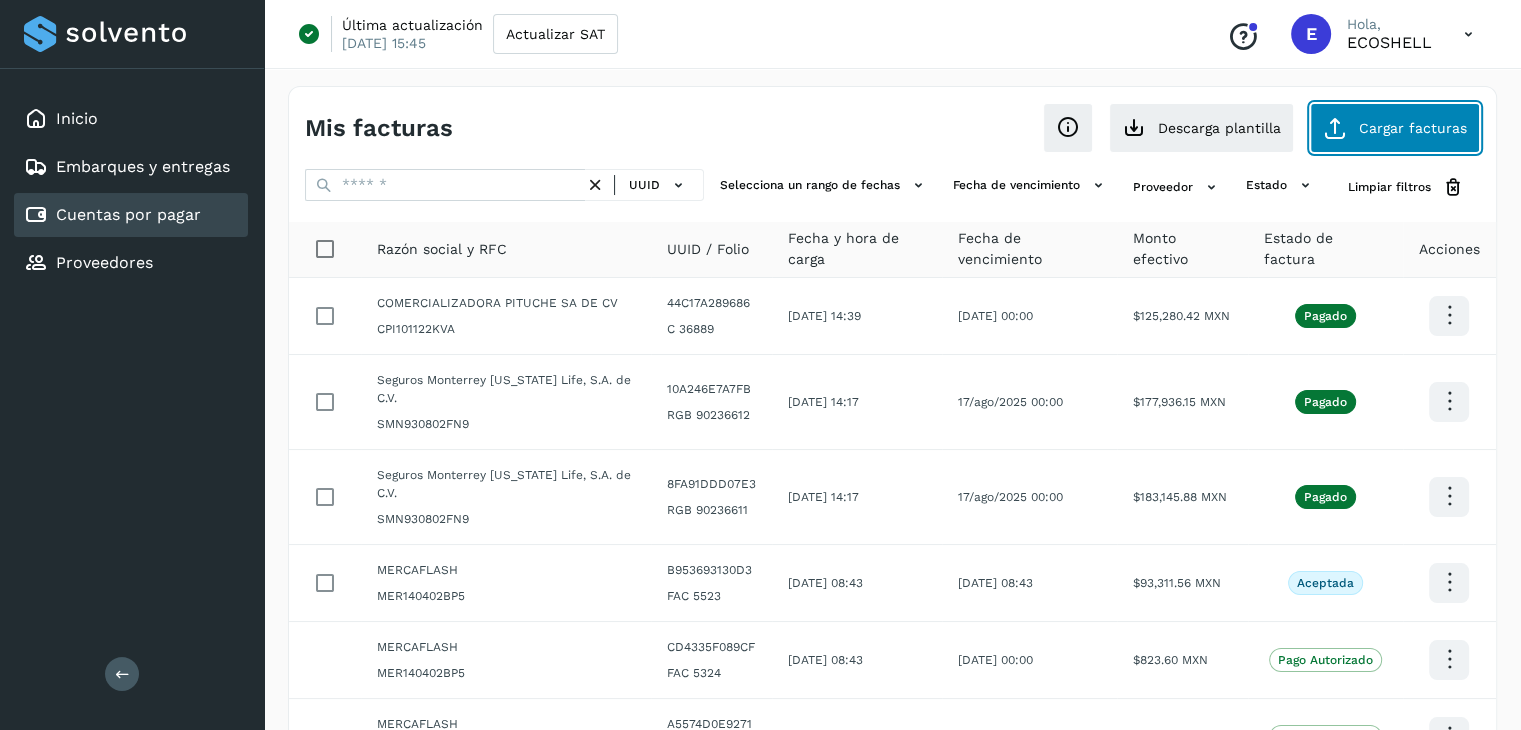 click on "Cargar facturas" 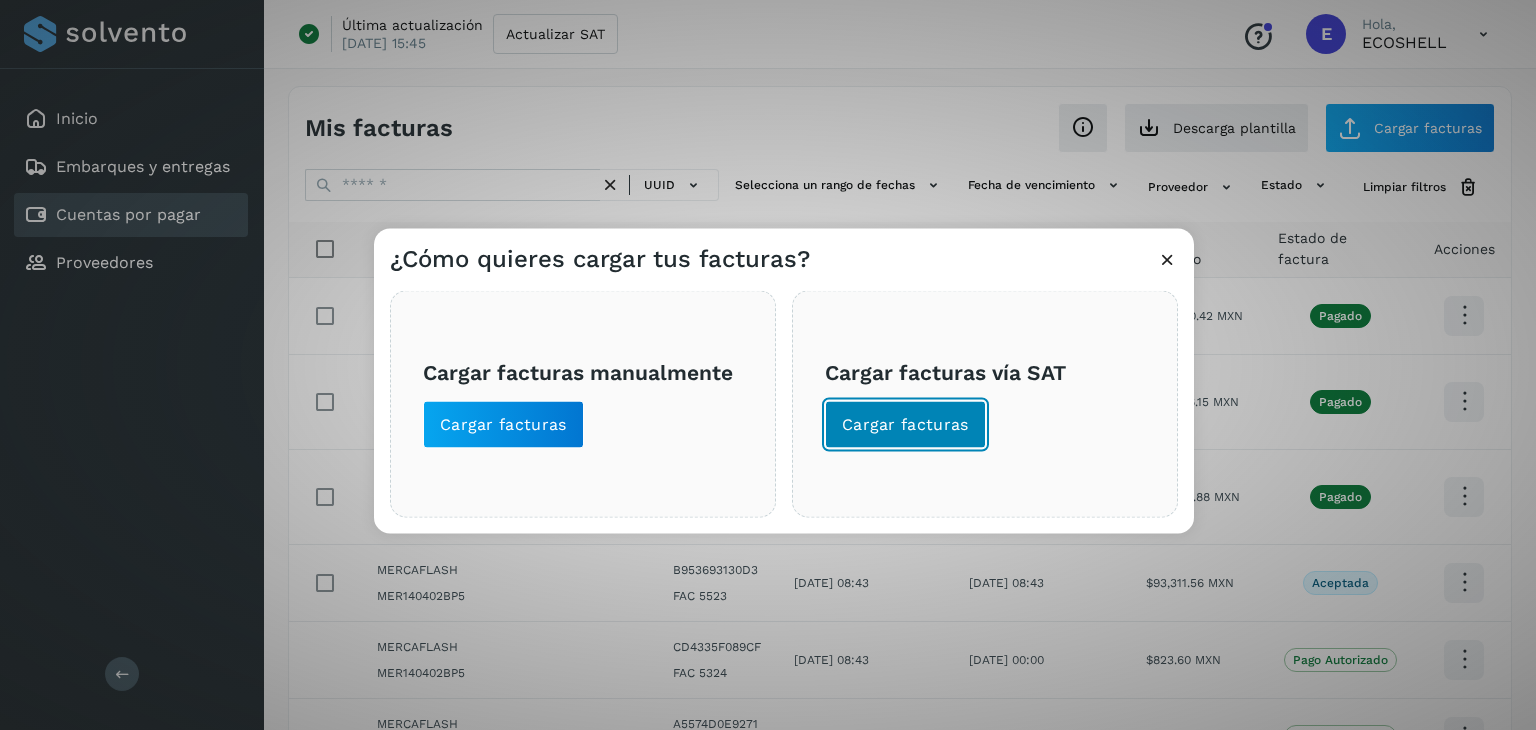 click on "Cargar facturas" at bounding box center [905, 425] 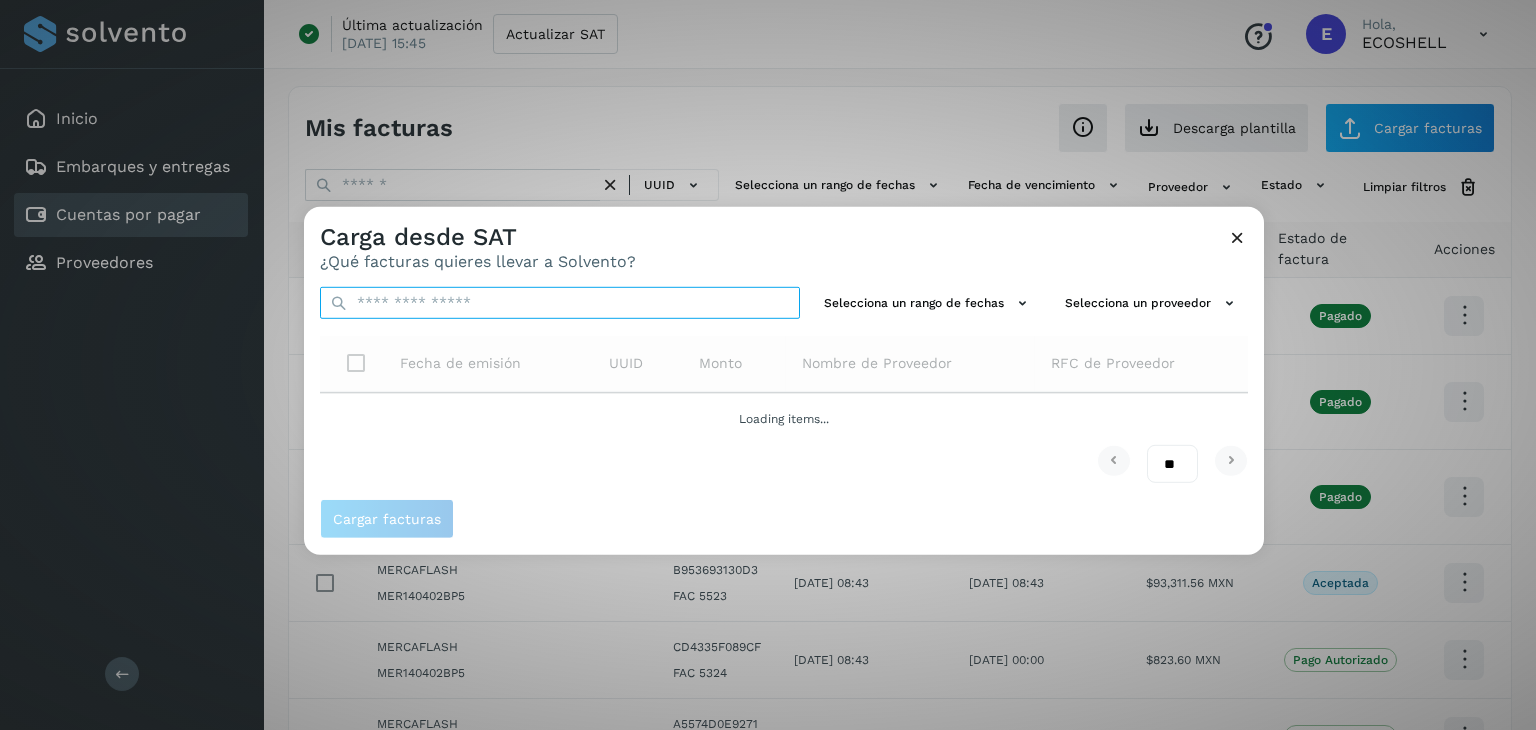 drag, startPoint x: 688, startPoint y: 300, endPoint x: 708, endPoint y: 312, distance: 23.323807 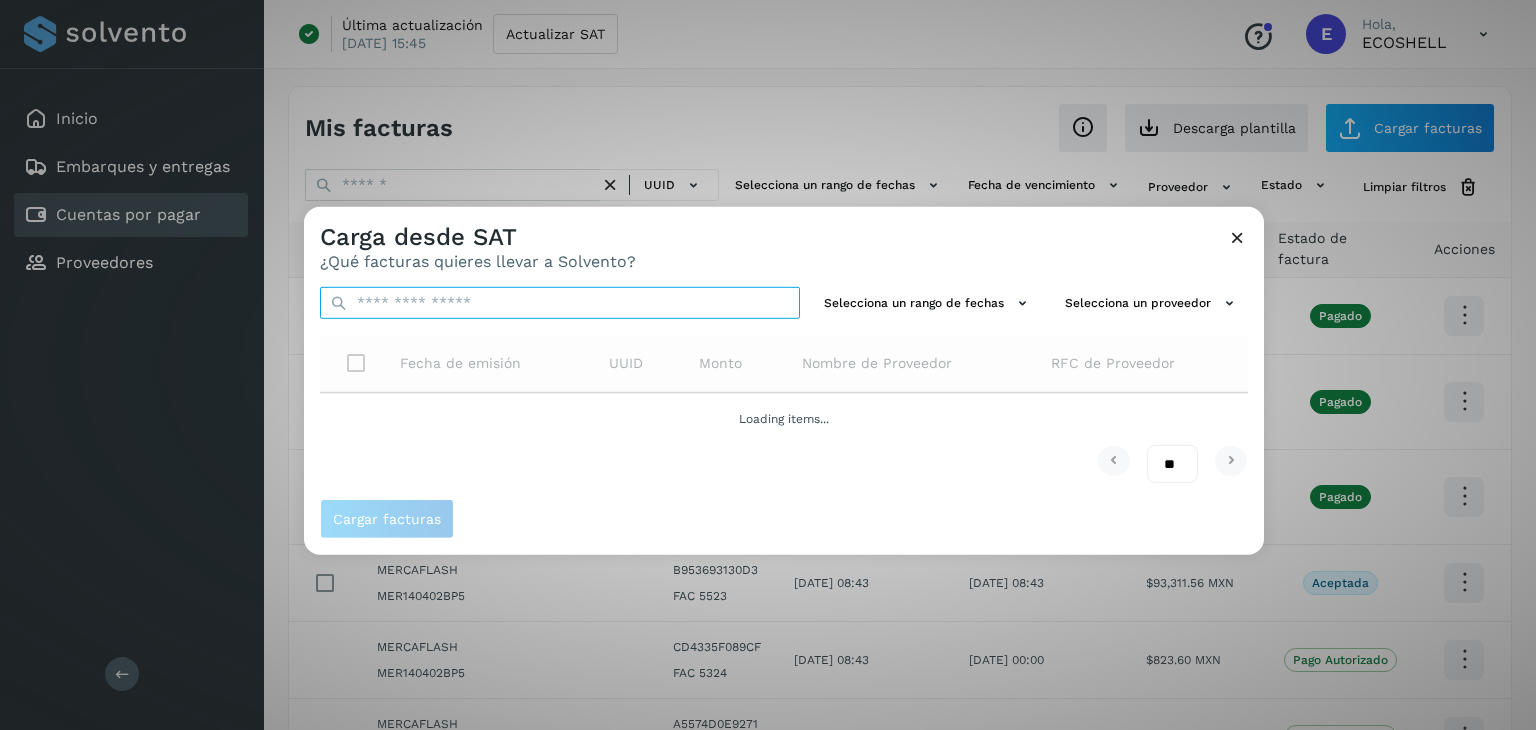 click at bounding box center (560, 303) 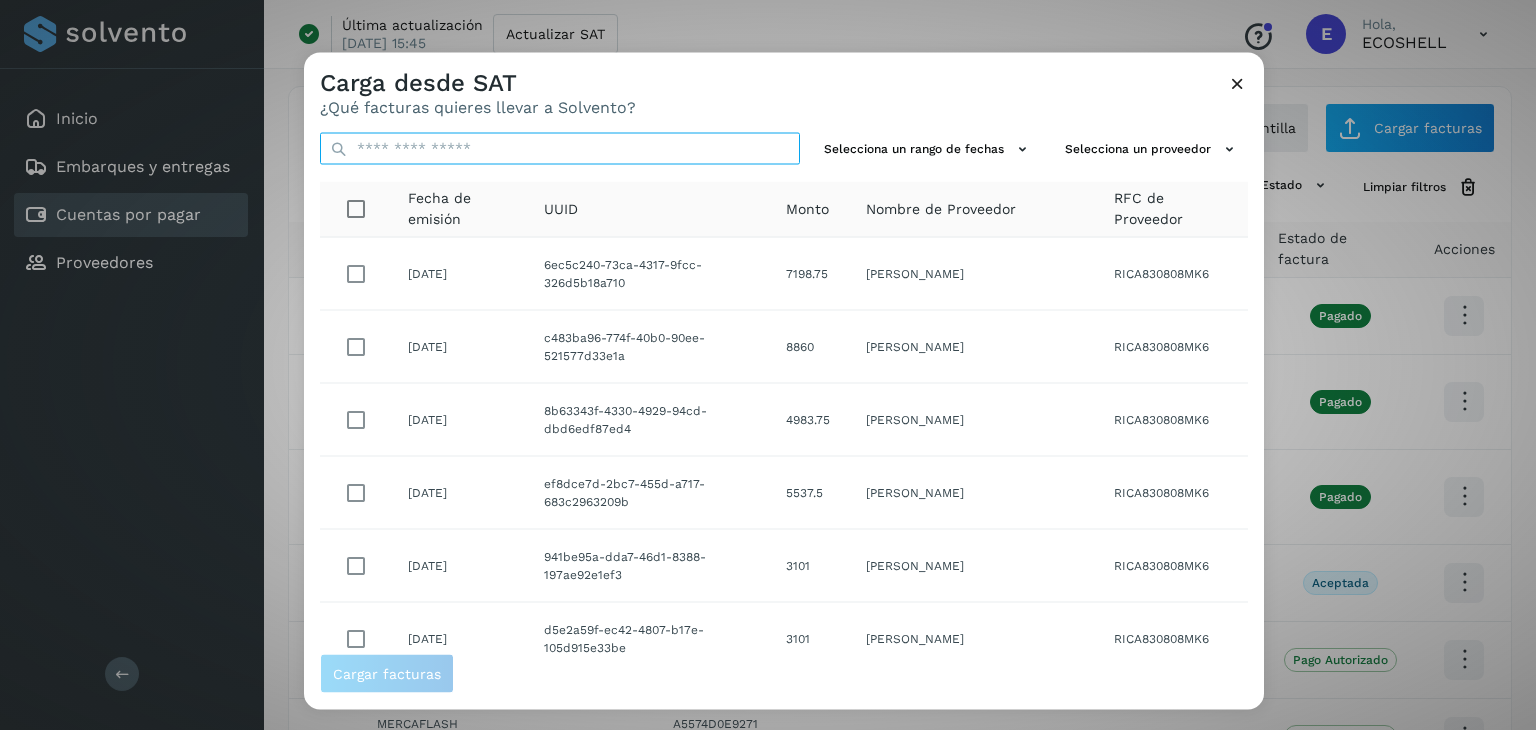 click at bounding box center (560, 149) 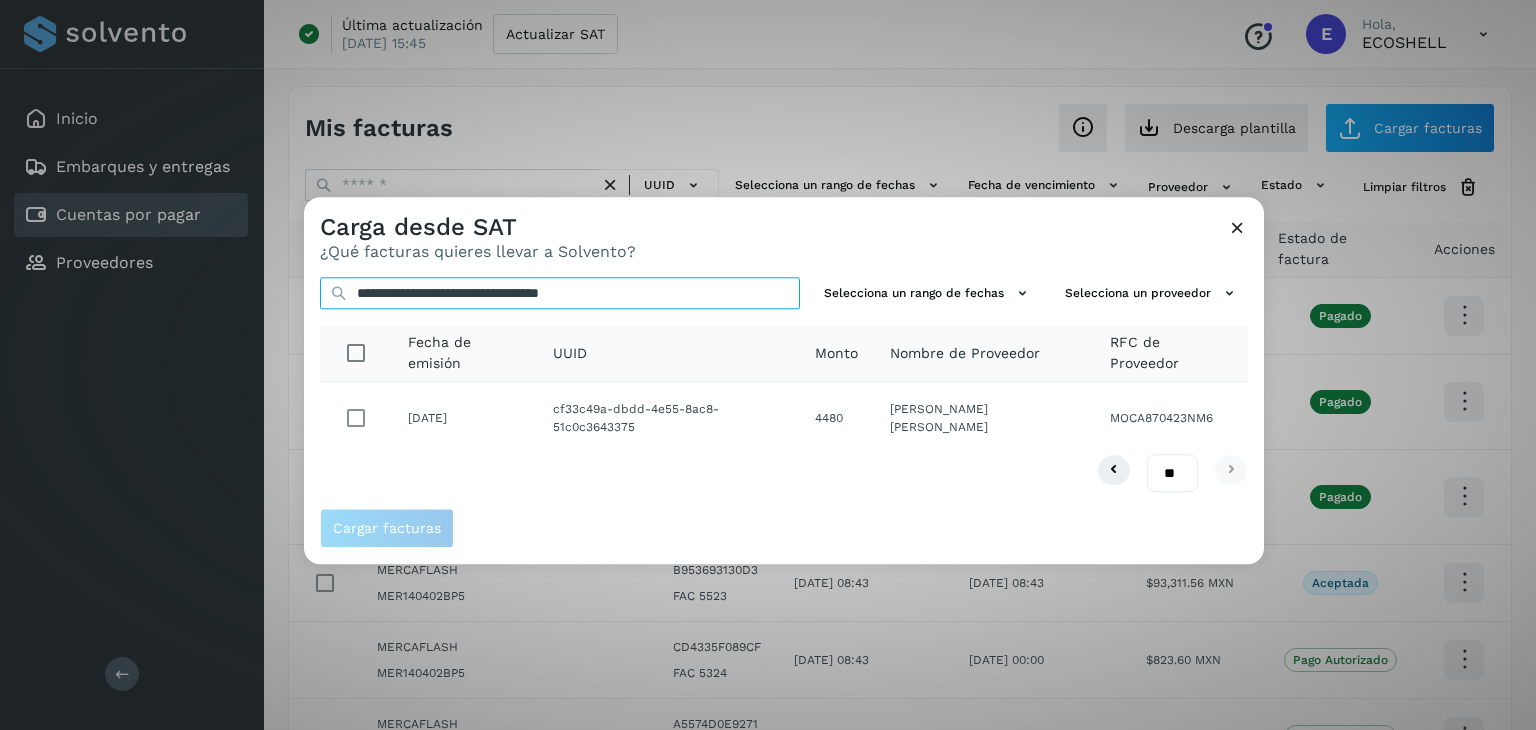 type on "**********" 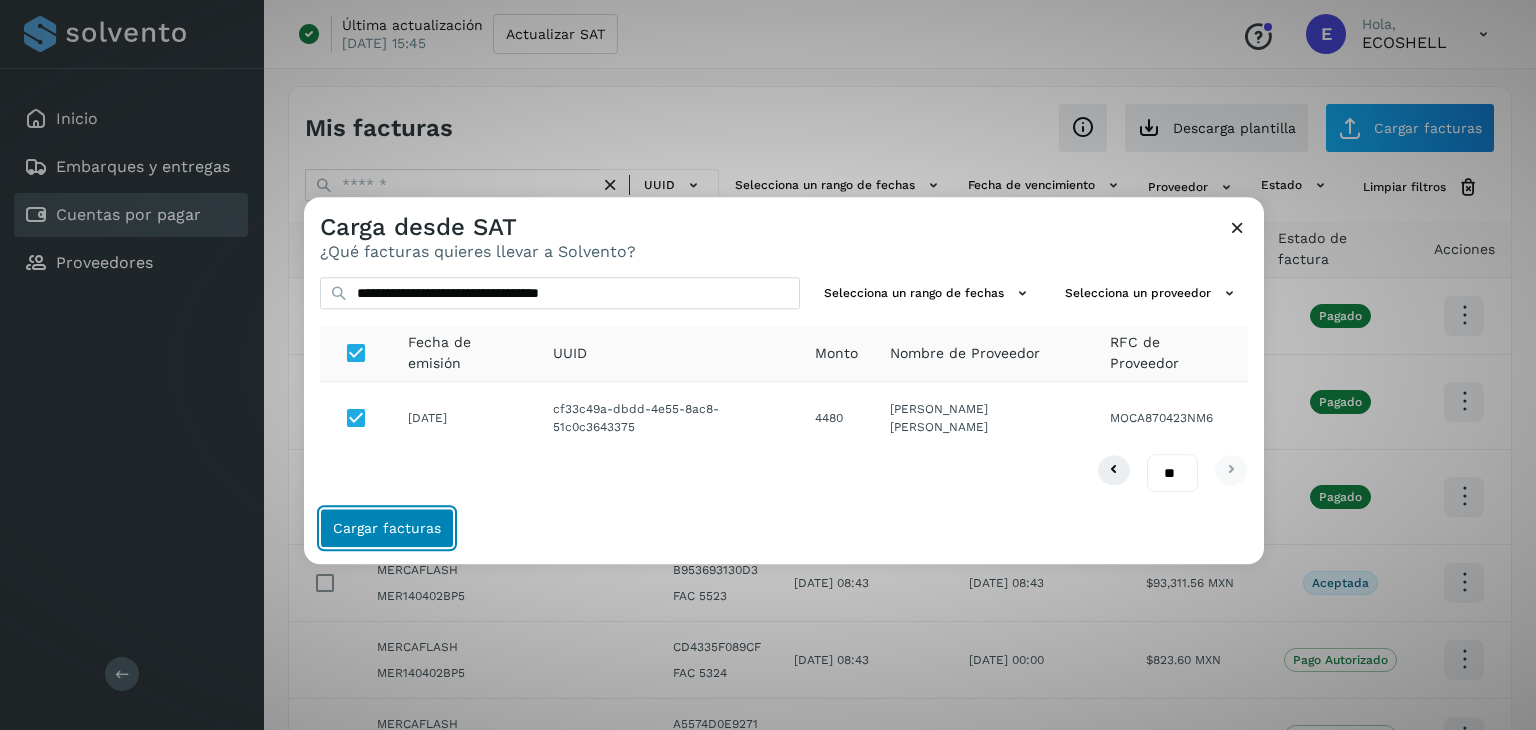 click on "Cargar facturas" 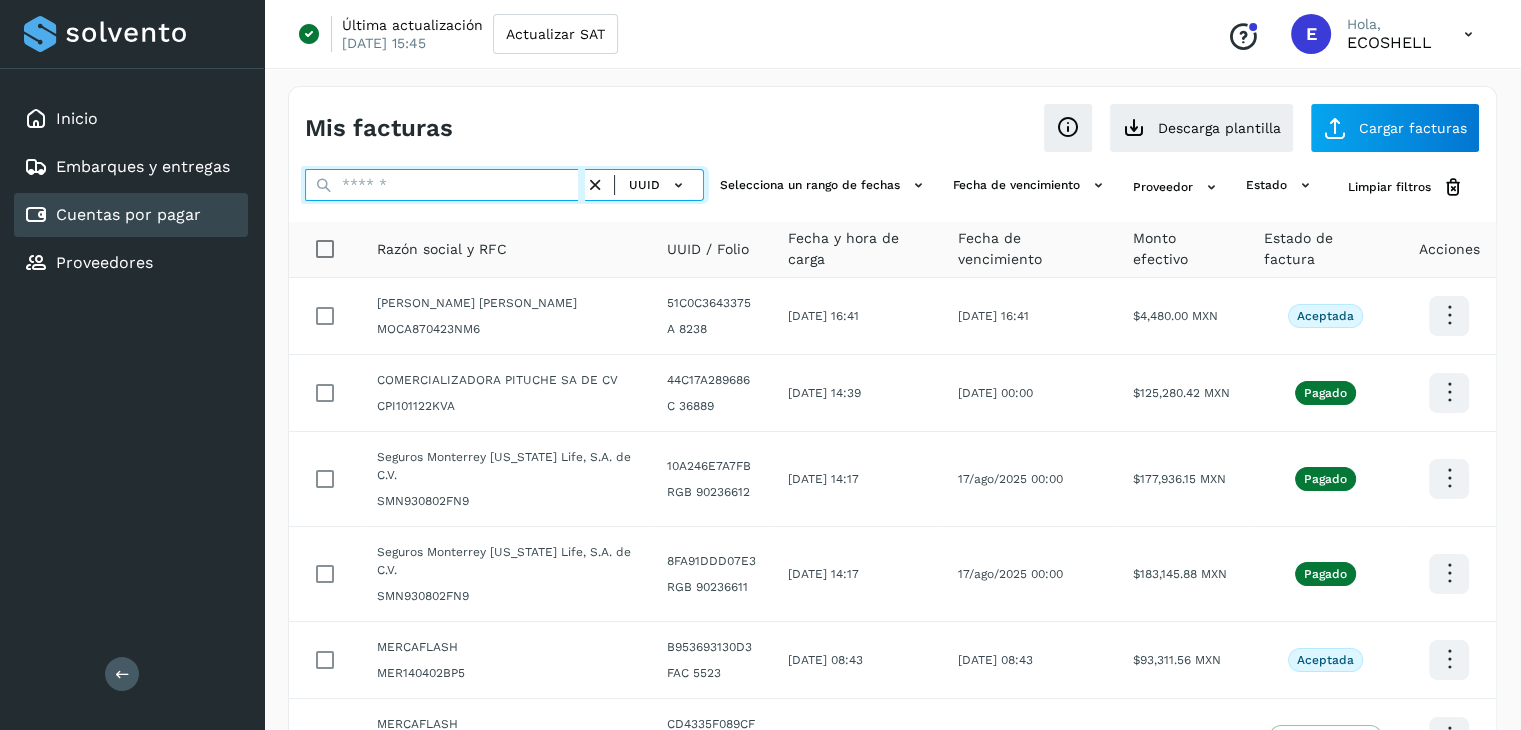 click at bounding box center (445, 185) 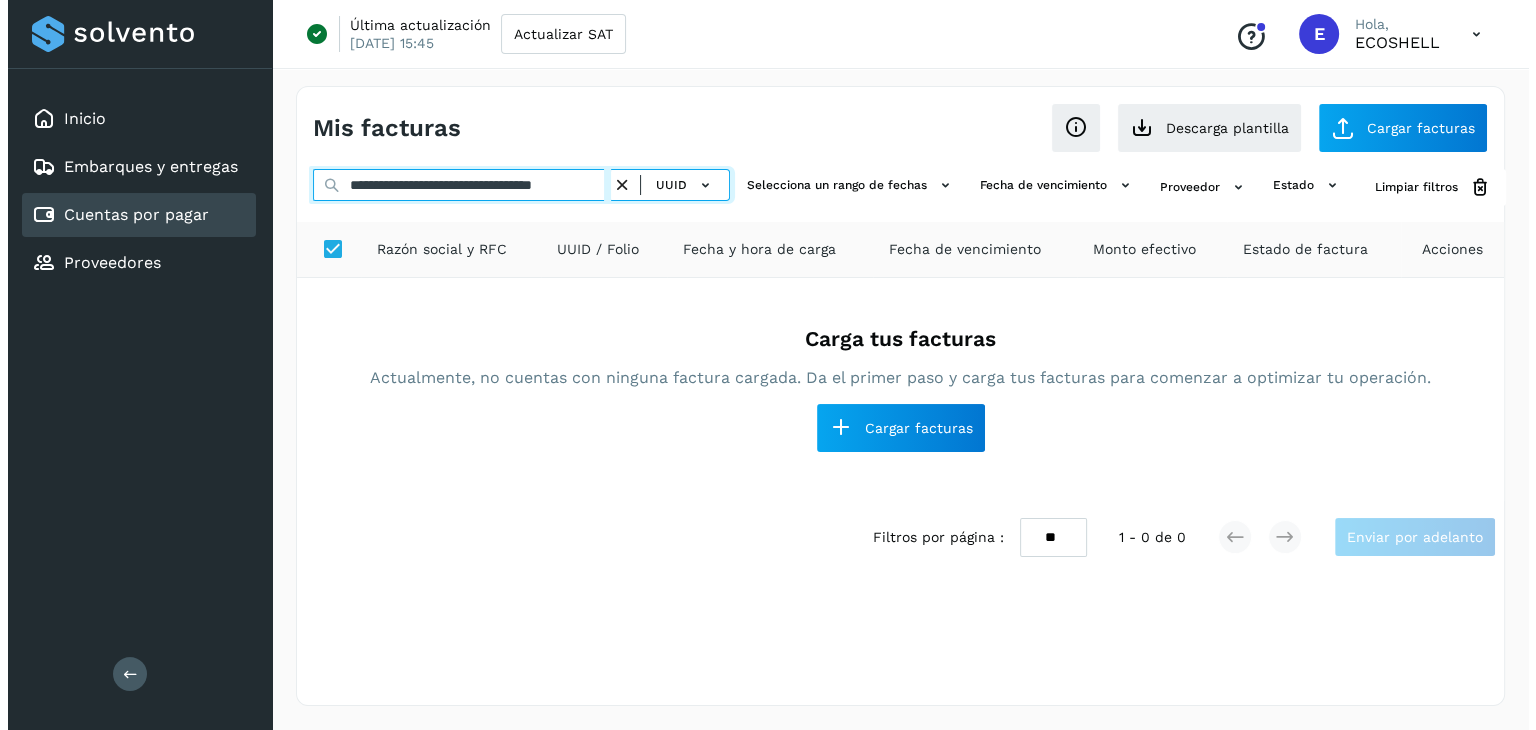 scroll, scrollTop: 0, scrollLeft: 47, axis: horizontal 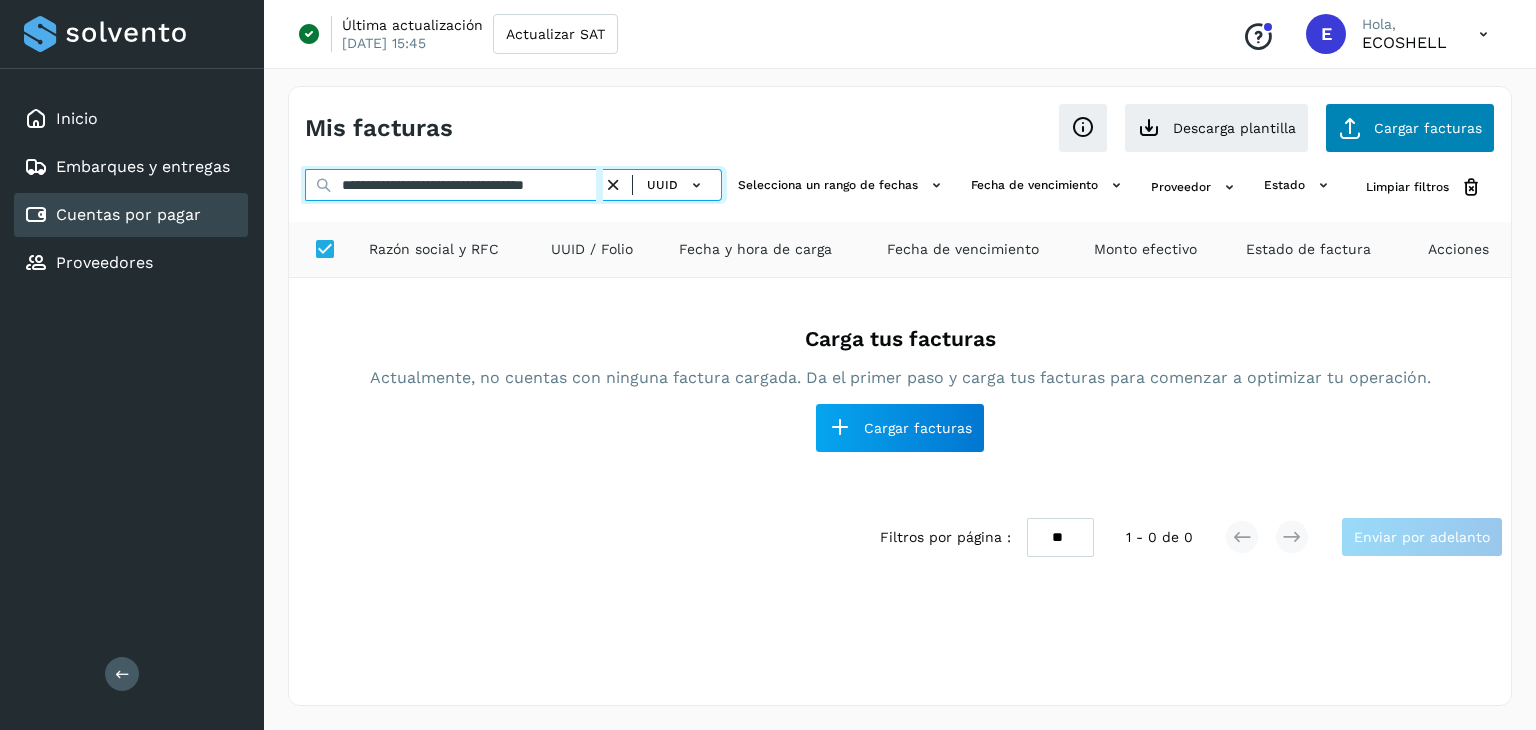 type on "**********" 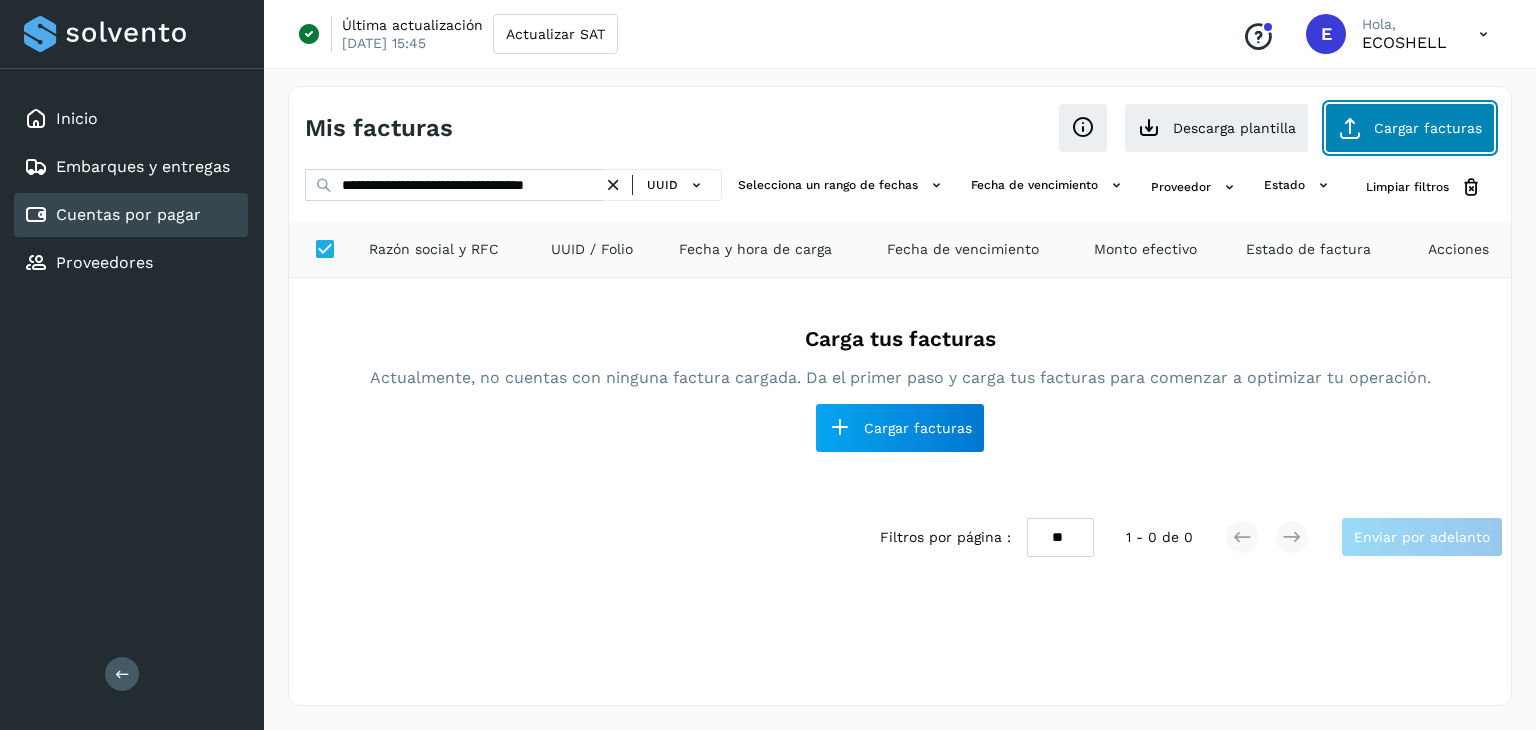 click on "Cargar facturas" 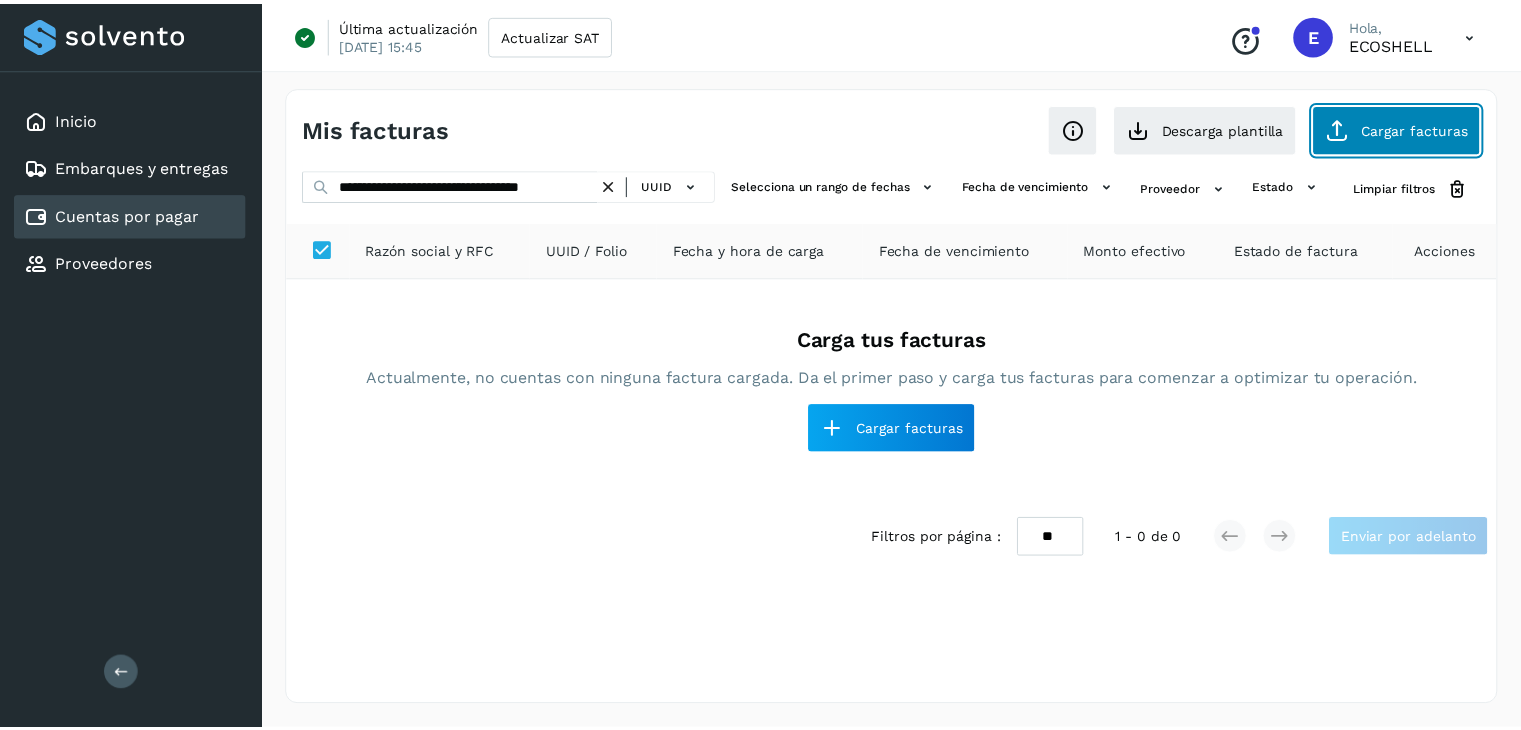 scroll, scrollTop: 0, scrollLeft: 0, axis: both 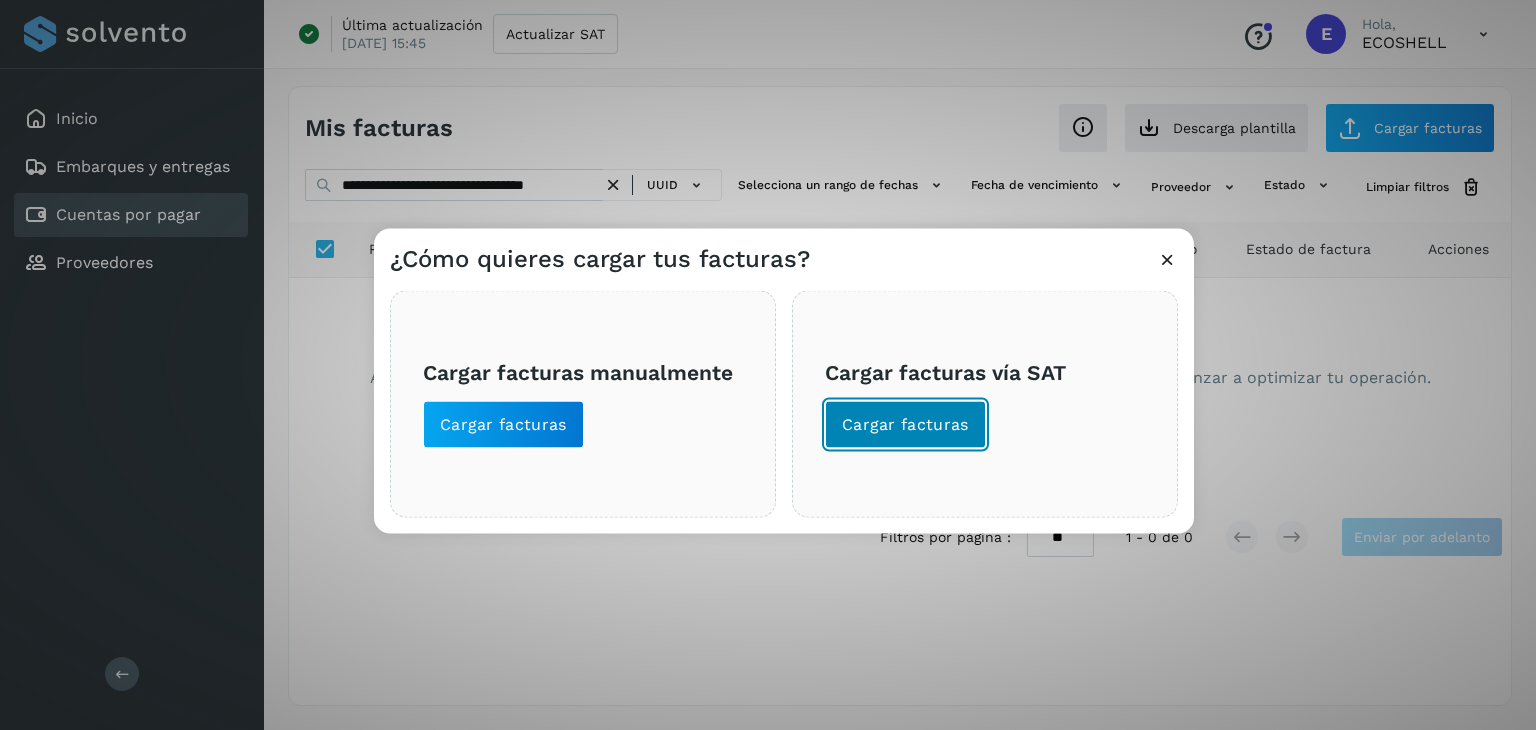 click on "Cargar facturas" 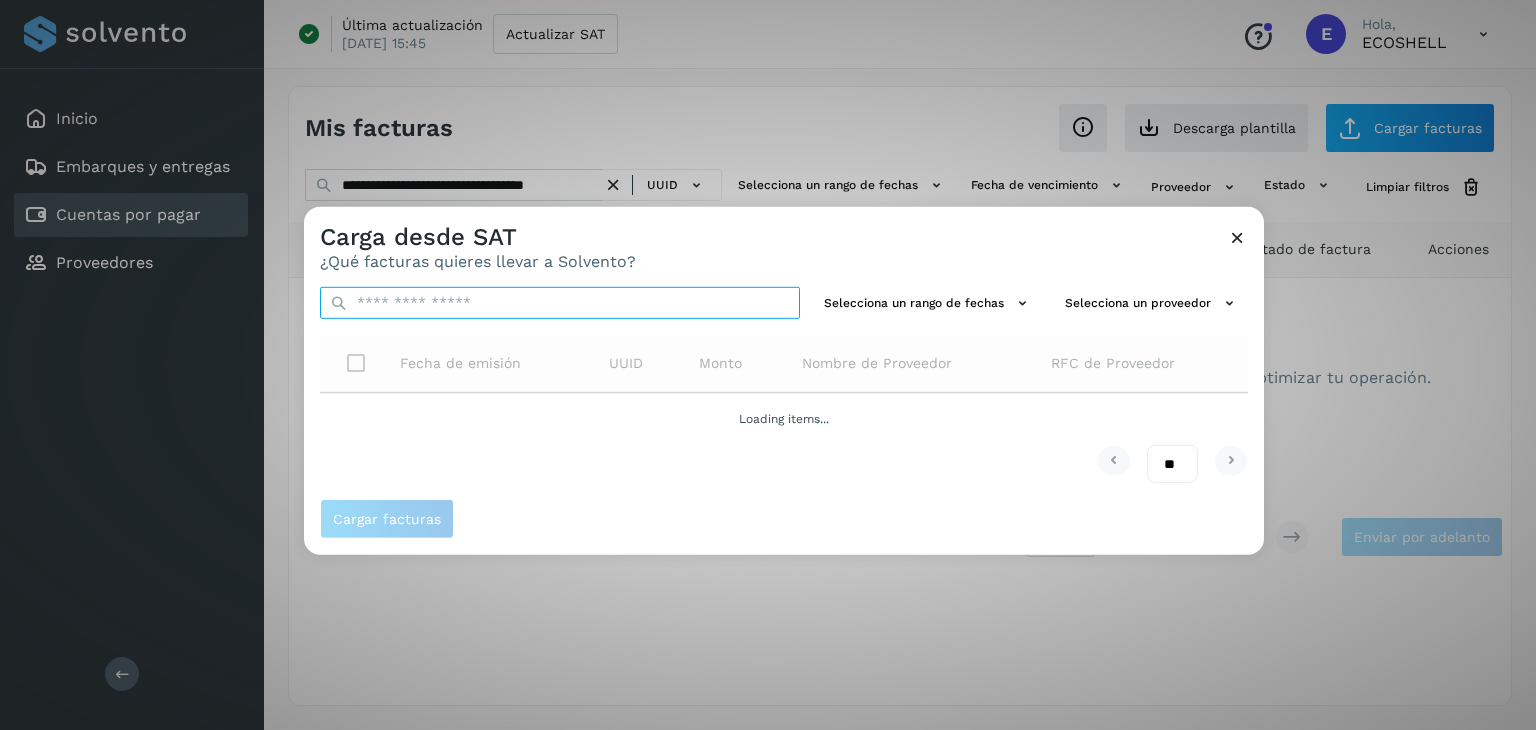 click at bounding box center [560, 303] 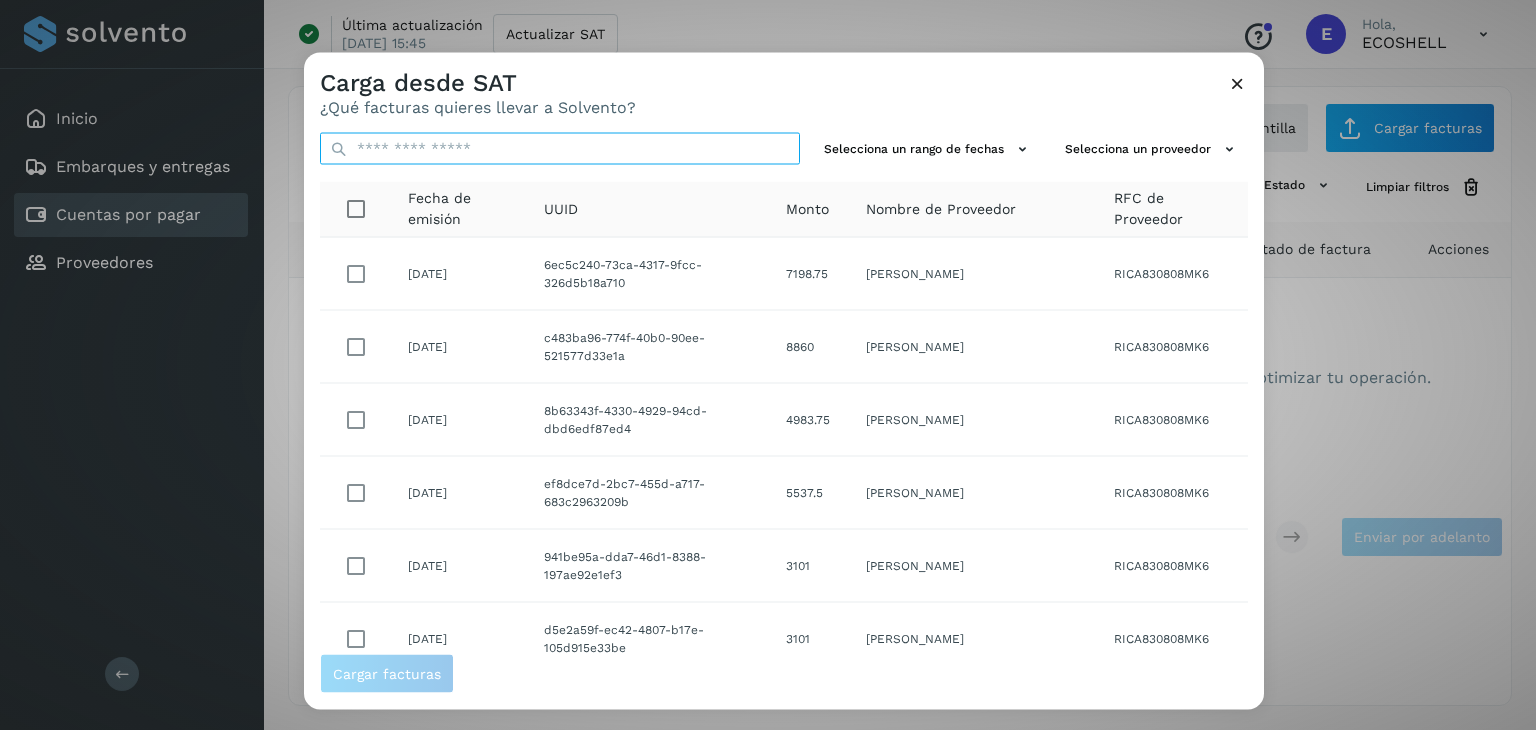 click at bounding box center [560, 149] 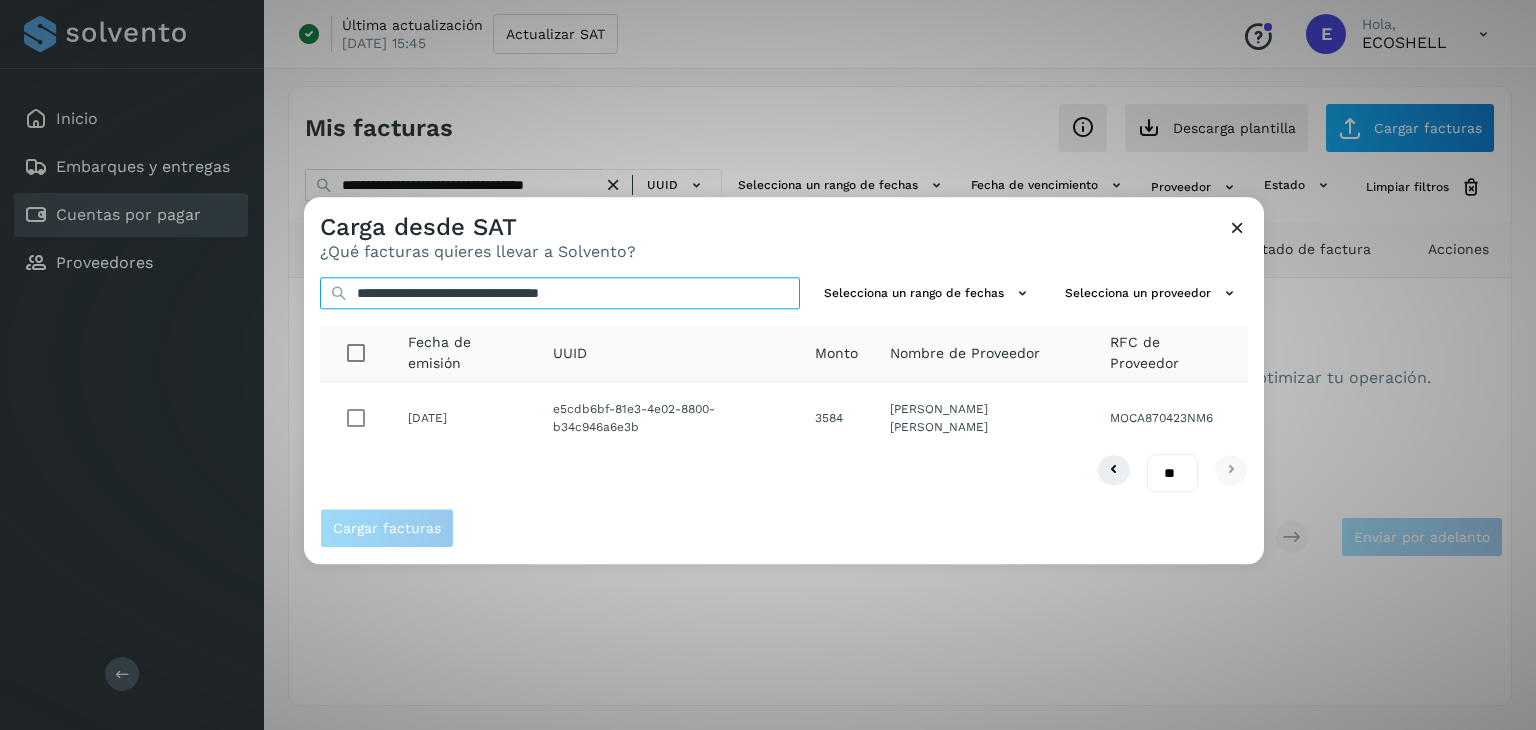 type on "**********" 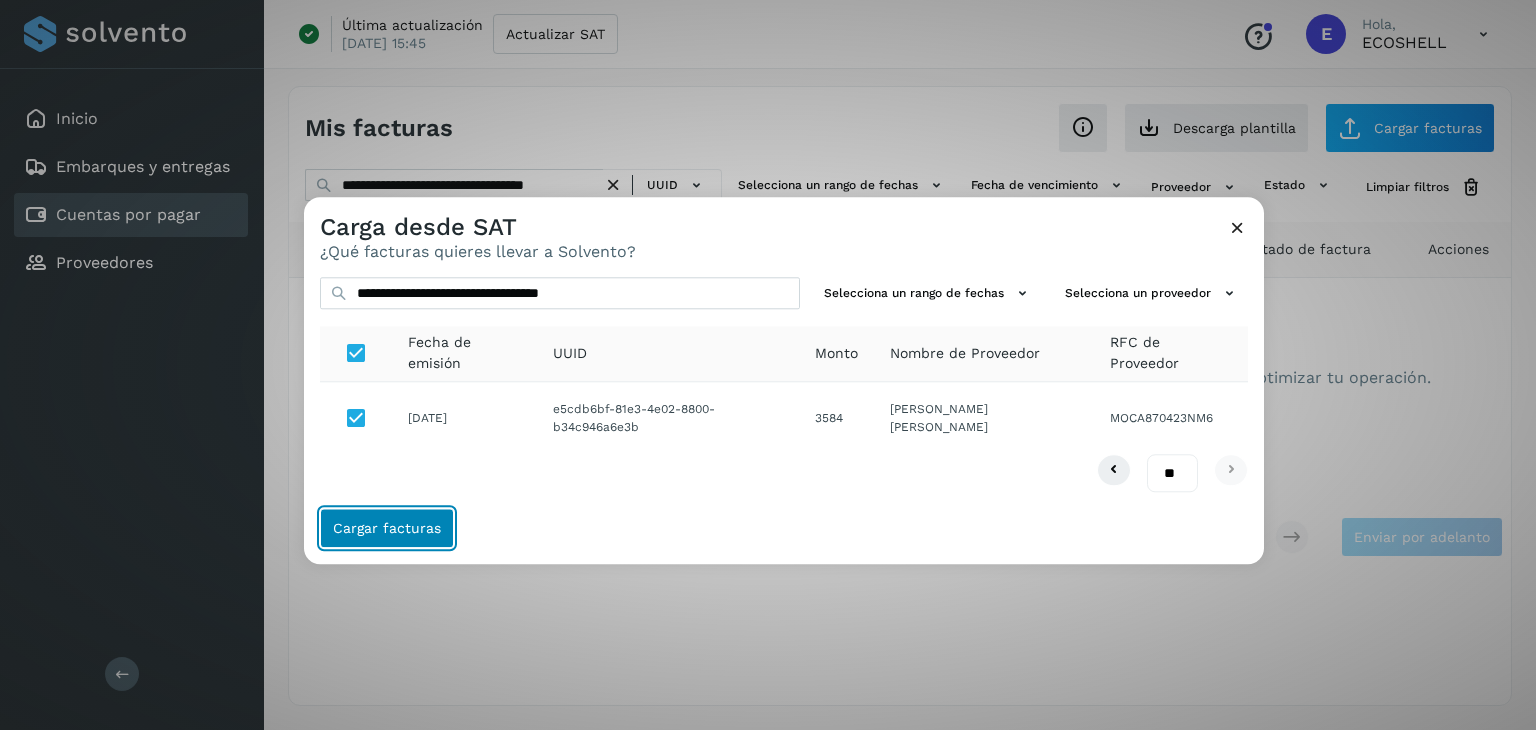 click on "Cargar facturas" 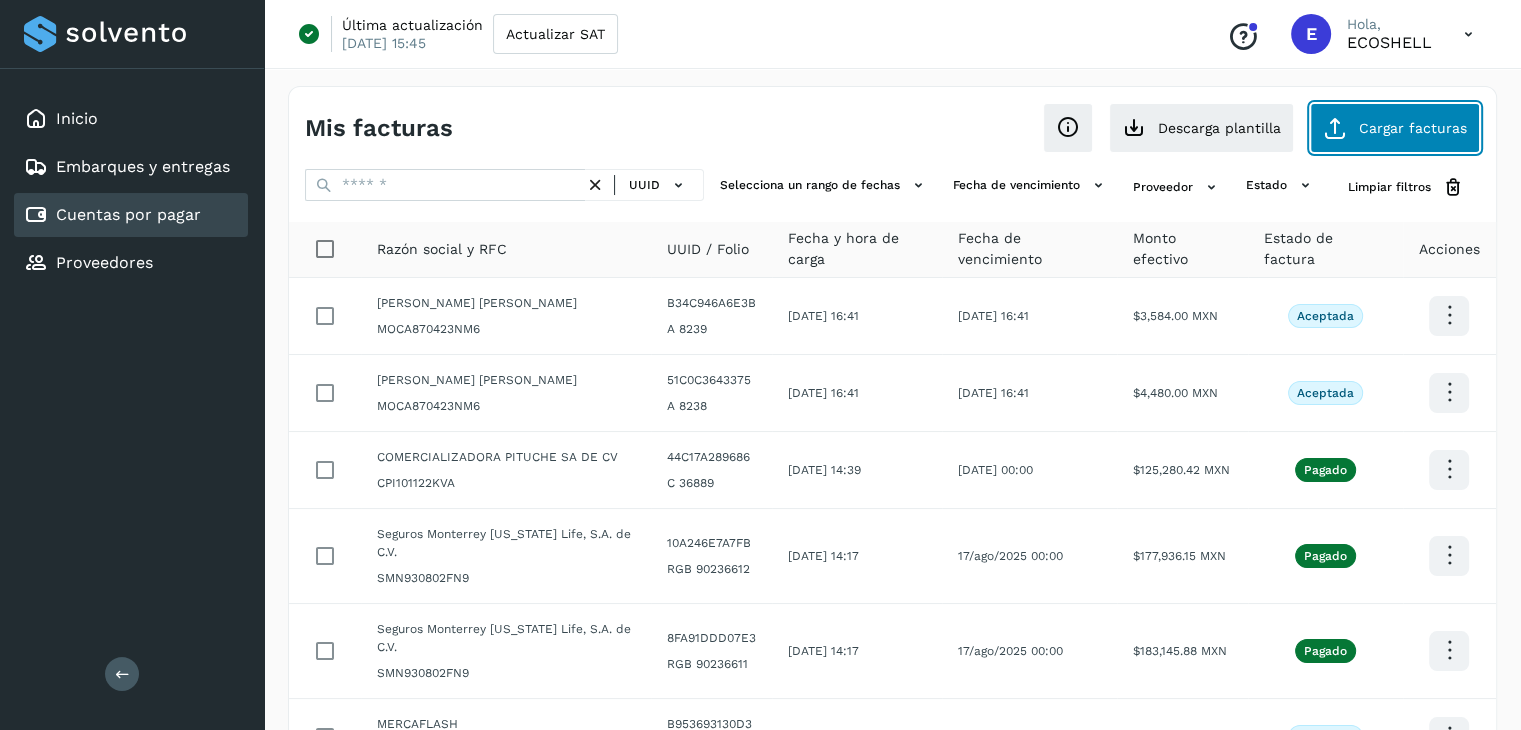 click on "Cargar facturas" 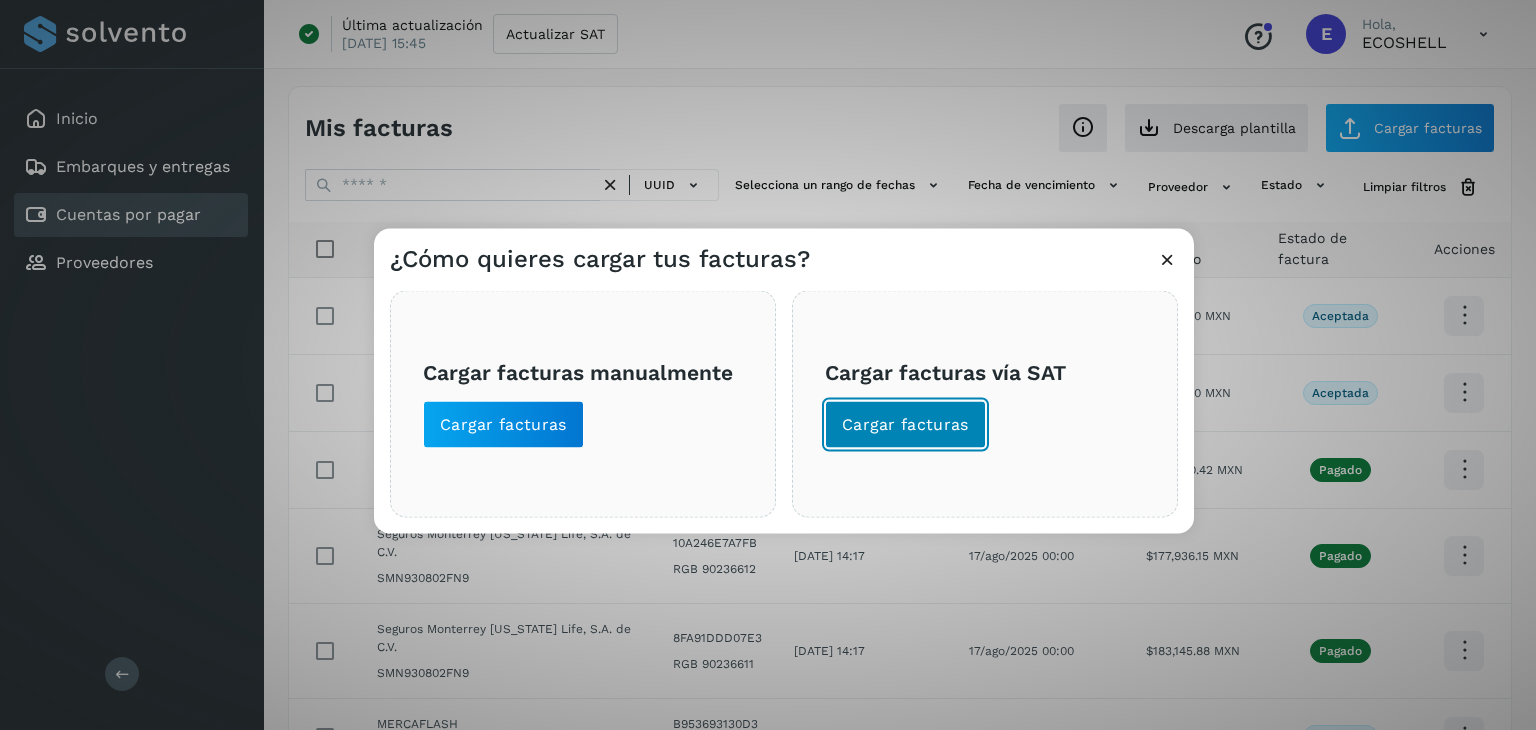 click on "Cargar facturas" 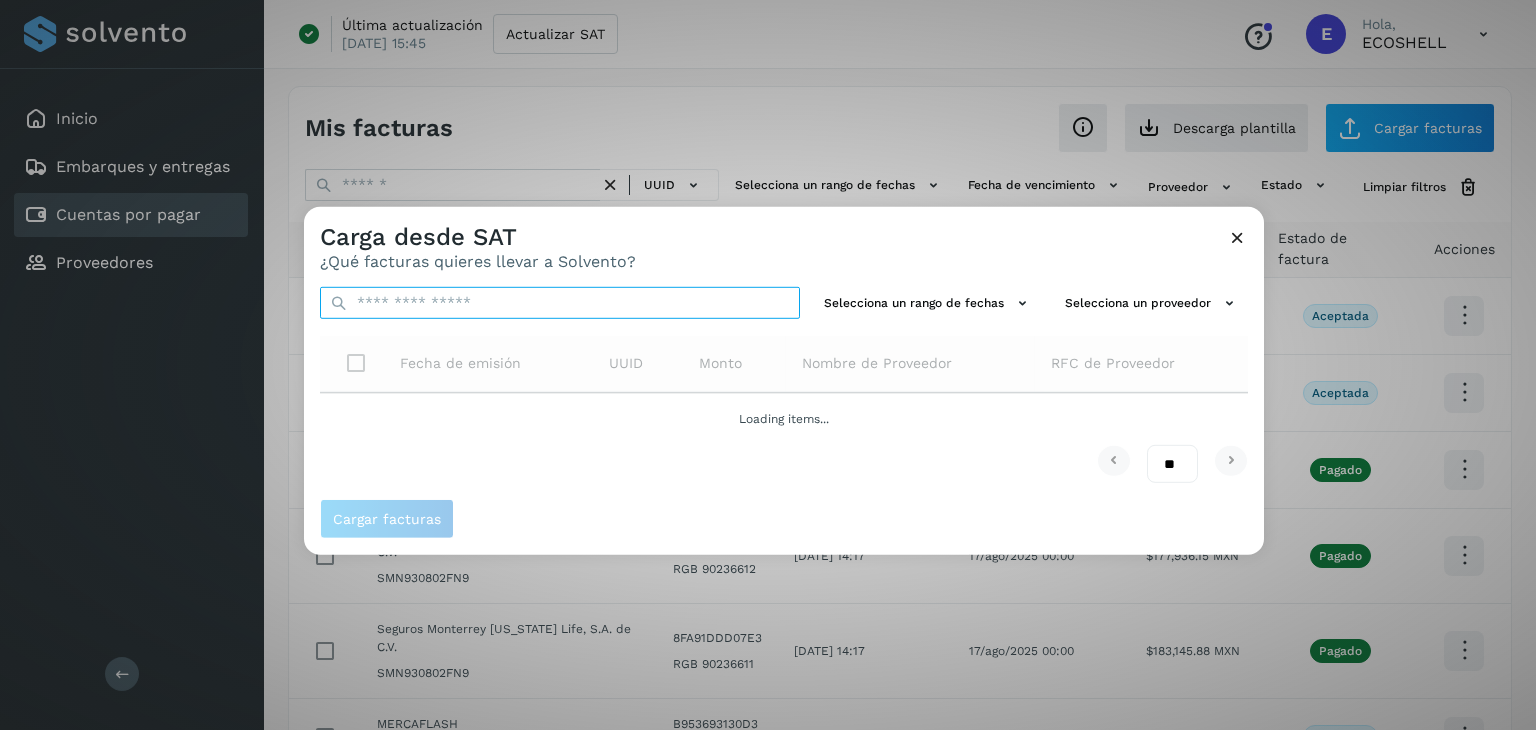 click at bounding box center (560, 303) 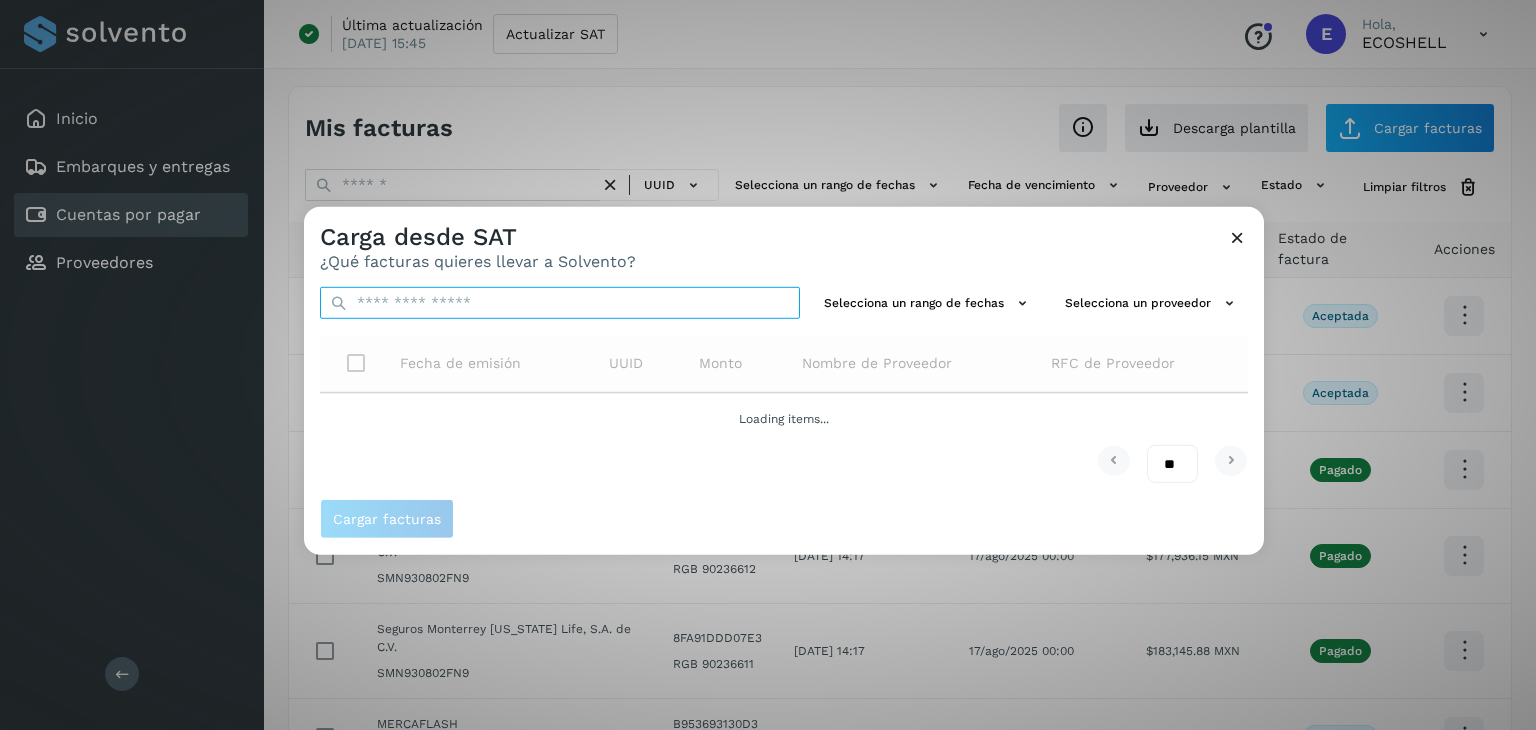 paste on "**********" 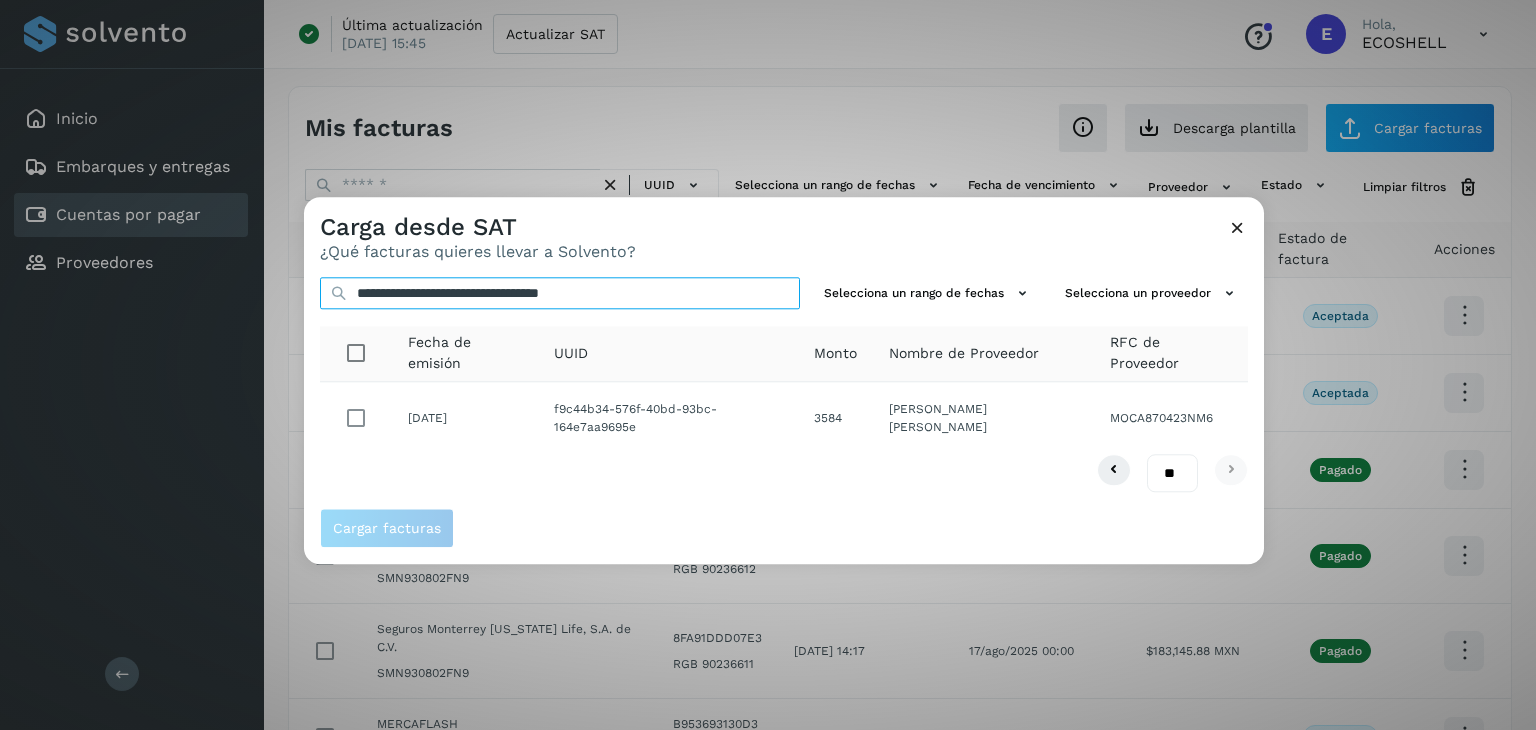 type on "**********" 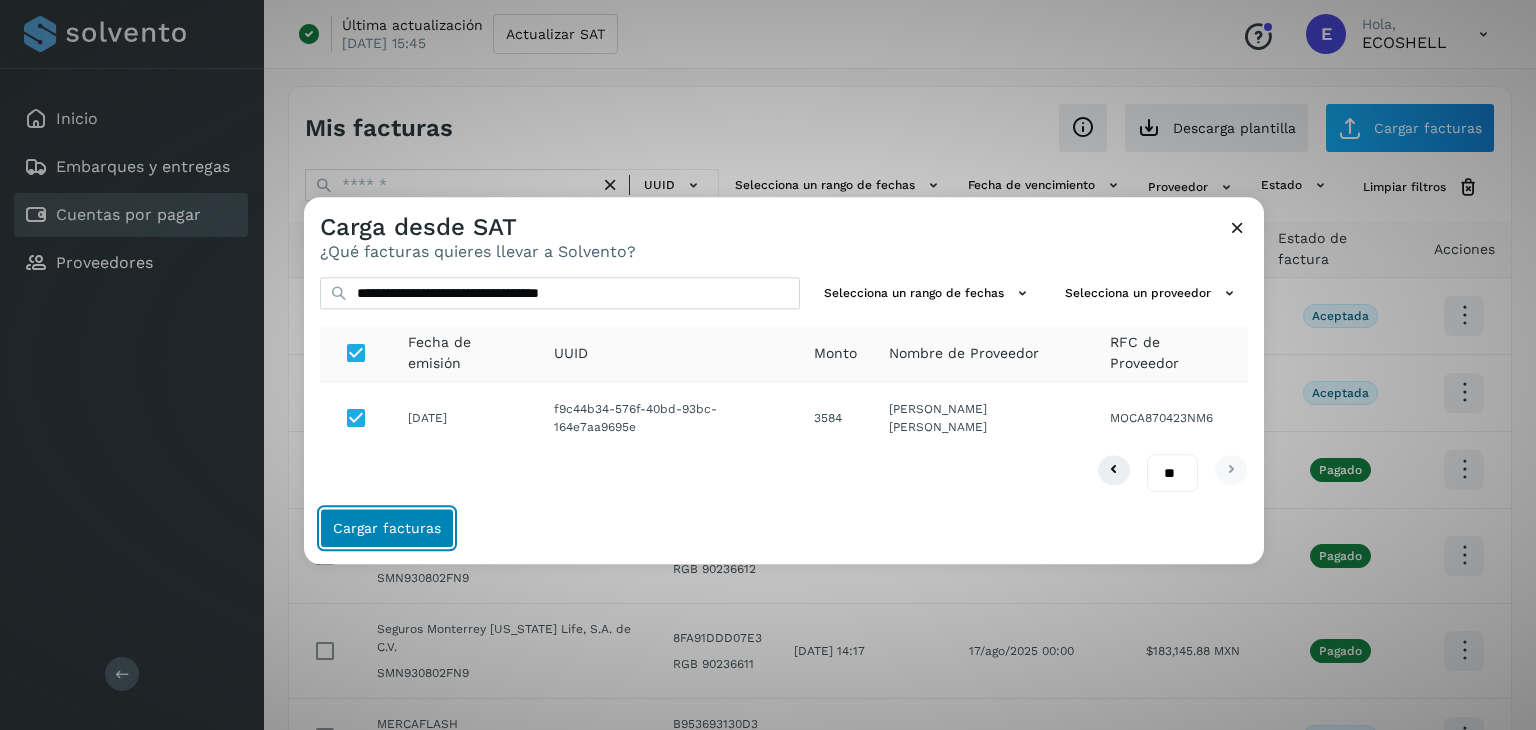 click on "Cargar facturas" 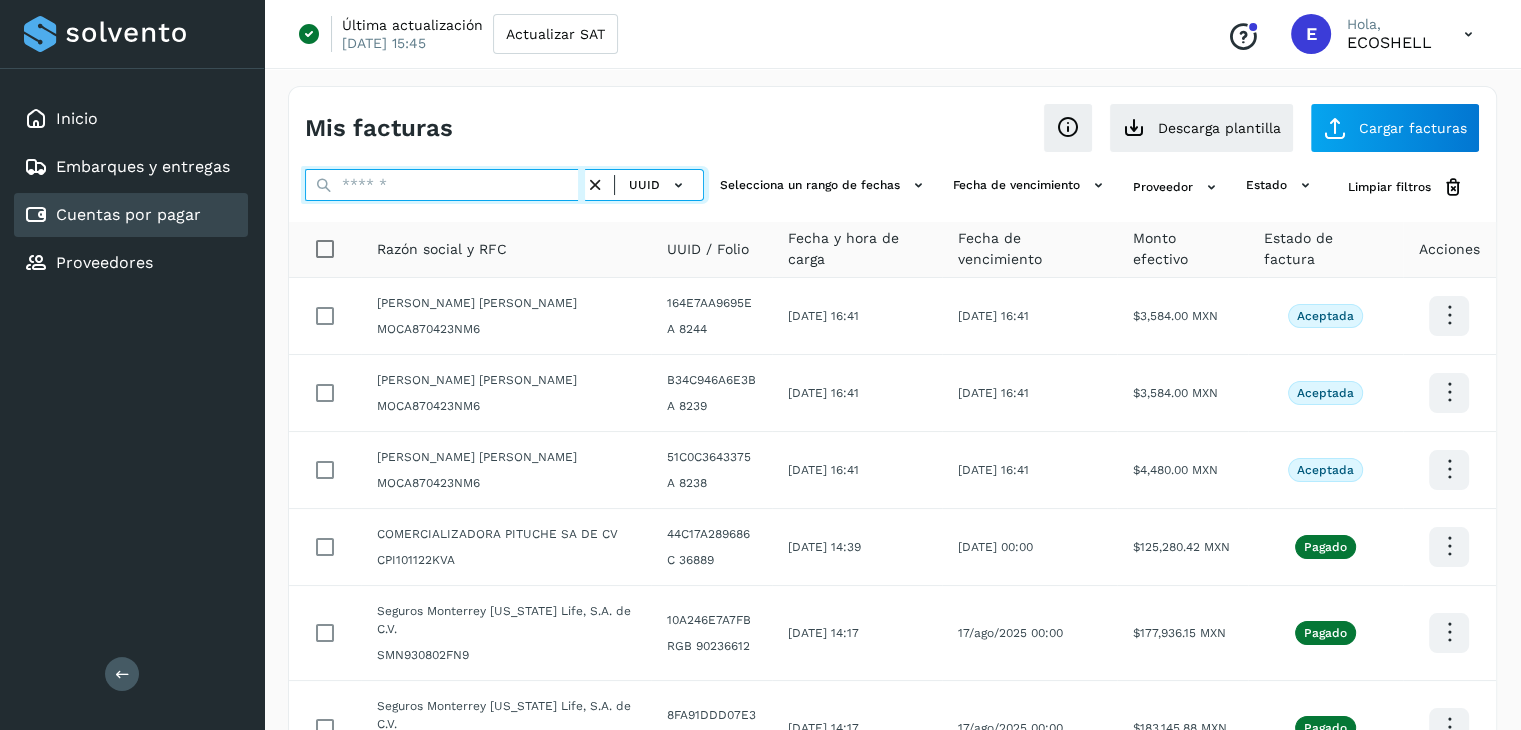 click at bounding box center (445, 185) 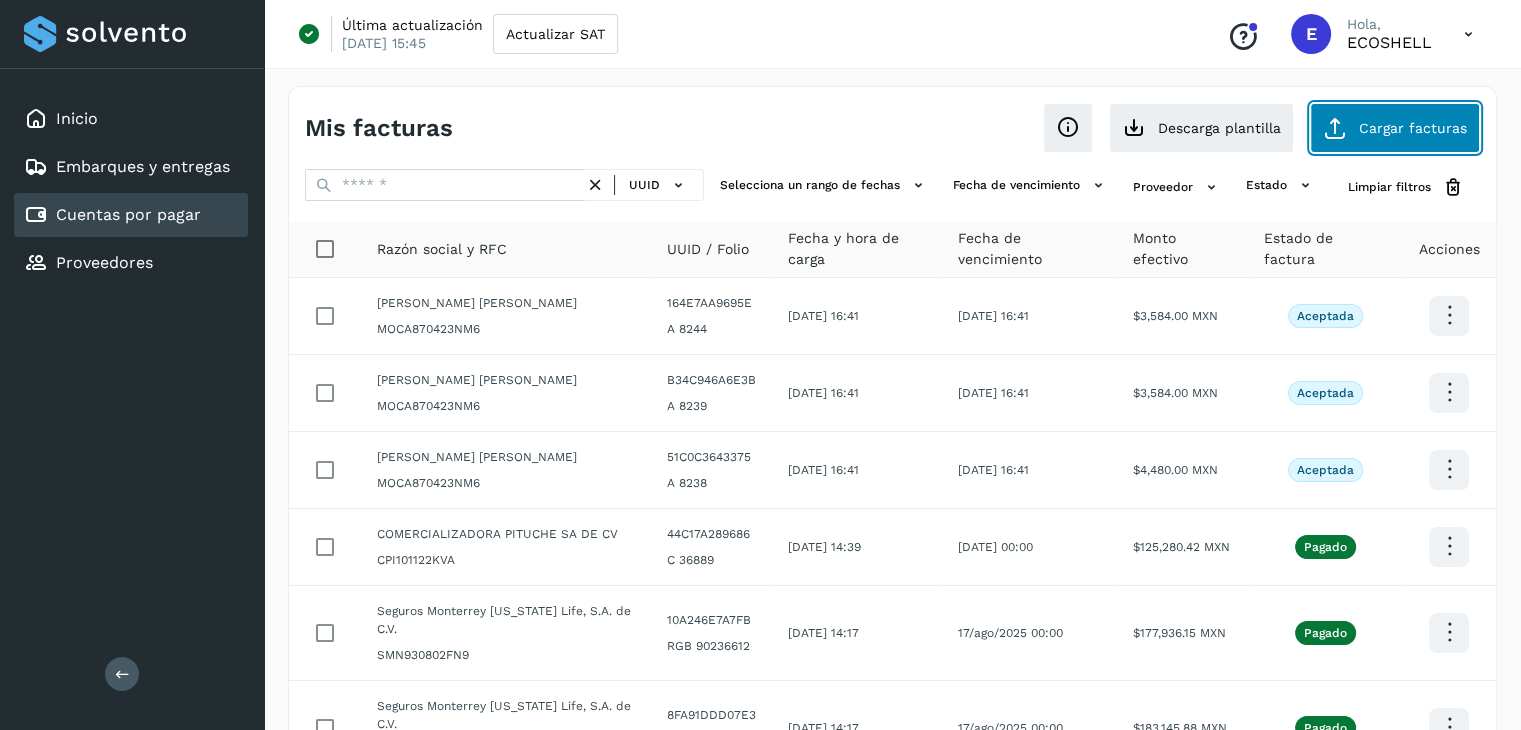 click on "Cargar facturas" 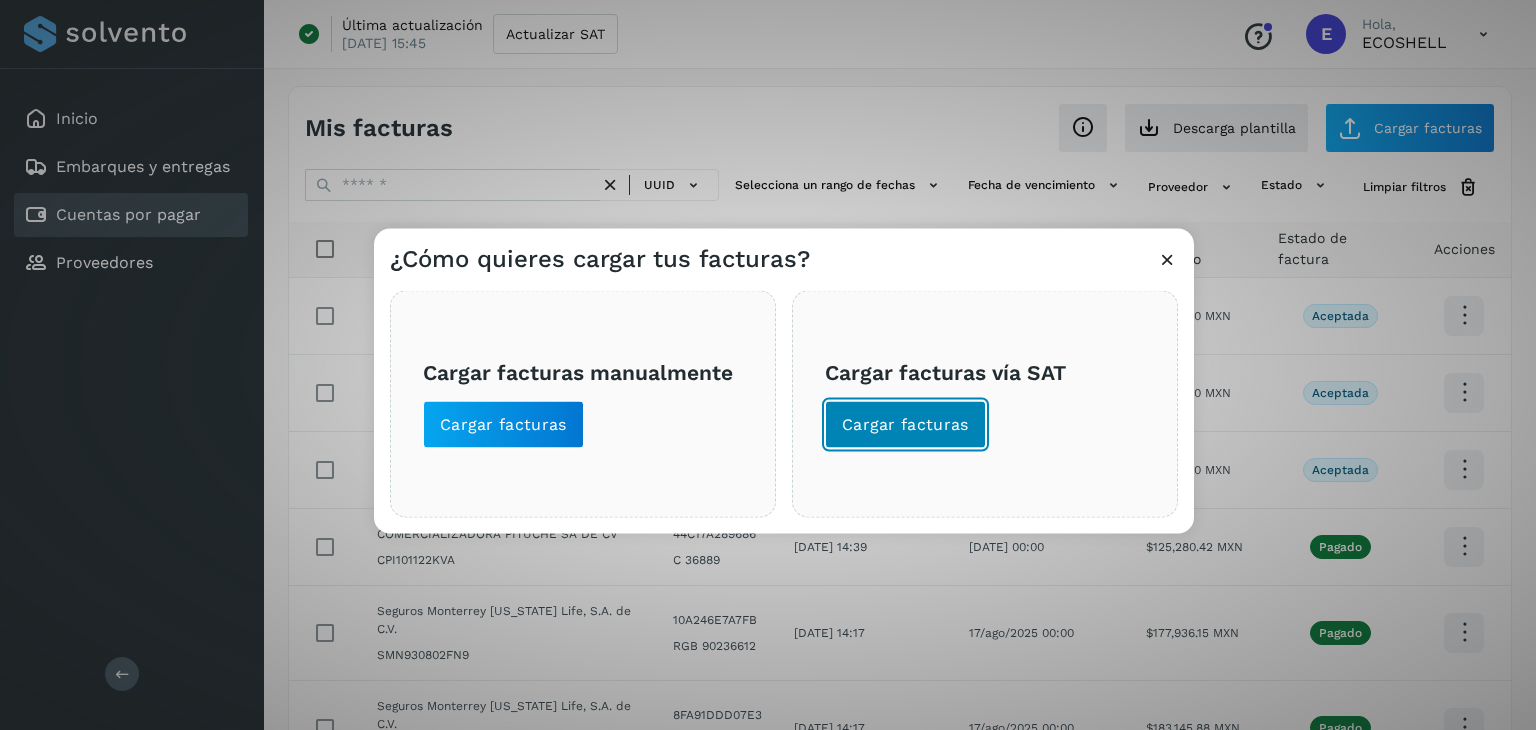 click on "Cargar facturas" 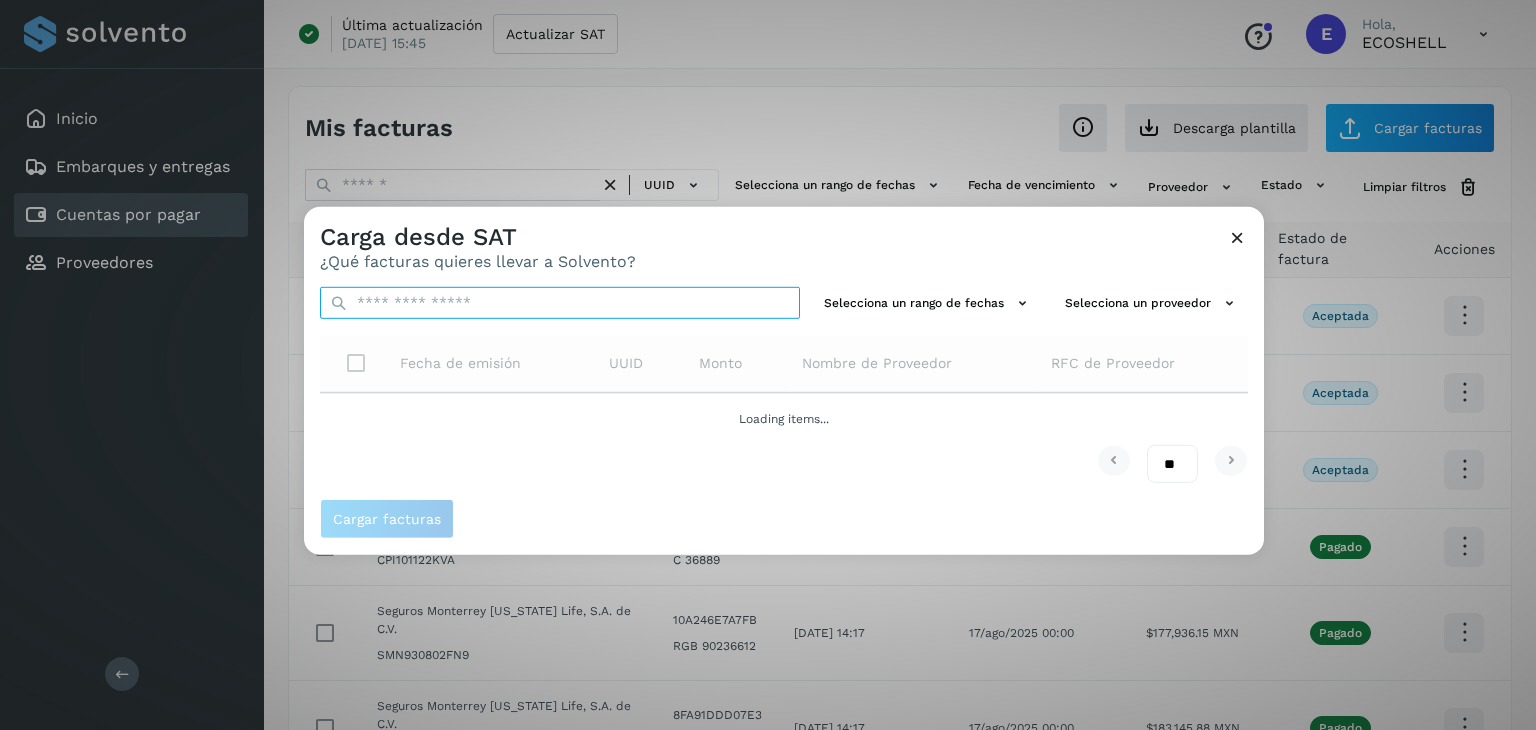 click at bounding box center (560, 303) 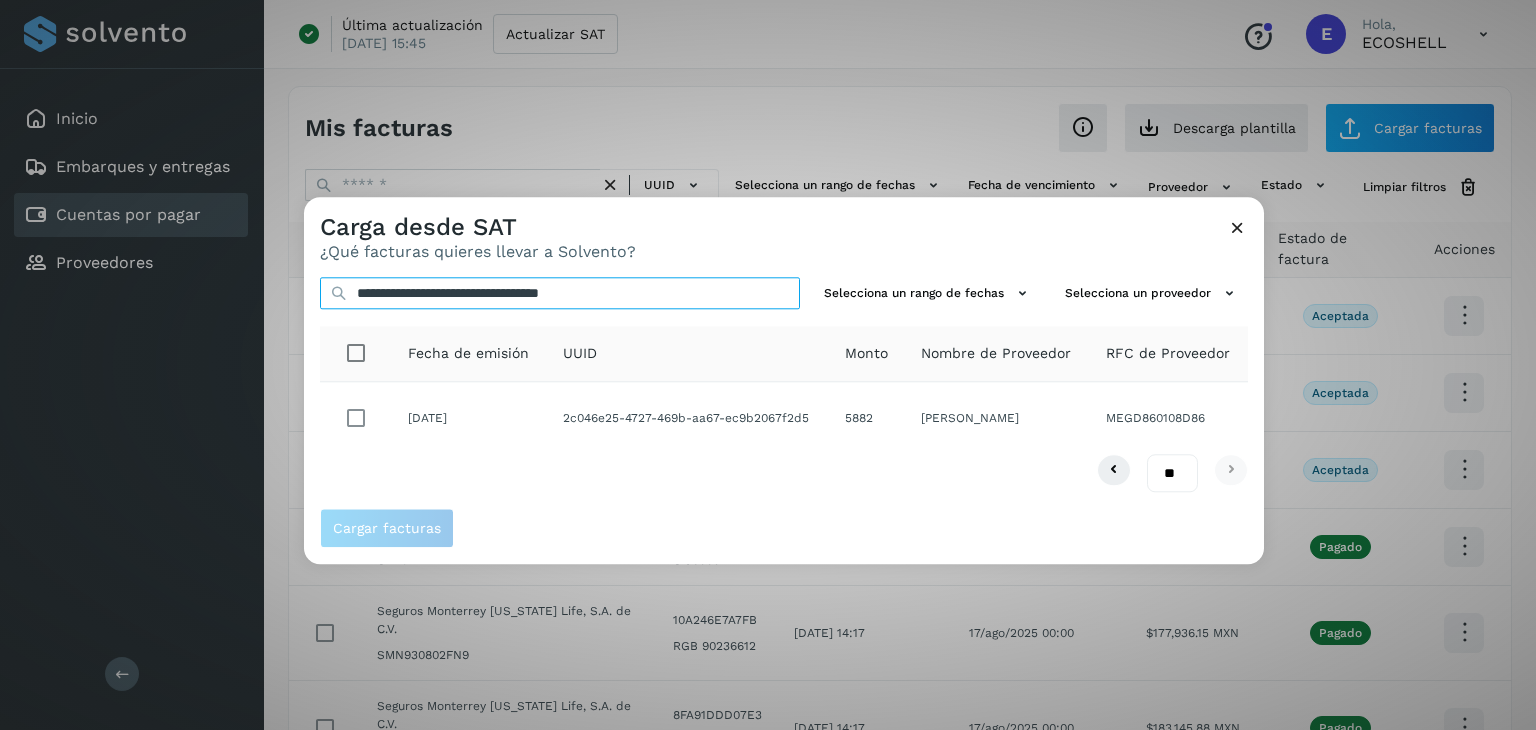type on "**********" 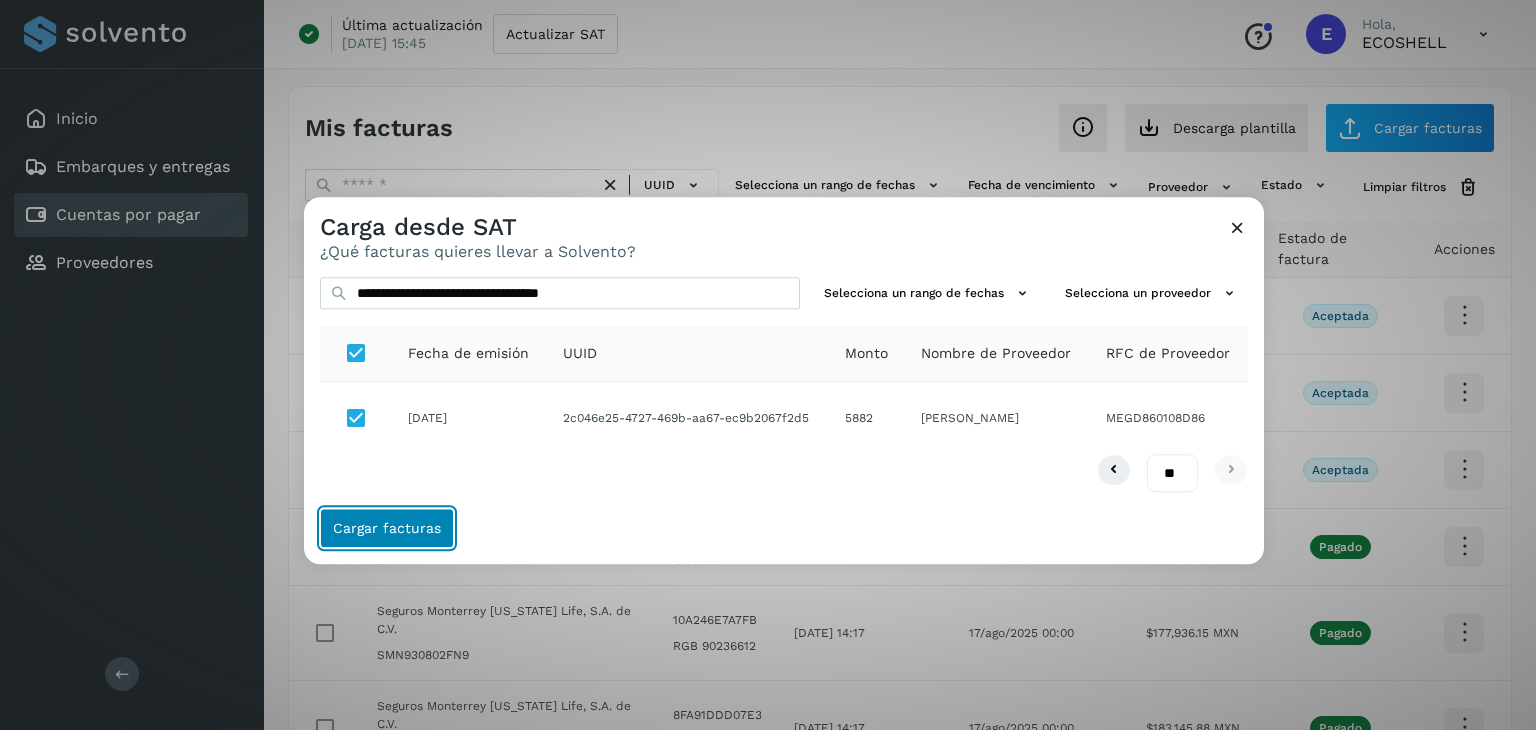 click on "Cargar facturas" 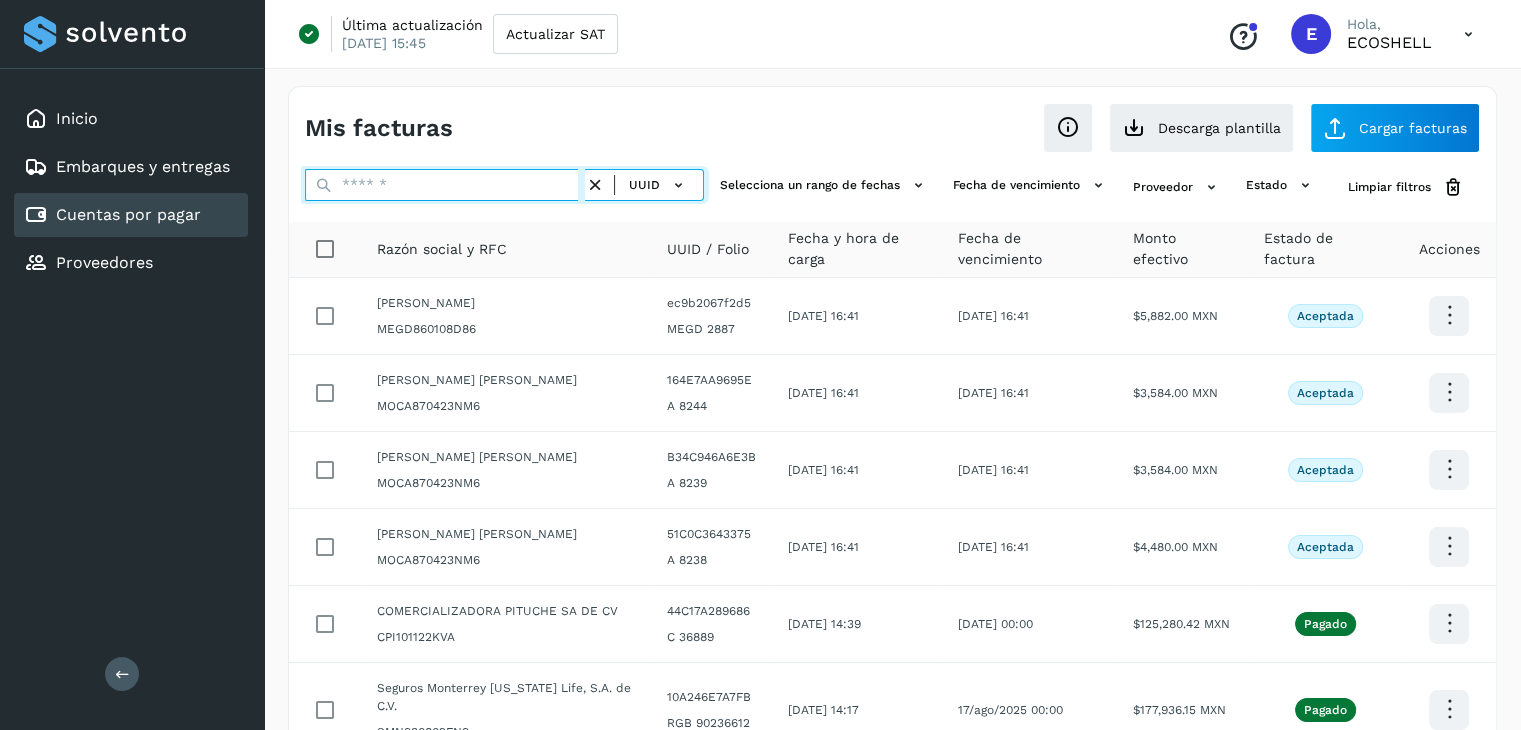 click at bounding box center (445, 185) 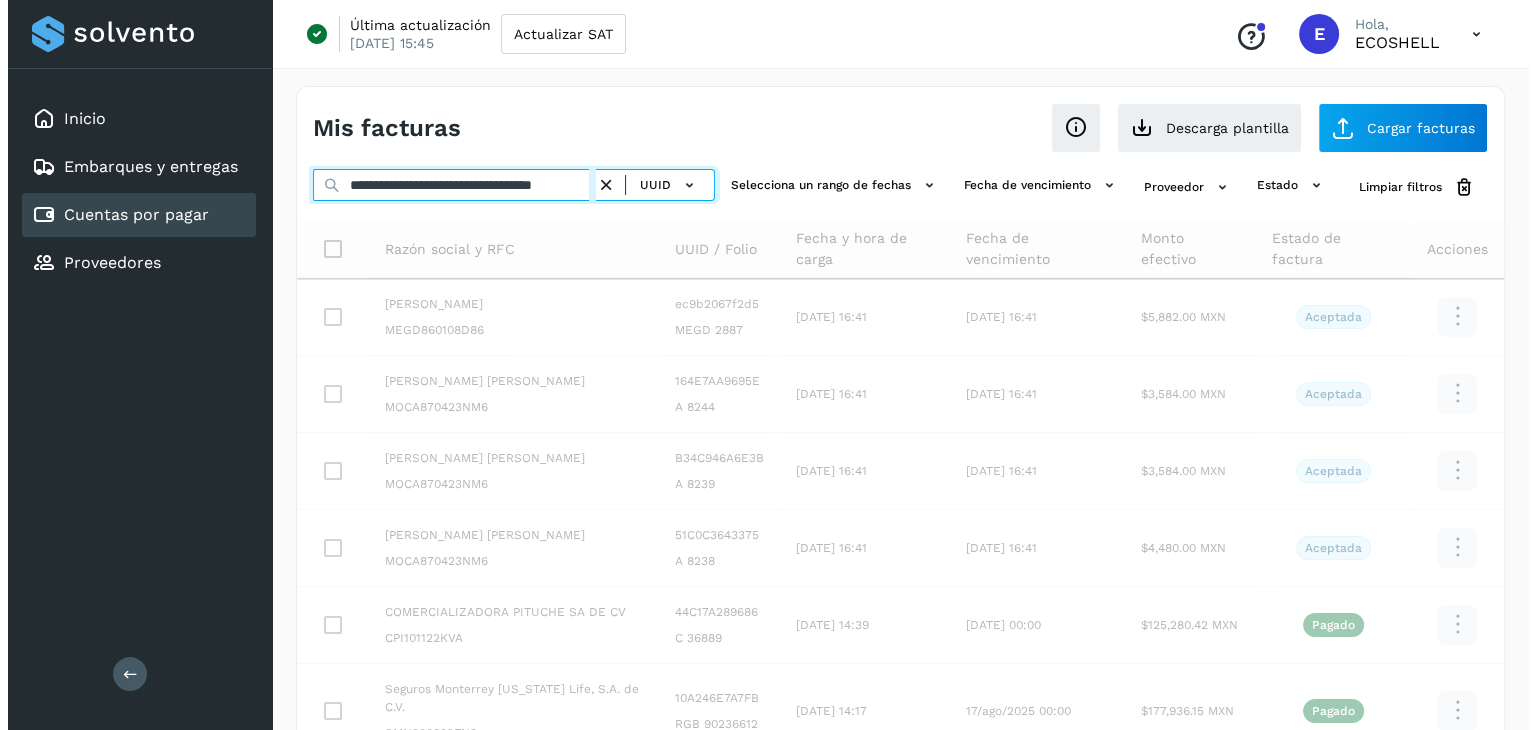 scroll, scrollTop: 0, scrollLeft: 41, axis: horizontal 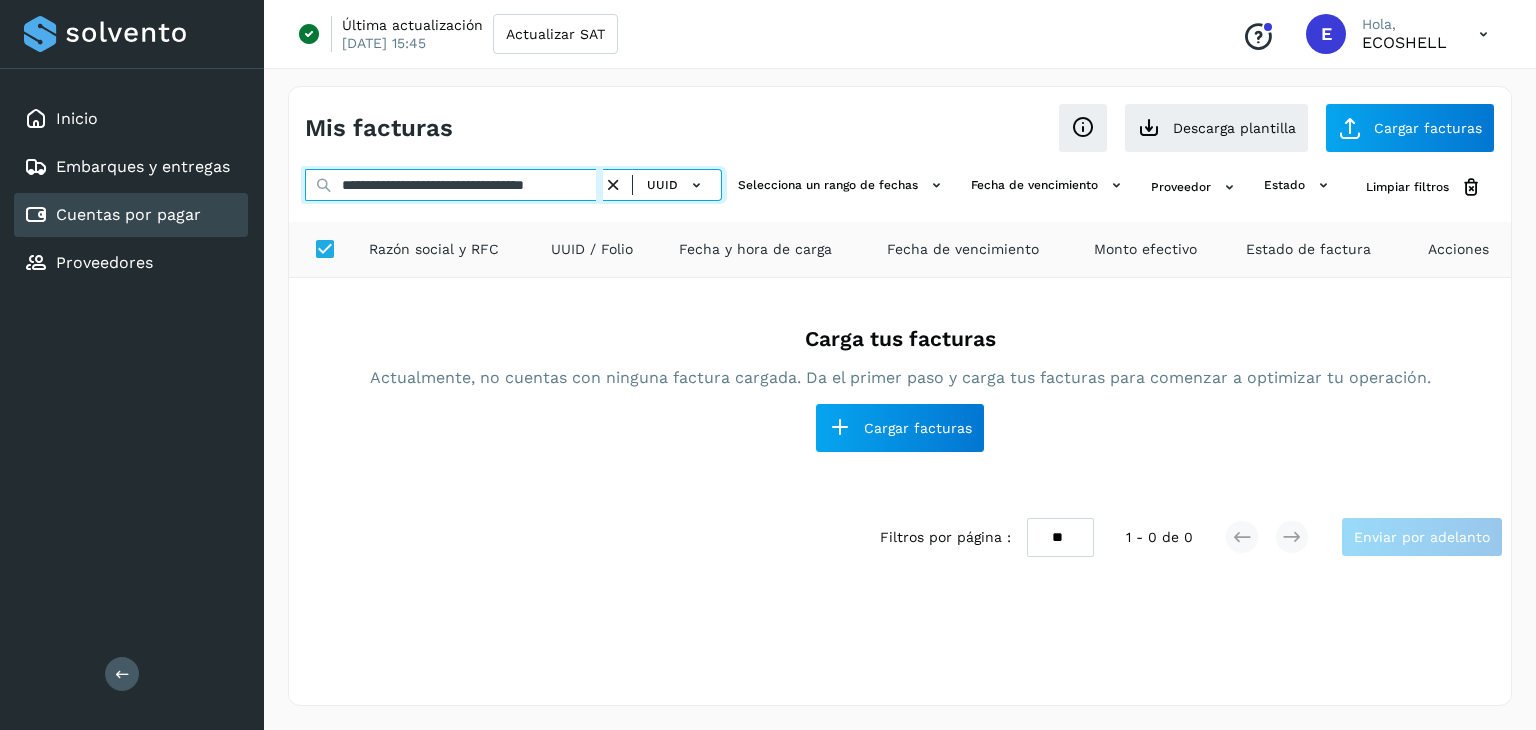 type on "**********" 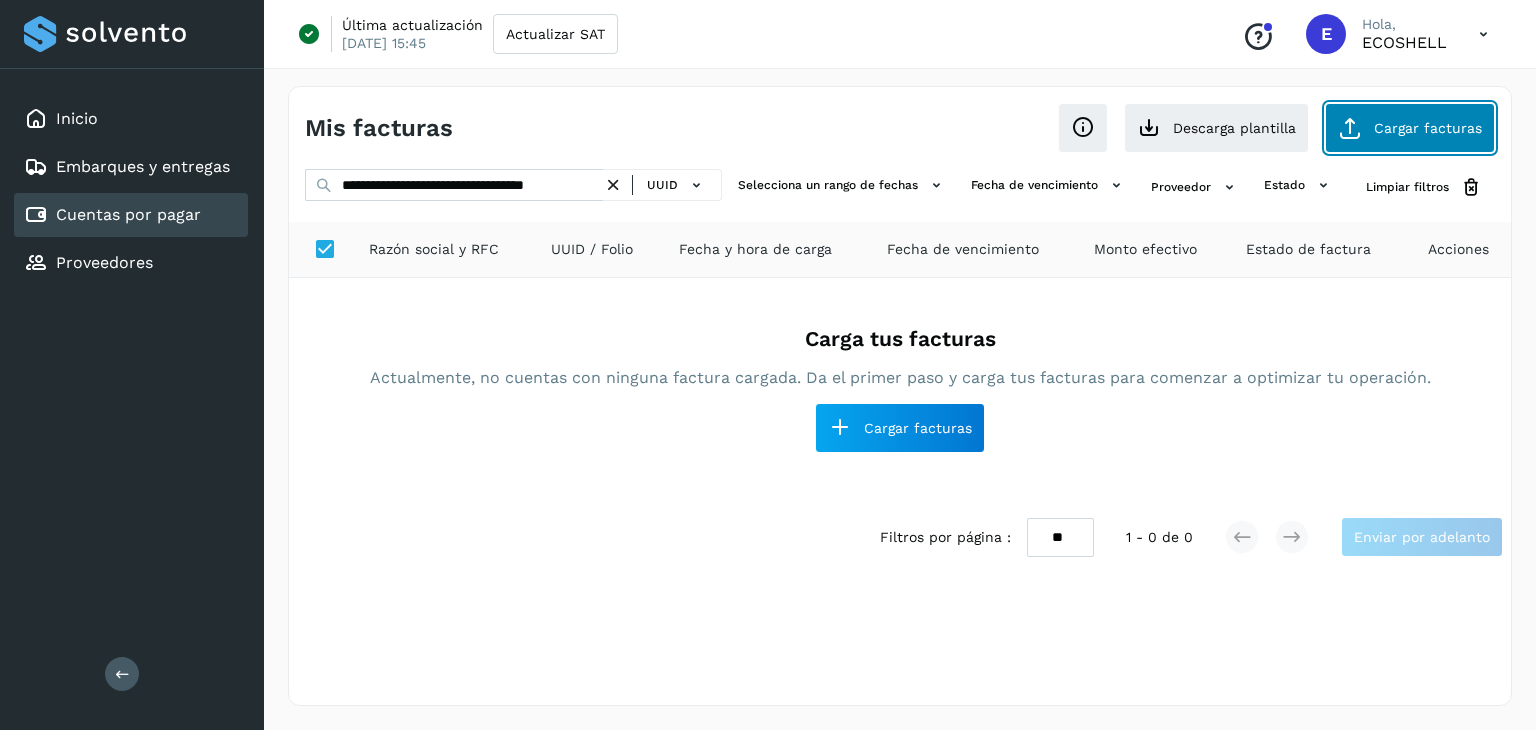 scroll, scrollTop: 0, scrollLeft: 0, axis: both 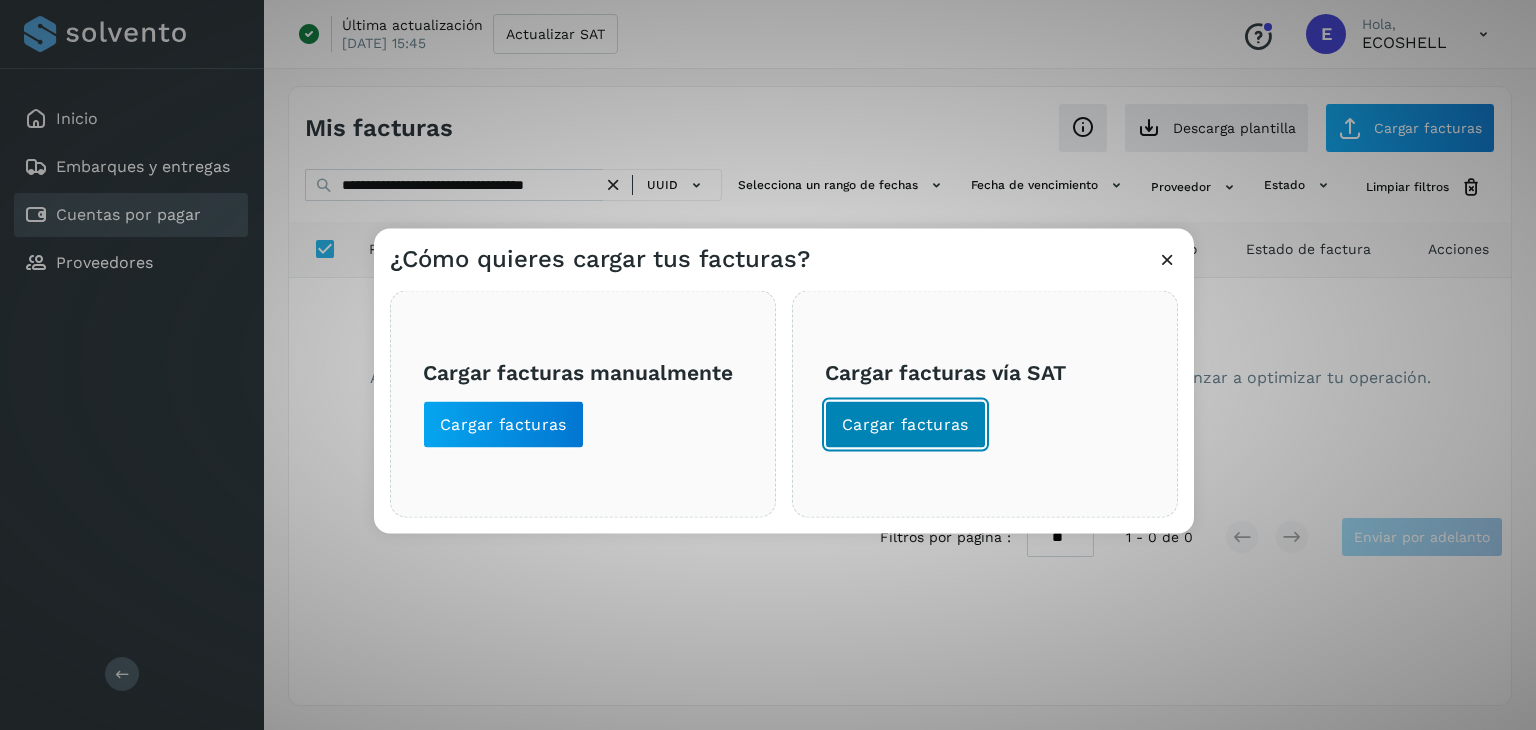 click on "Cargar facturas" 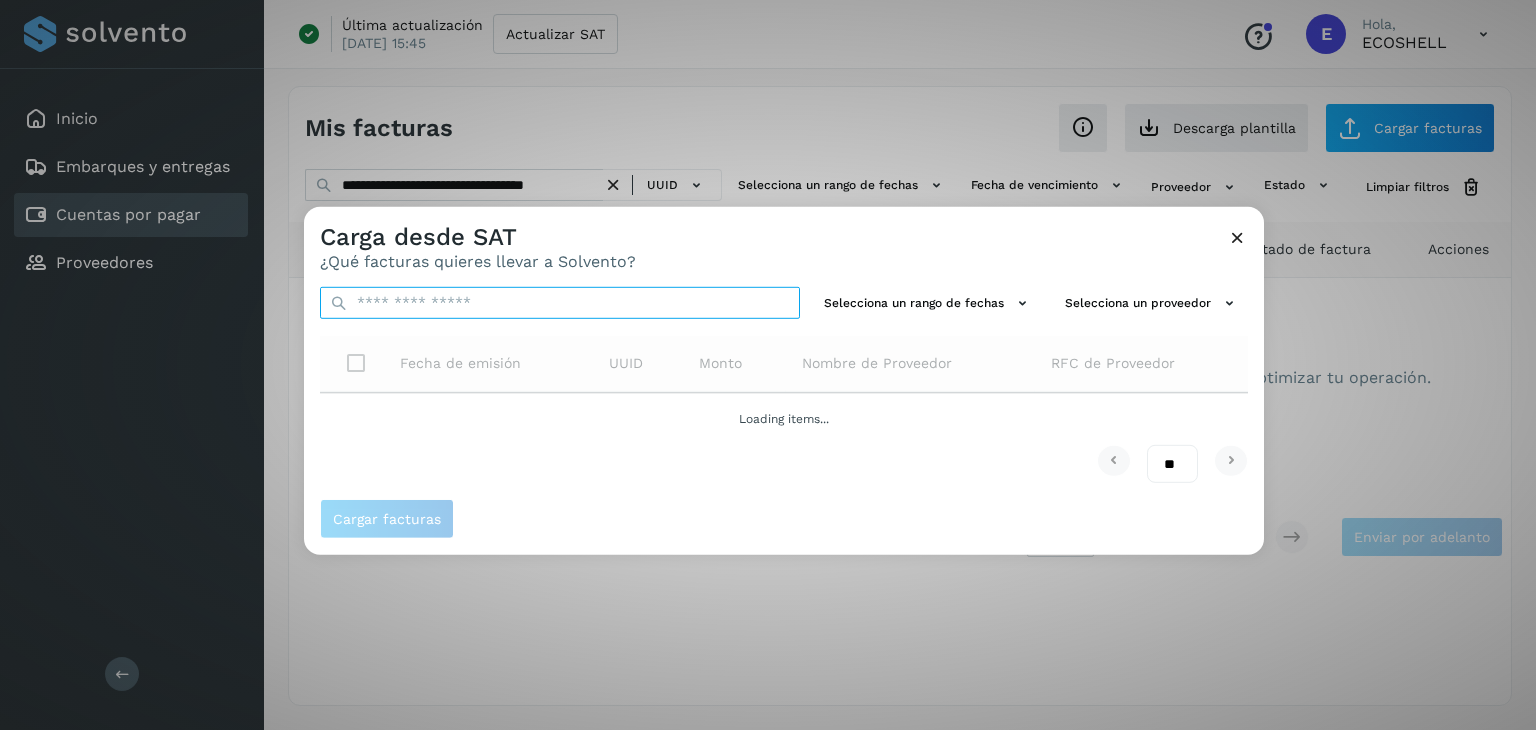 click at bounding box center (560, 303) 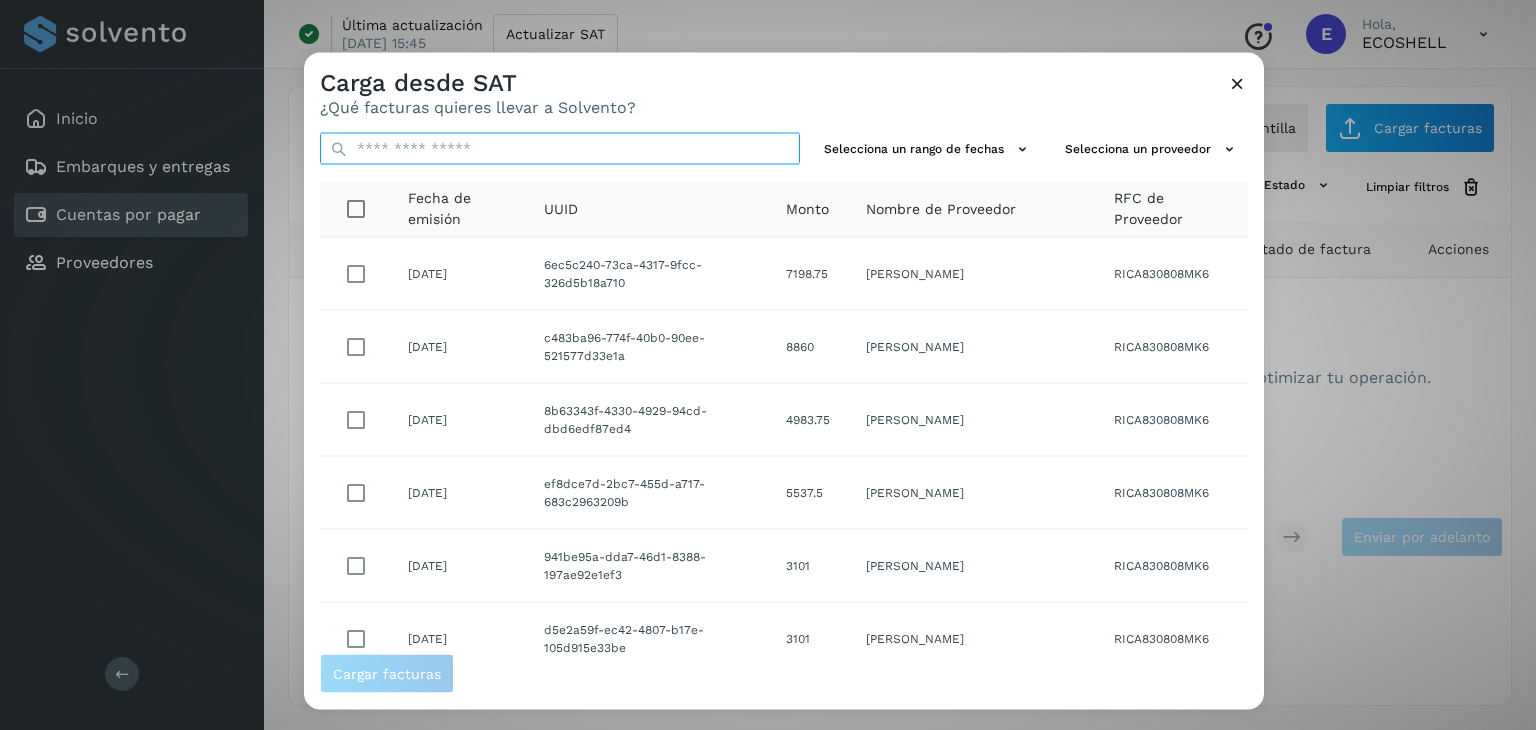paste on "**********" 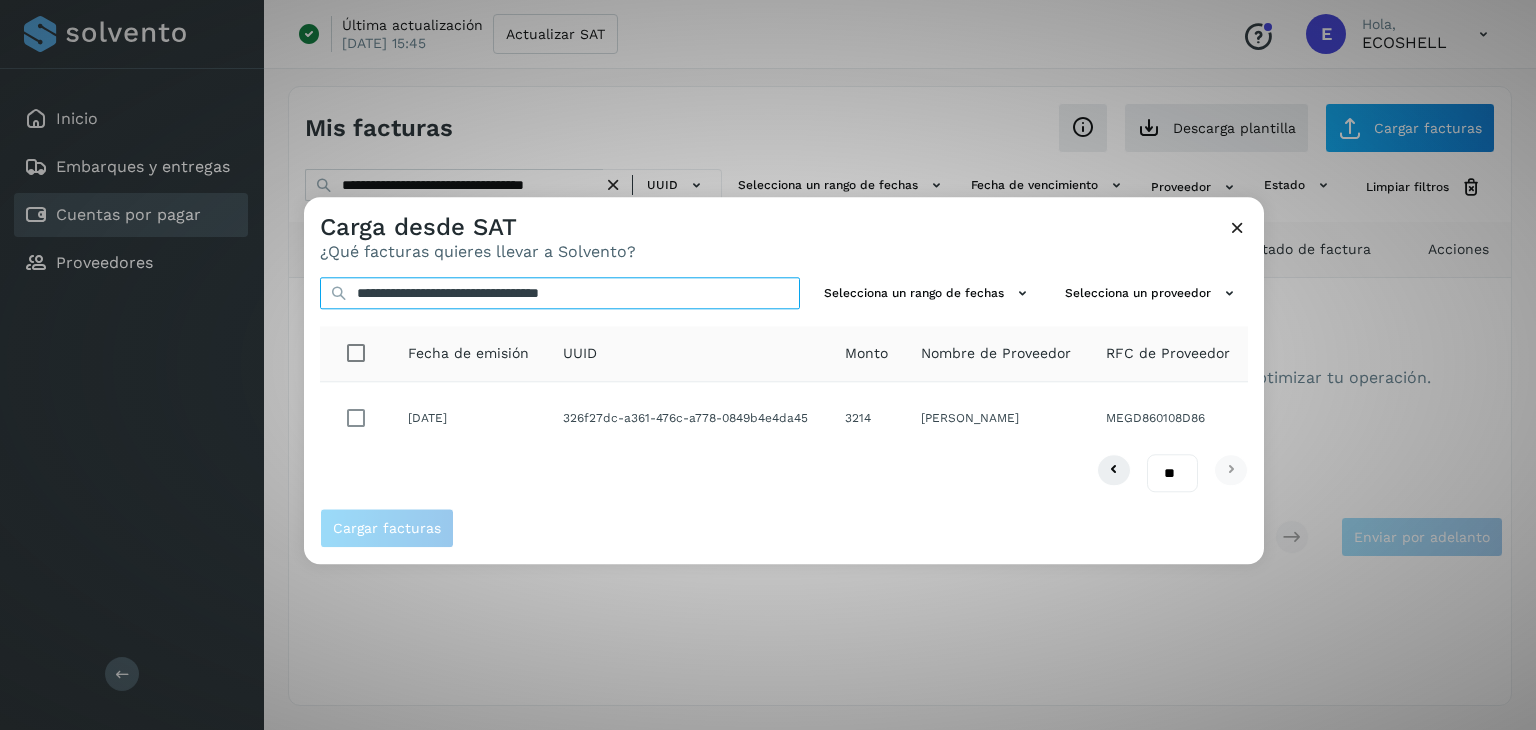type on "**********" 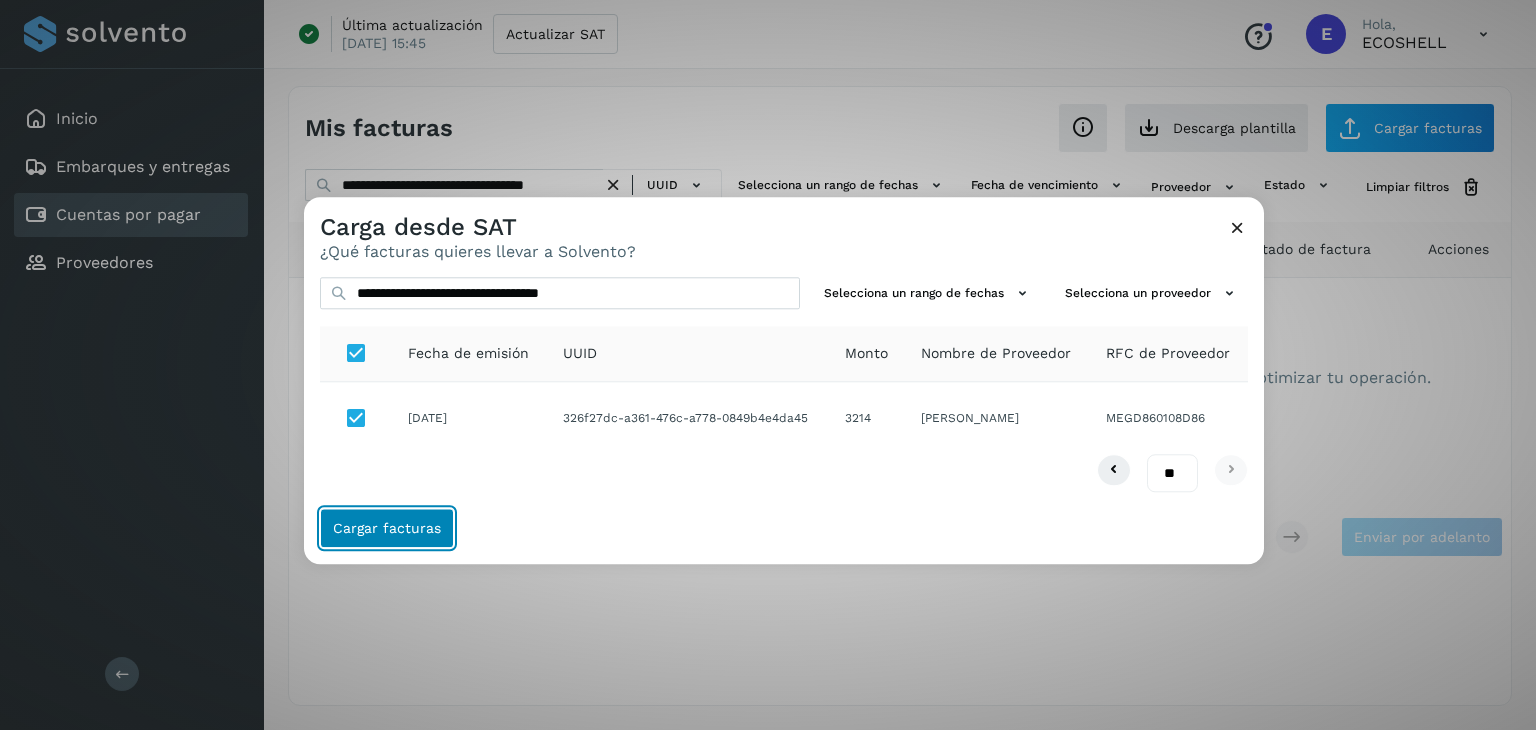 click on "Cargar facturas" 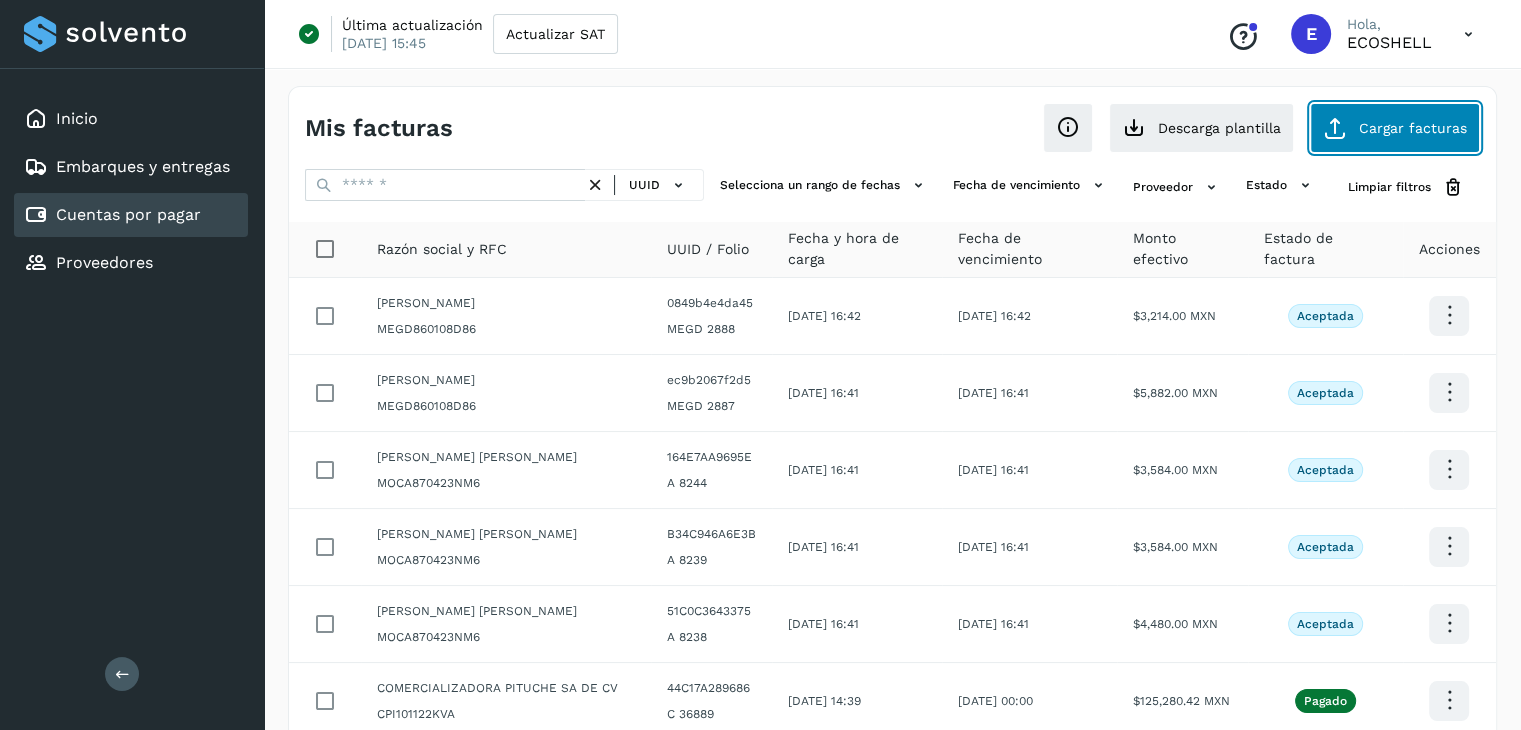 click at bounding box center [1335, 128] 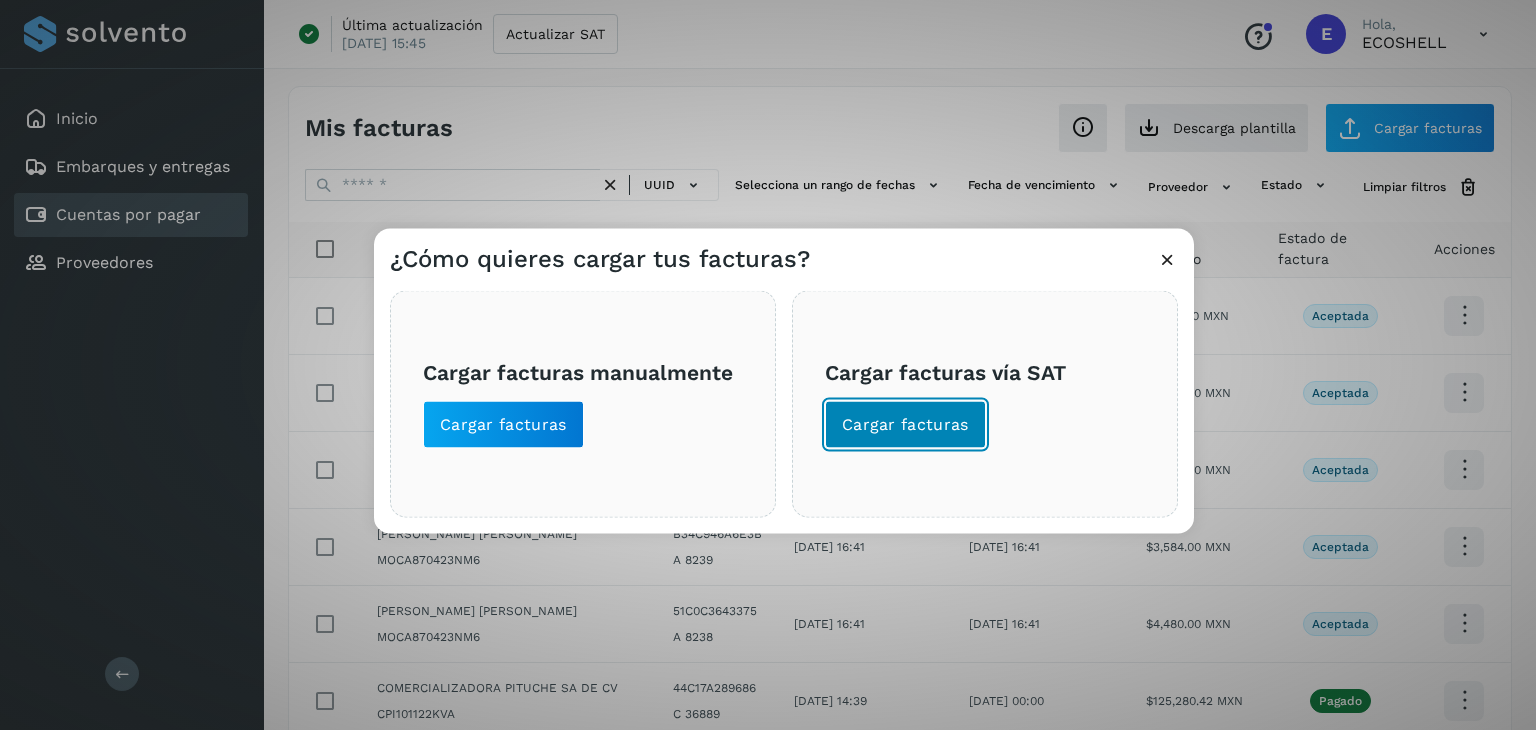 click on "Cargar facturas" 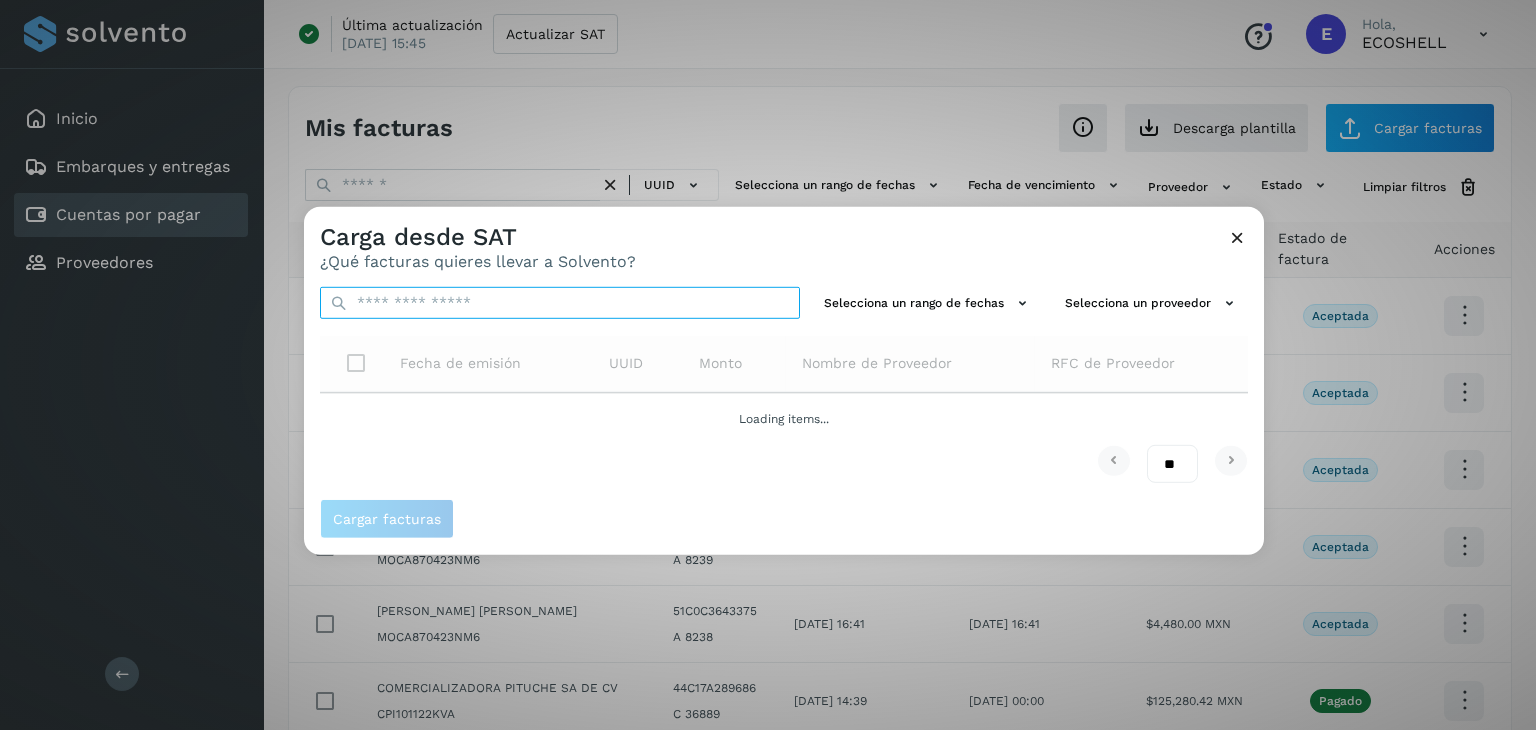 click at bounding box center (560, 303) 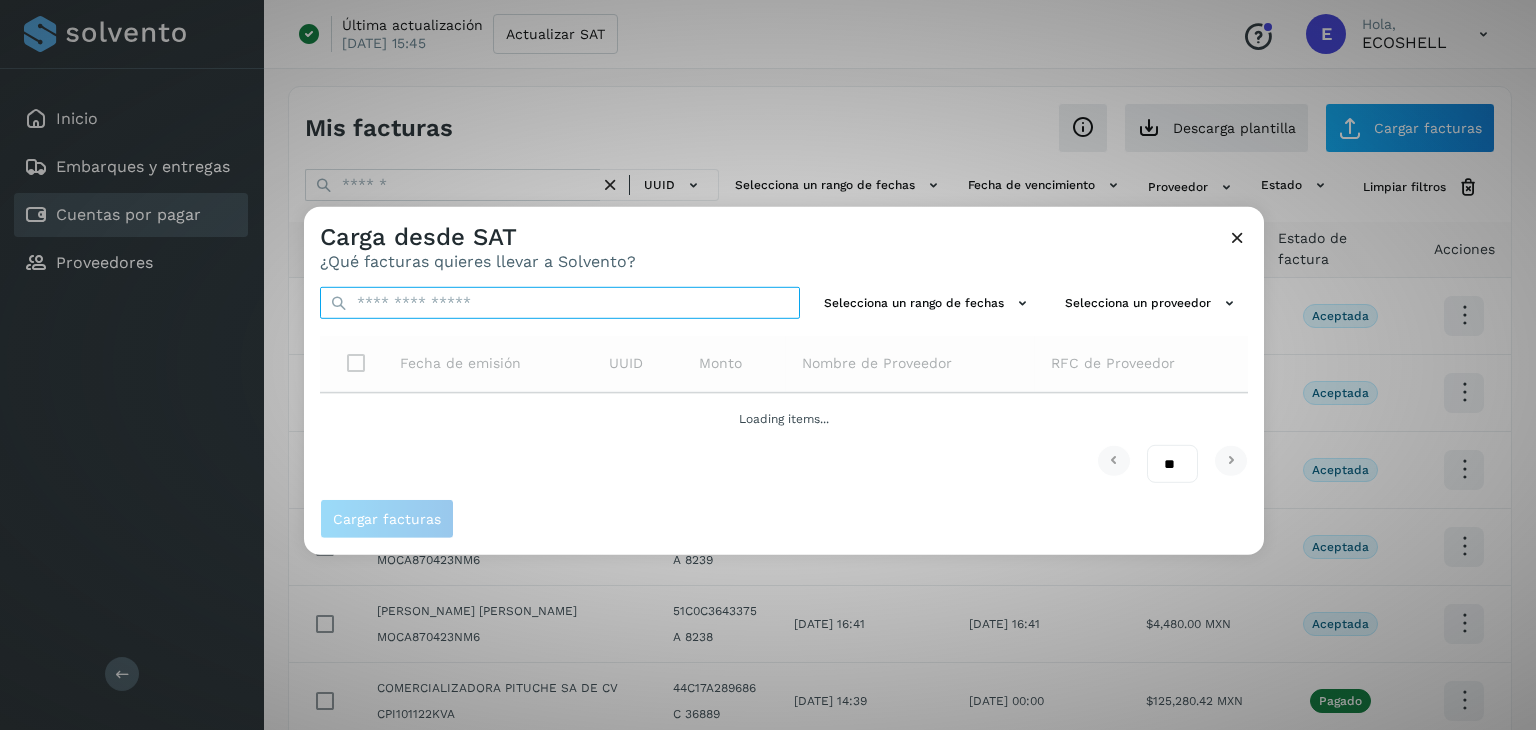 paste on "**********" 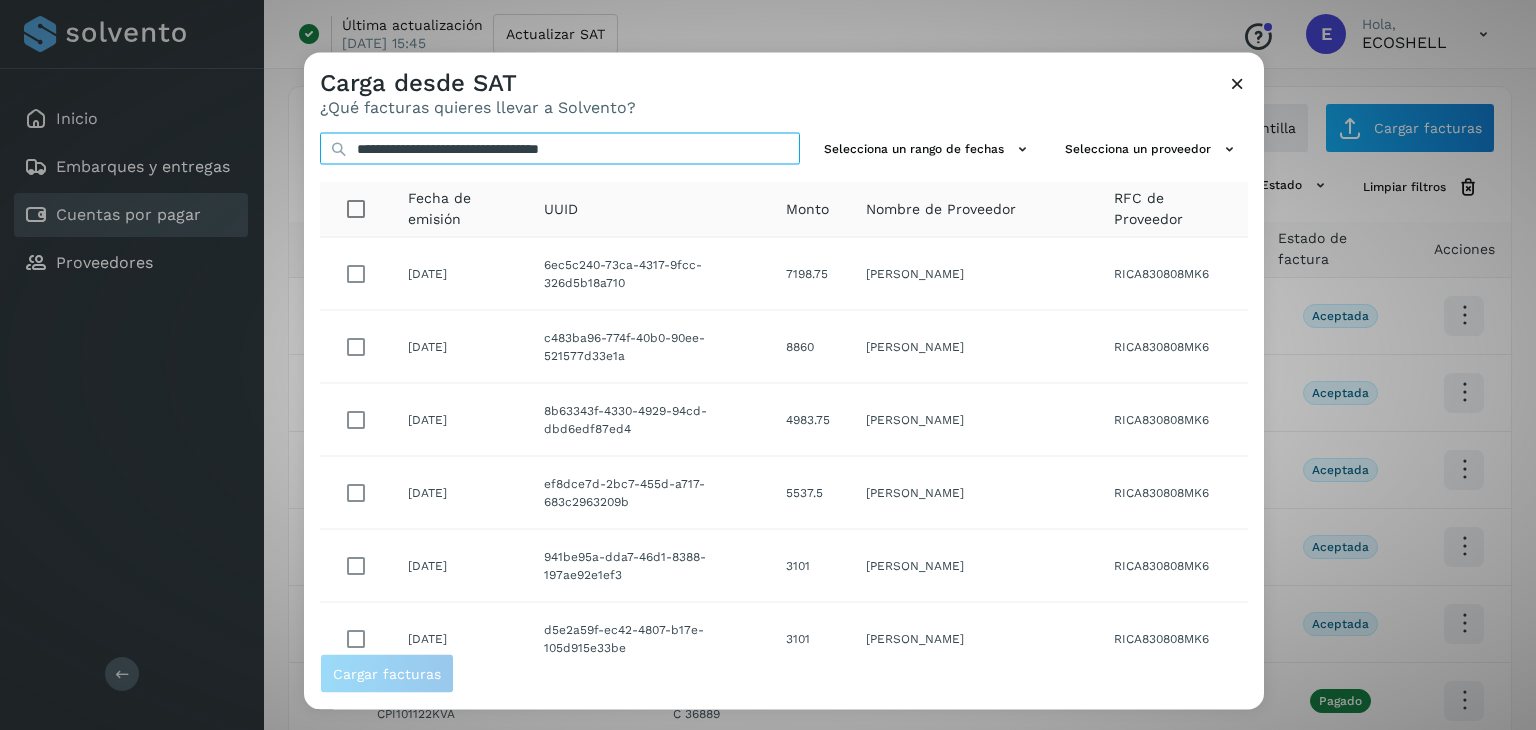 drag, startPoint x: 697, startPoint y: 147, endPoint x: 339, endPoint y: 152, distance: 358.0349 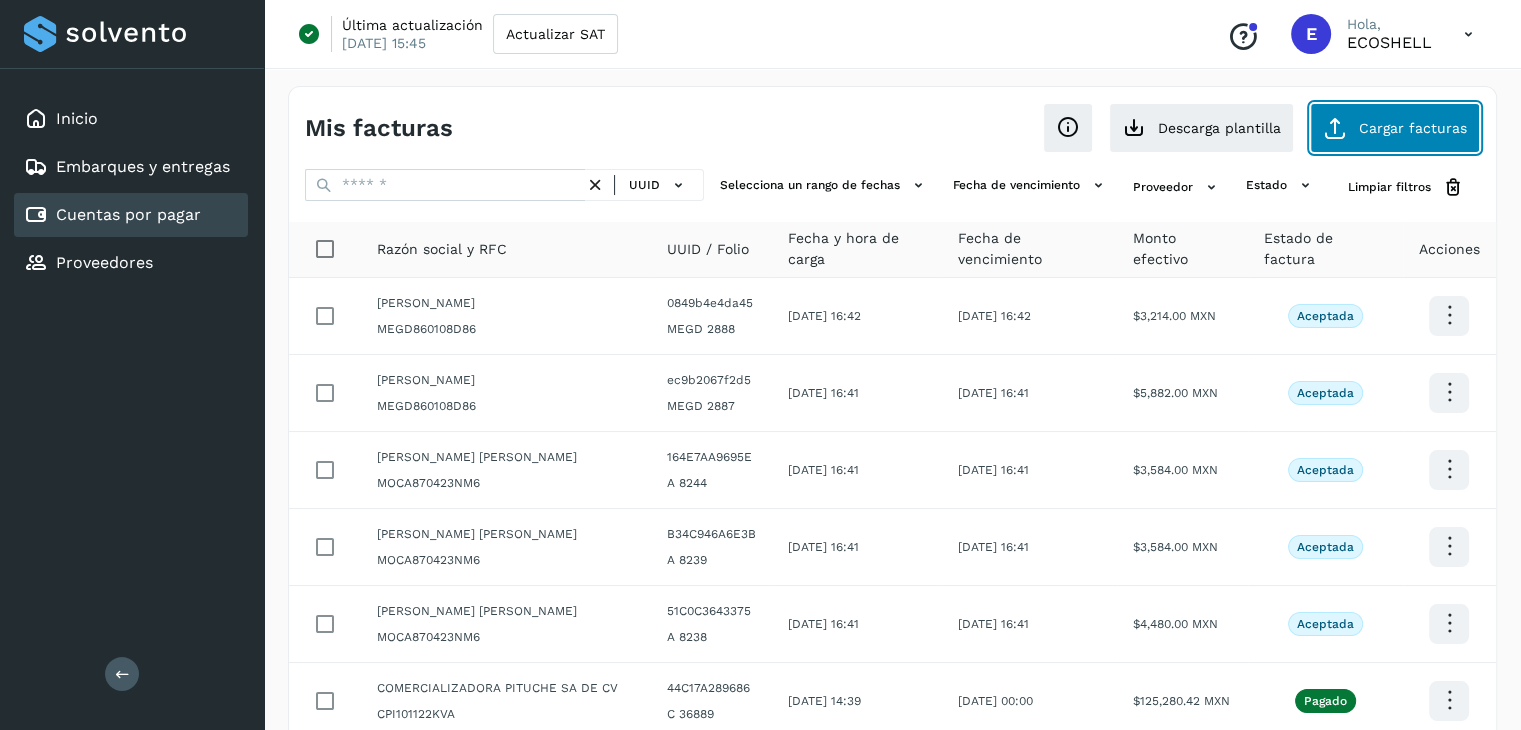 click on "Cargar facturas" 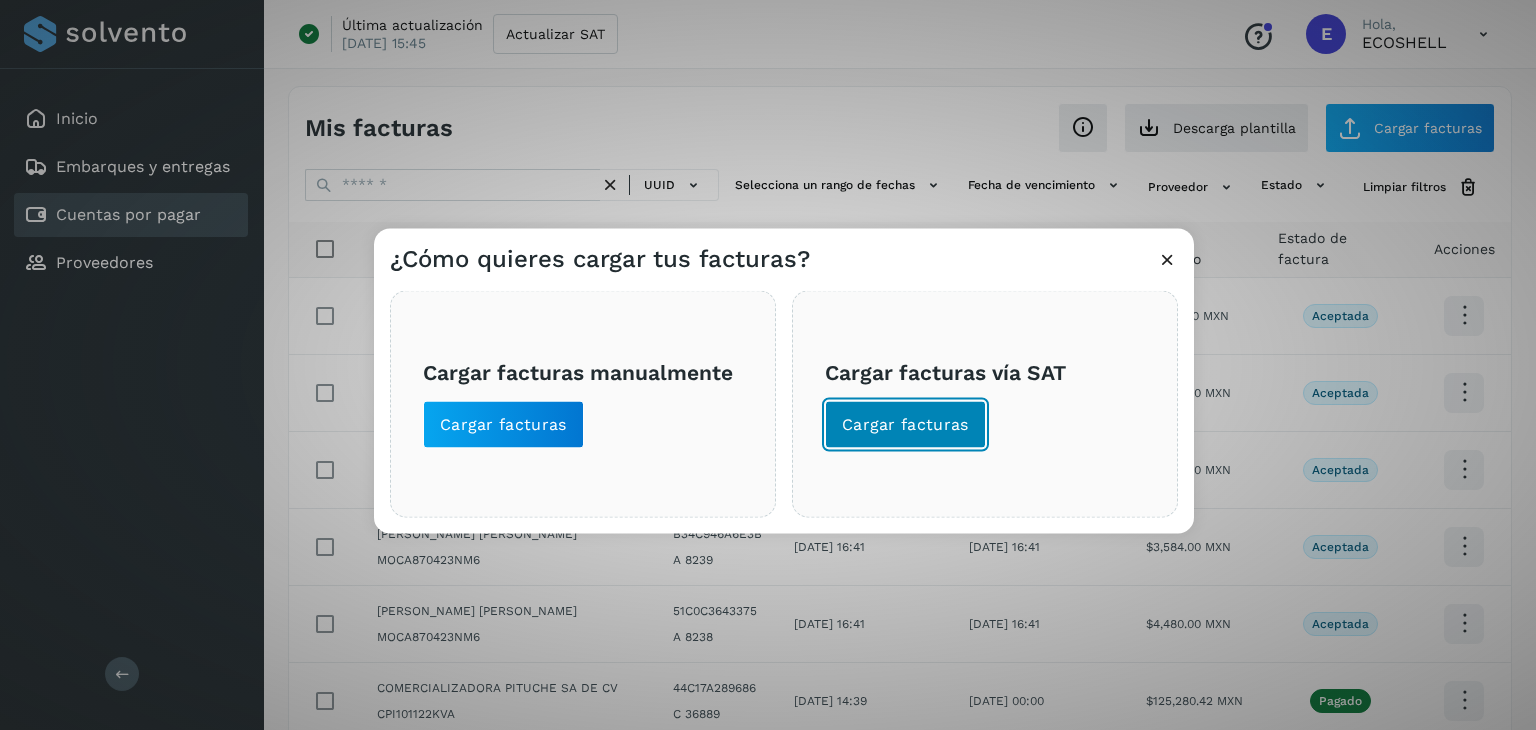 click on "Cargar facturas" at bounding box center [905, 425] 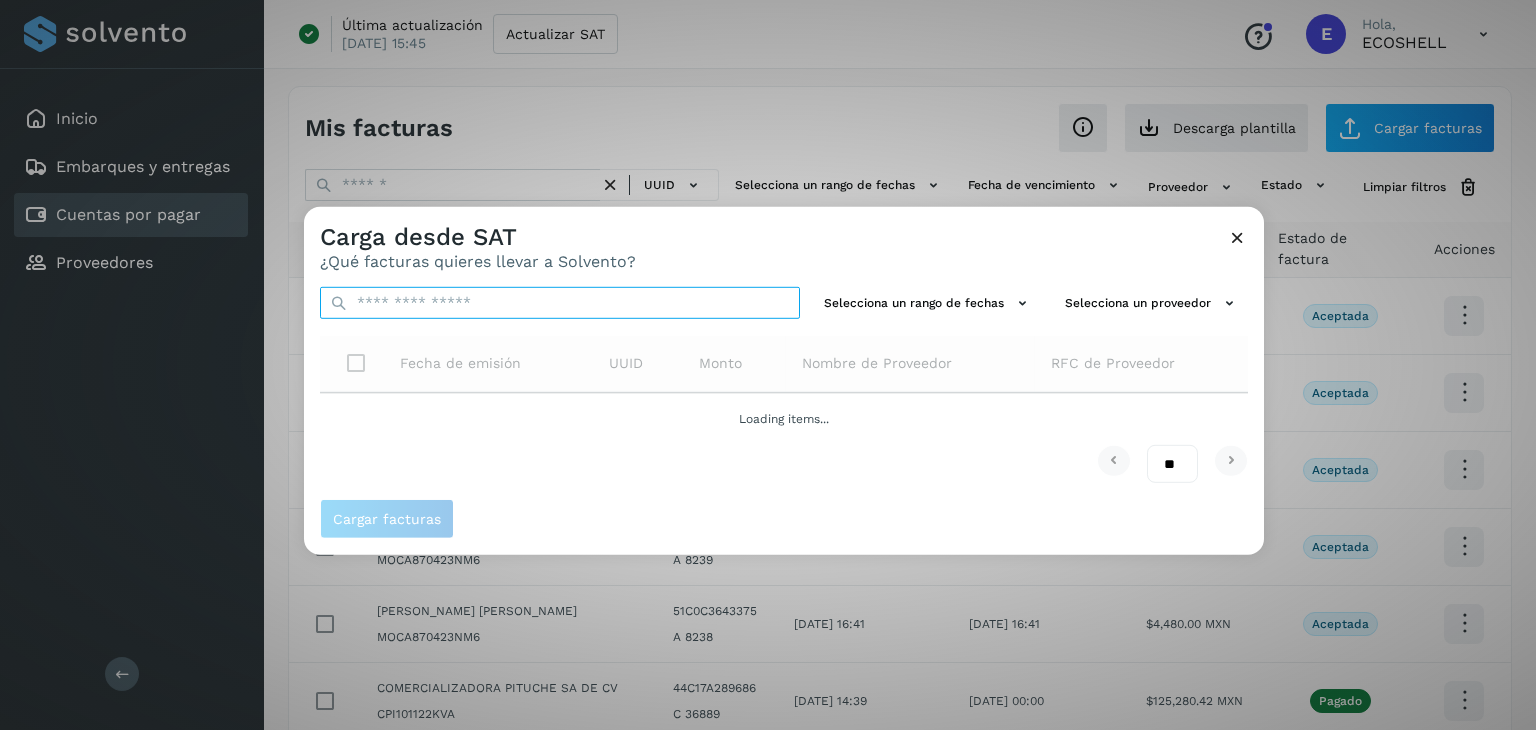 click at bounding box center (560, 303) 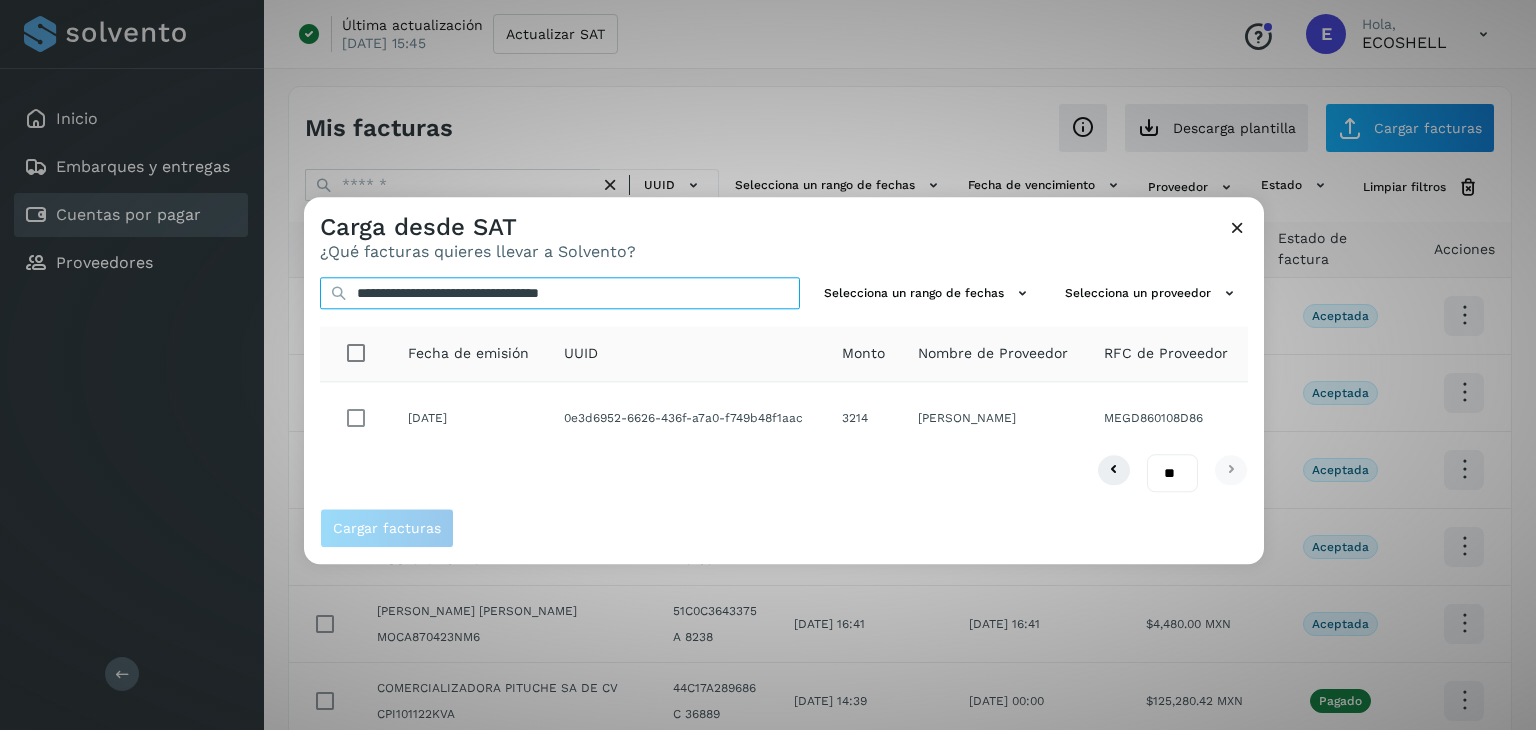 type on "**********" 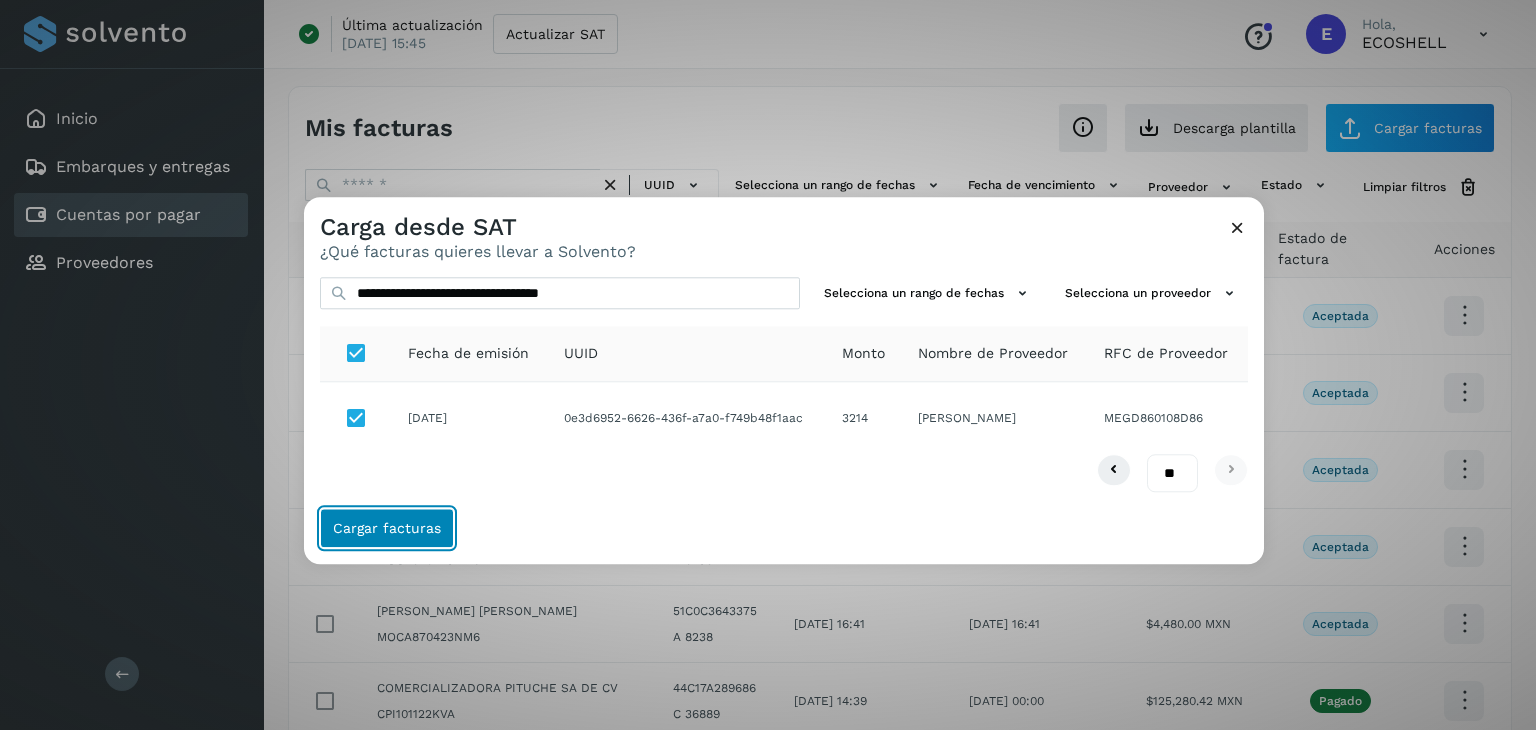 click on "Cargar facturas" 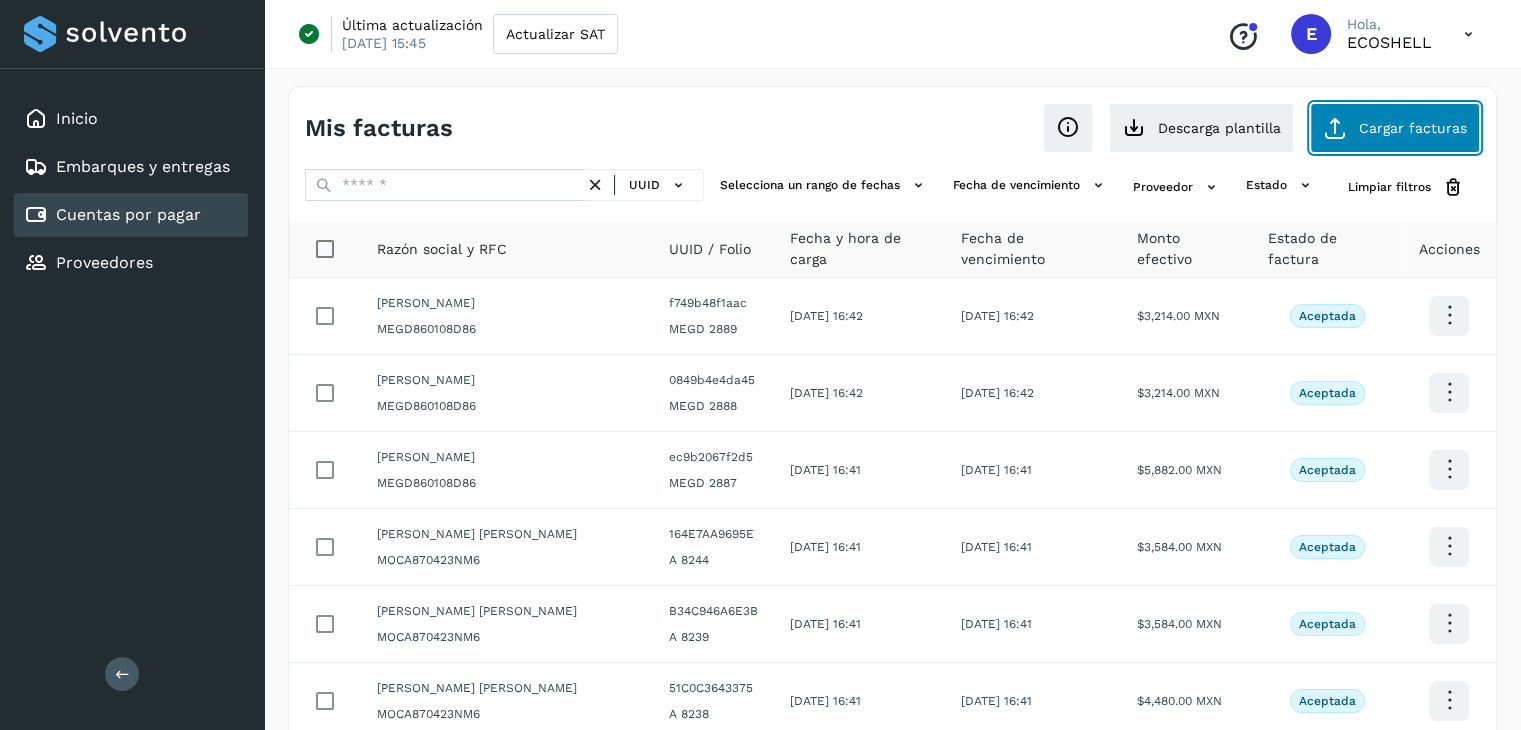 click on "Cargar facturas" 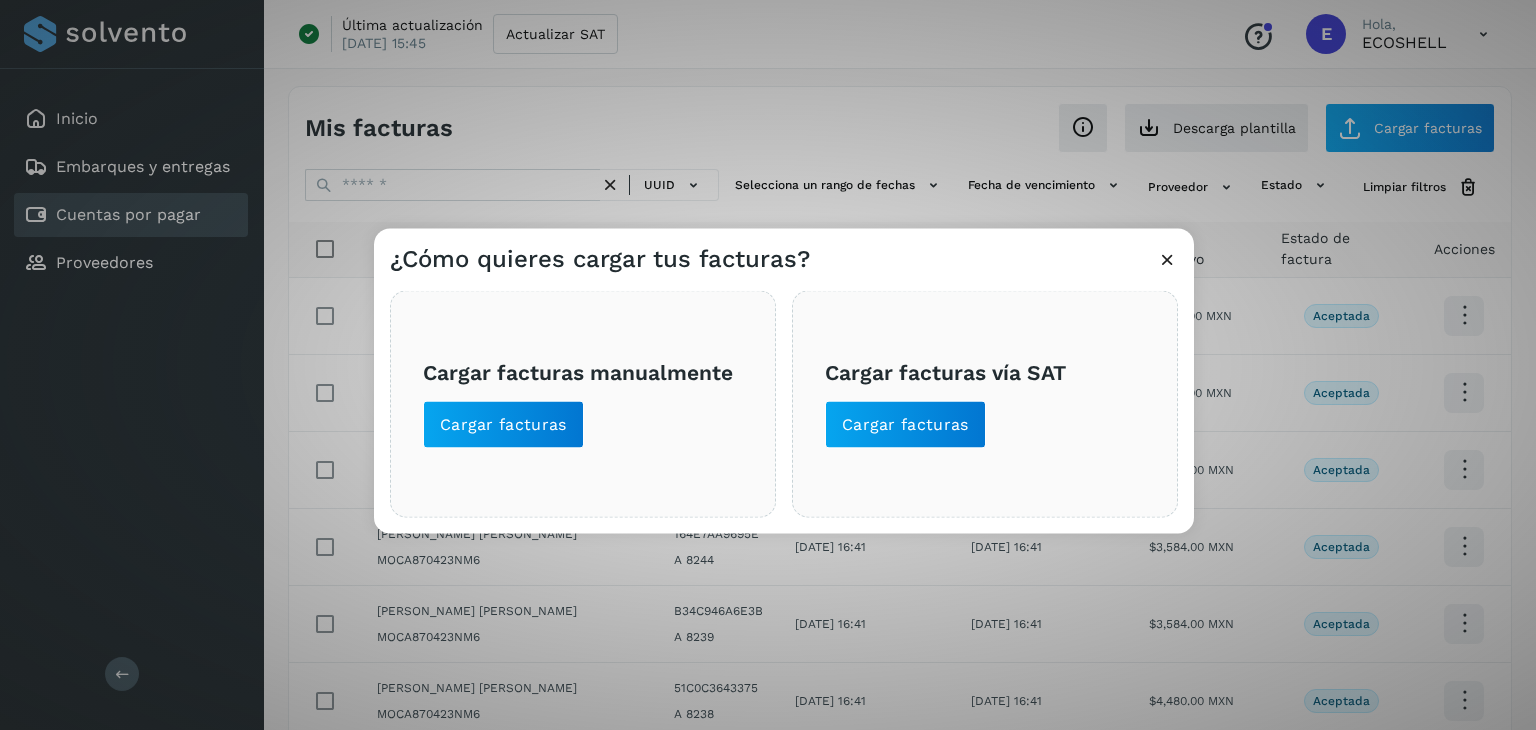 click on "Cargar facturas vía SAT Cargar facturas" at bounding box center [985, 404] 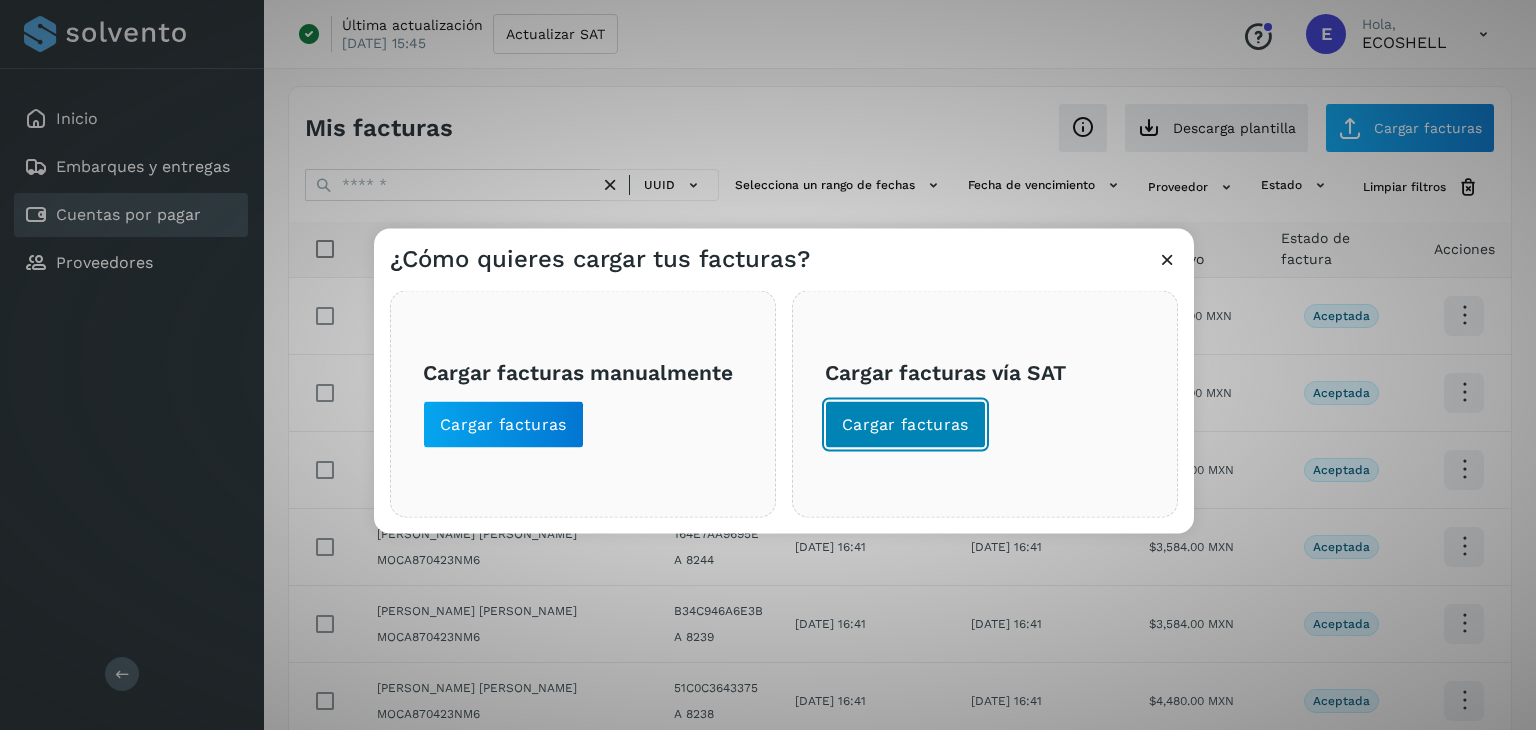 click on "Cargar facturas" 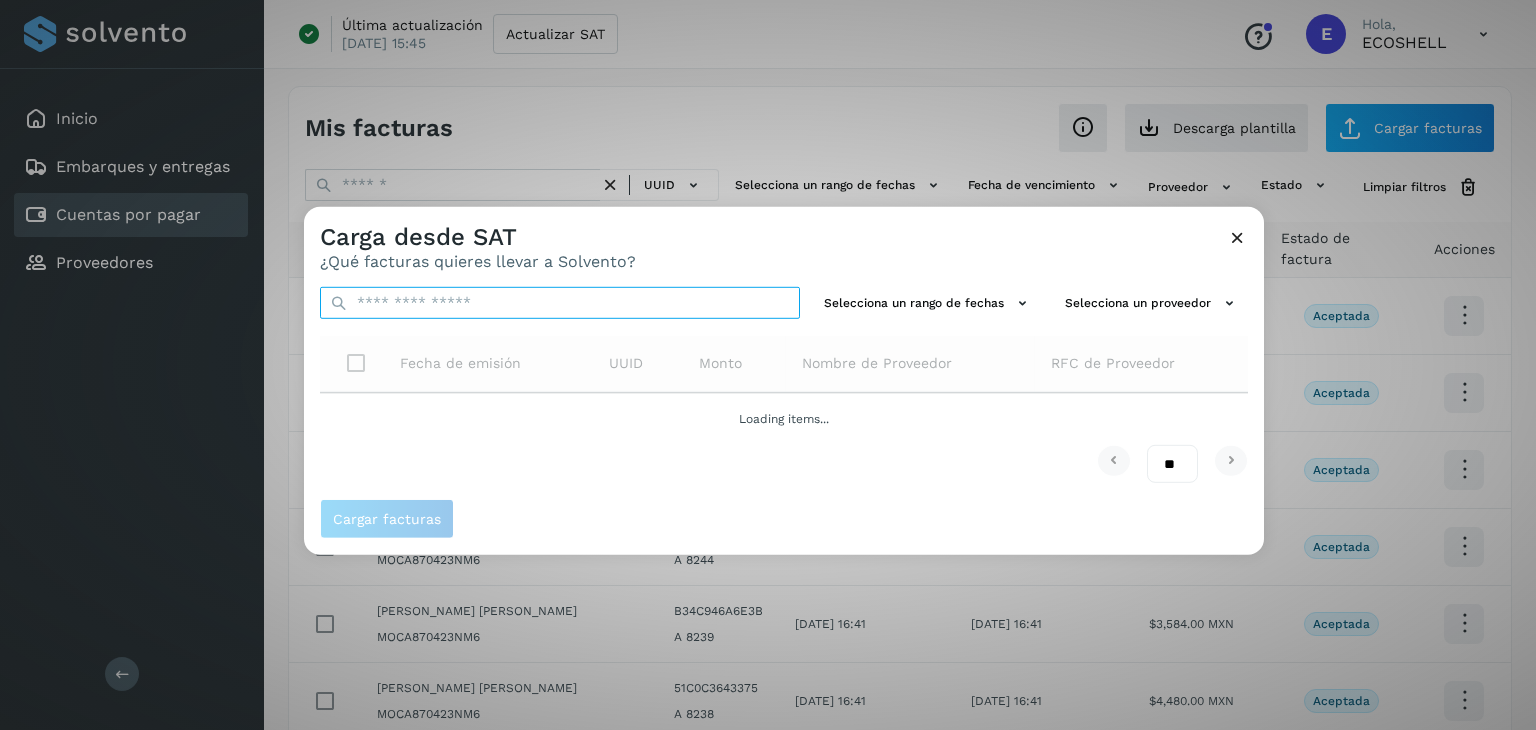 click at bounding box center [560, 303] 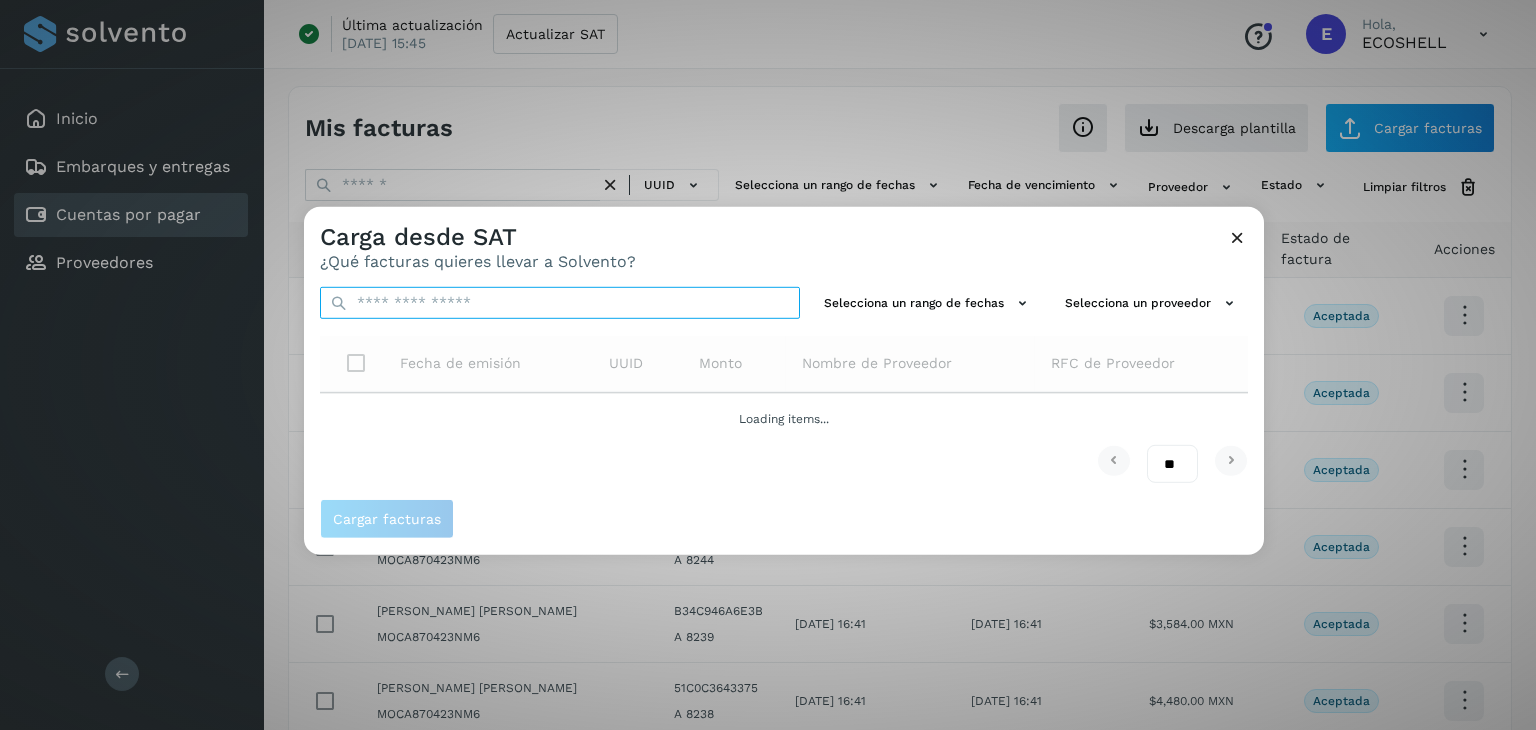 paste on "**********" 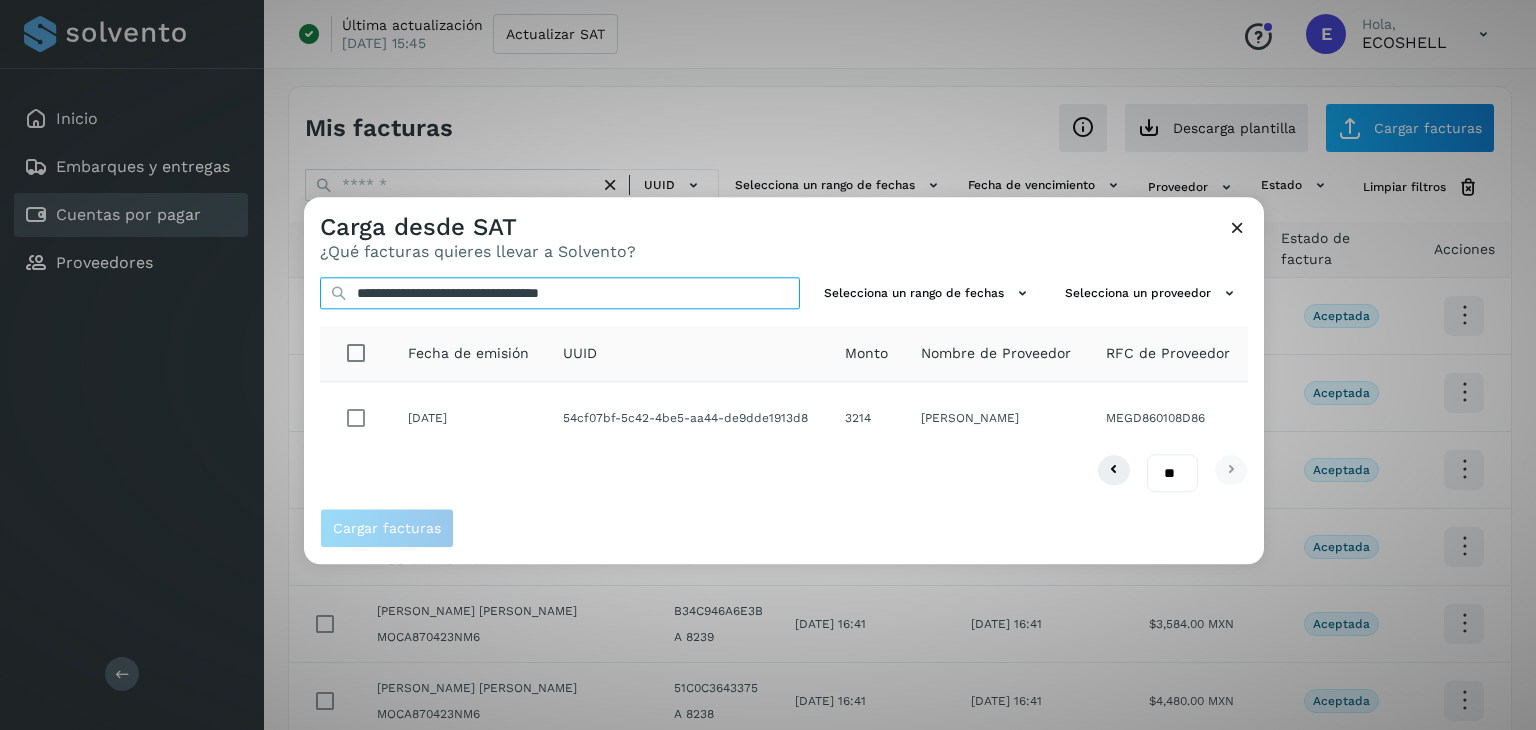 type on "**********" 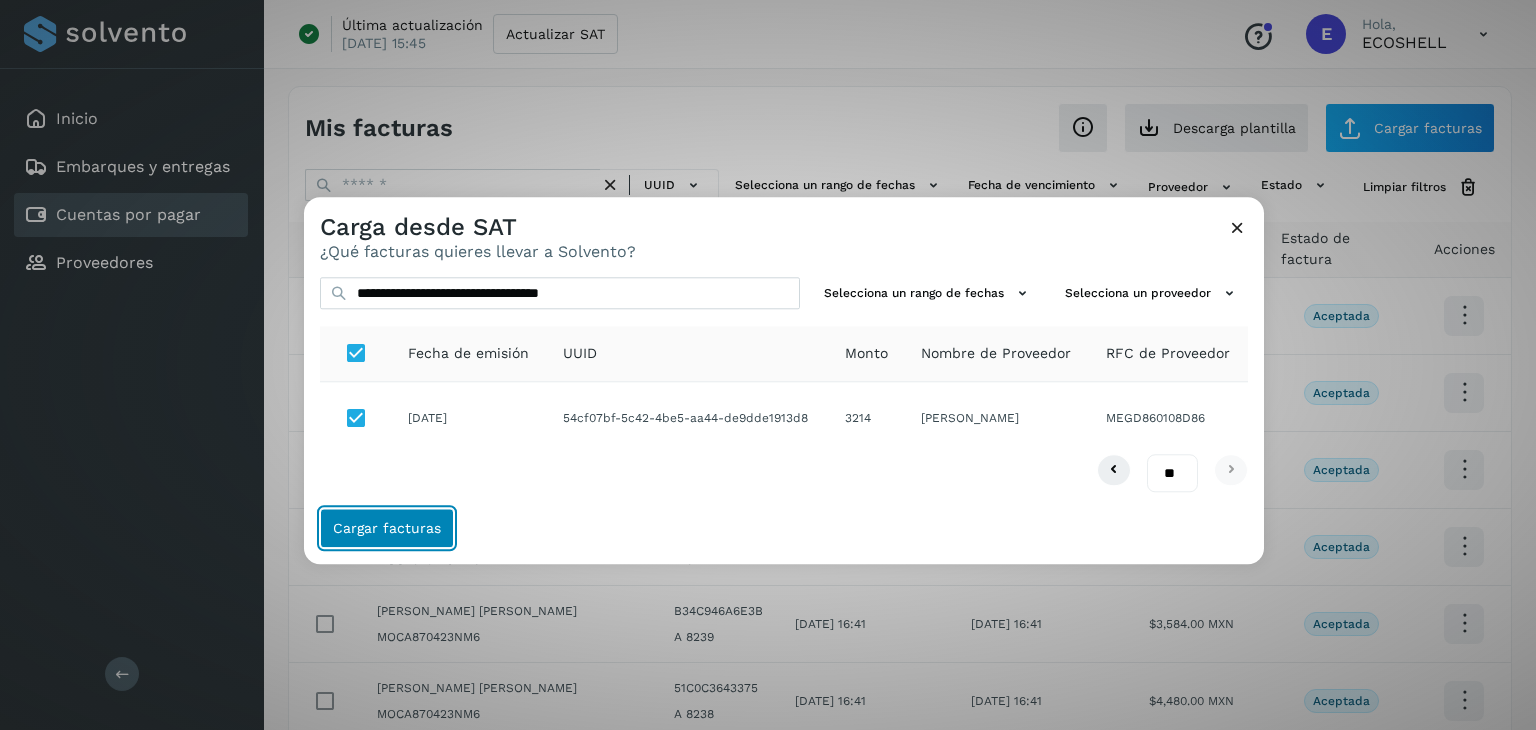 click on "Cargar facturas" 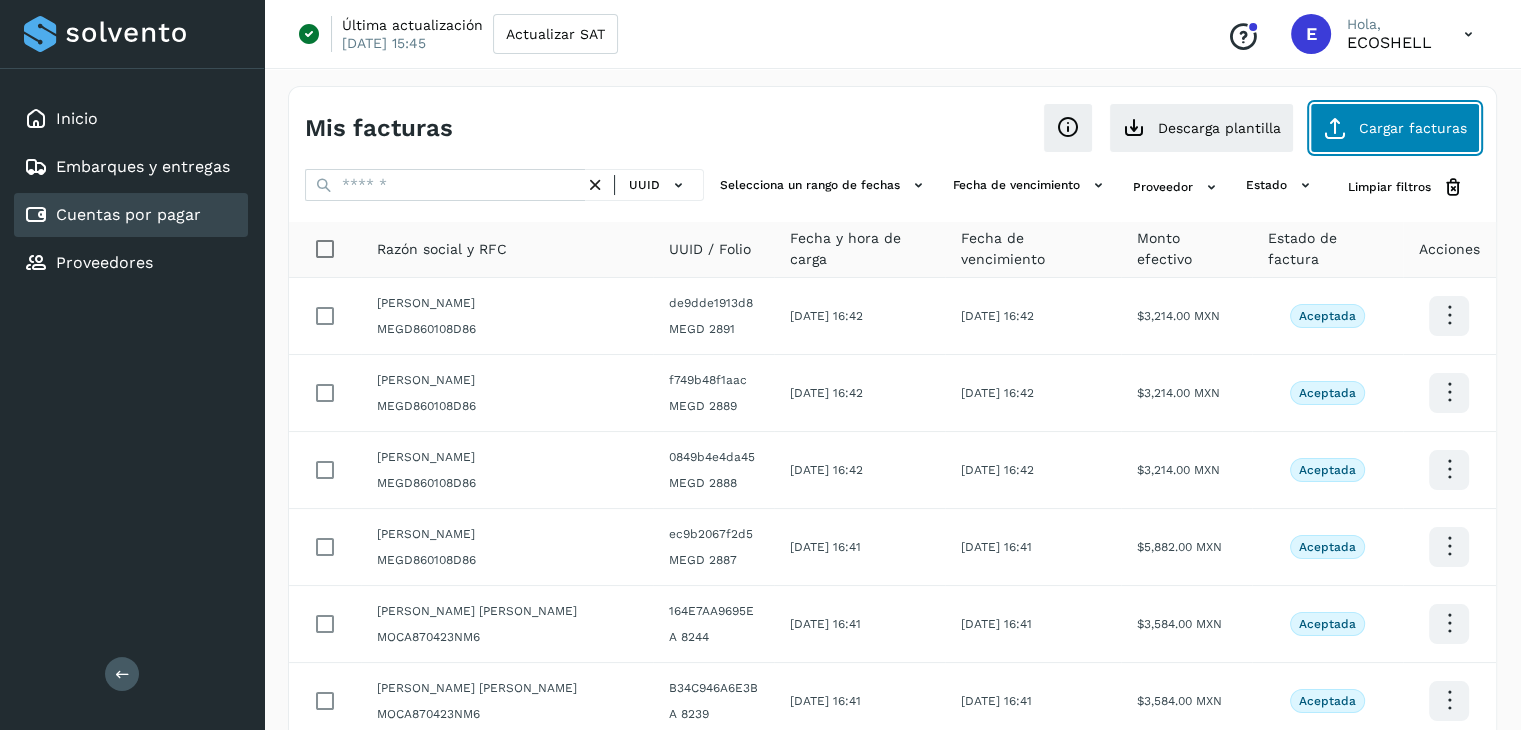 click on "Cargar facturas" 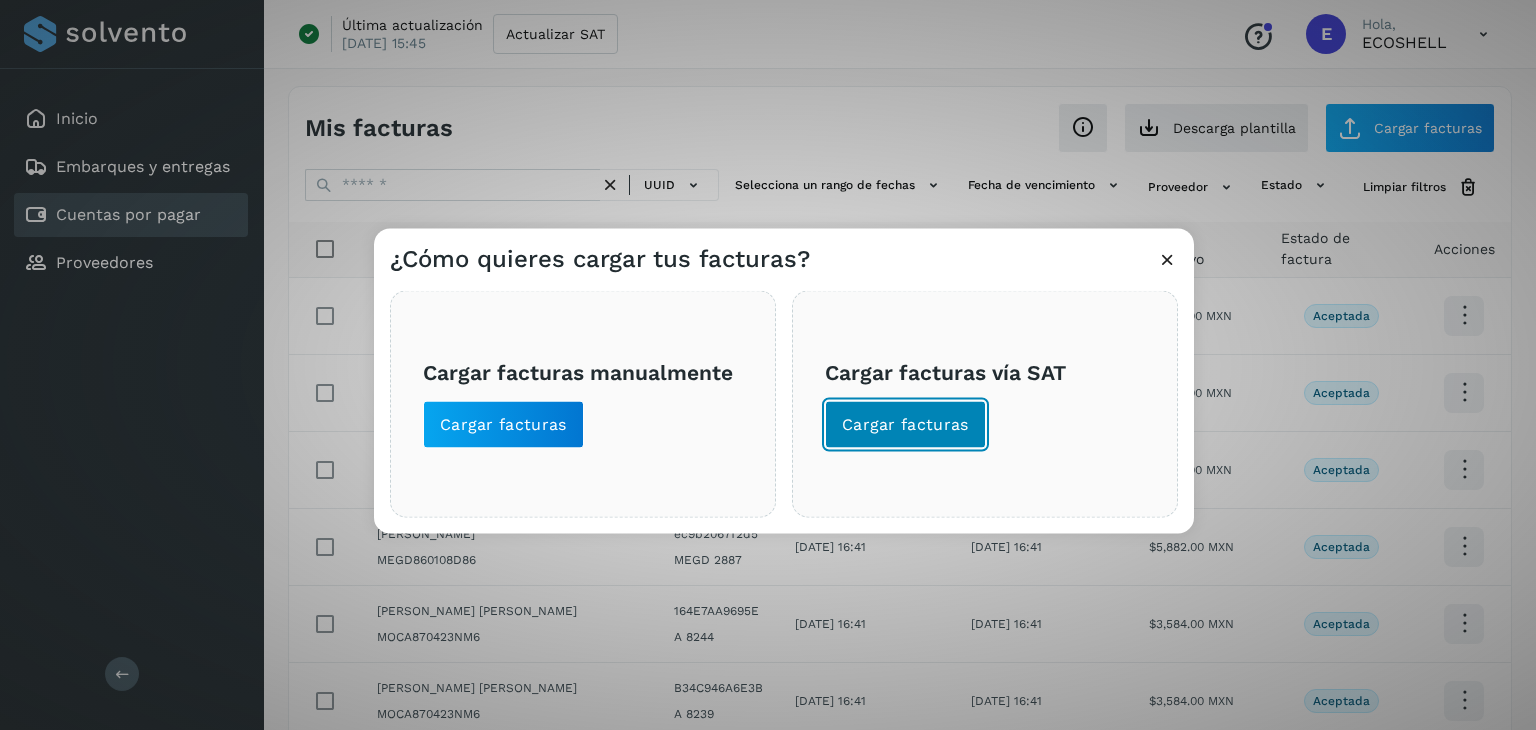 click on "Cargar facturas" 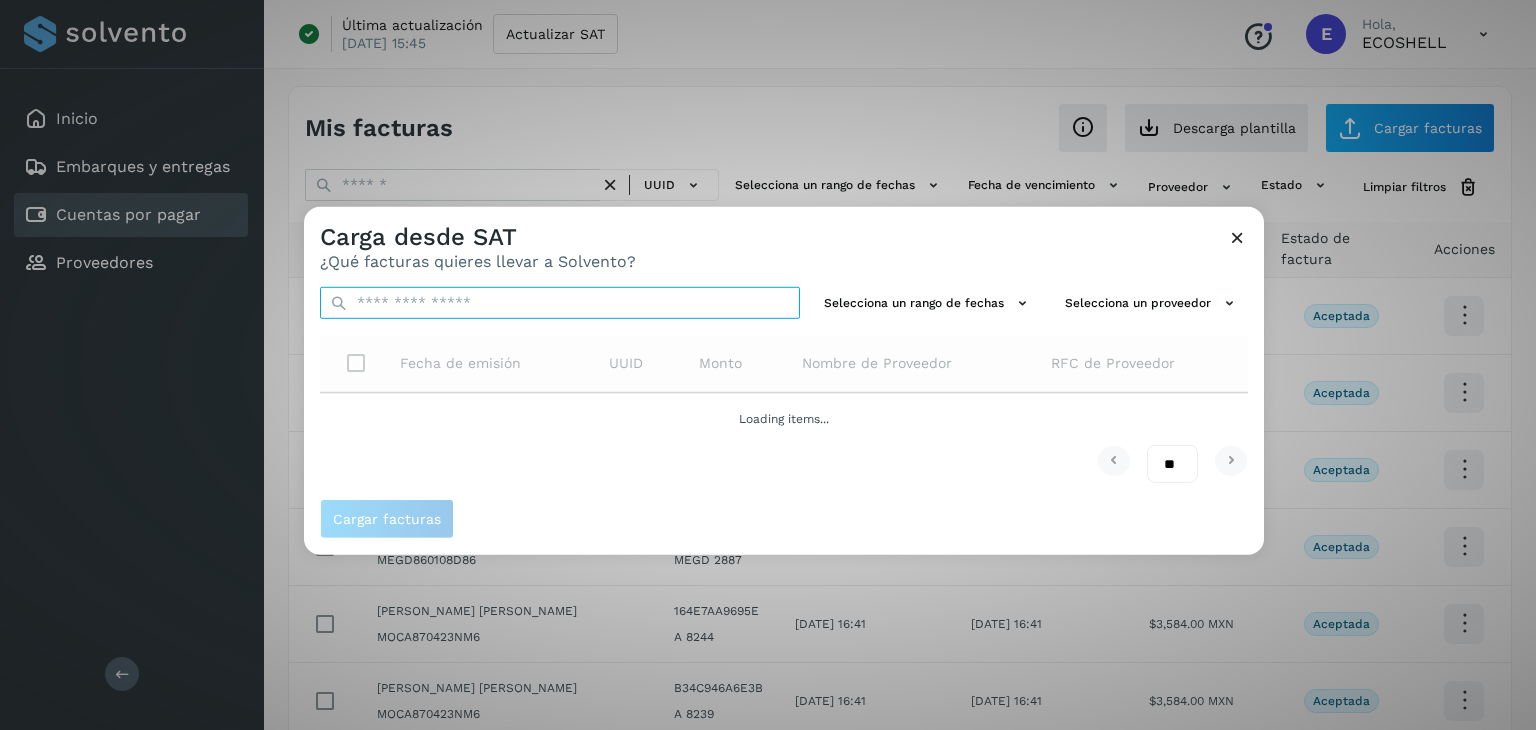 click at bounding box center (560, 303) 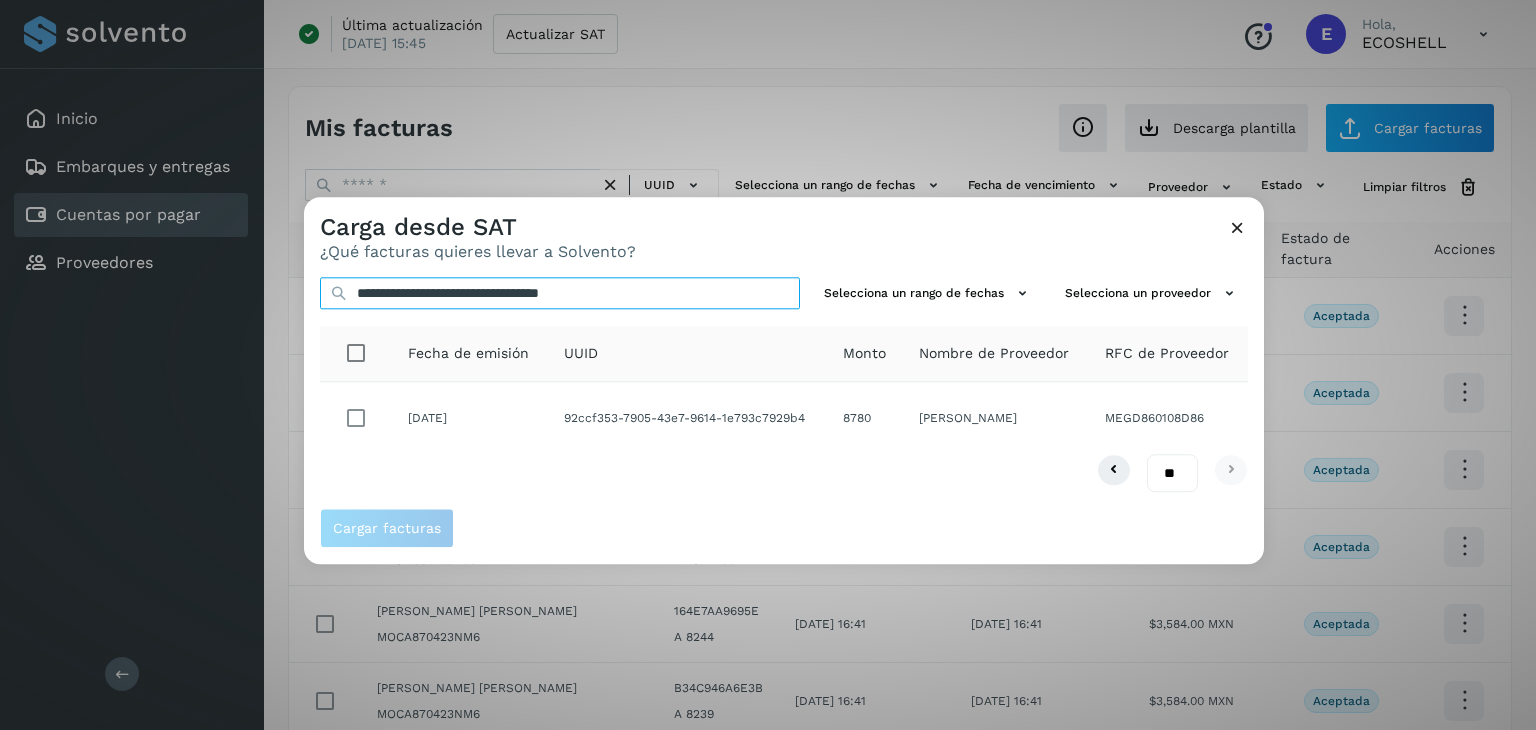 type on "**********" 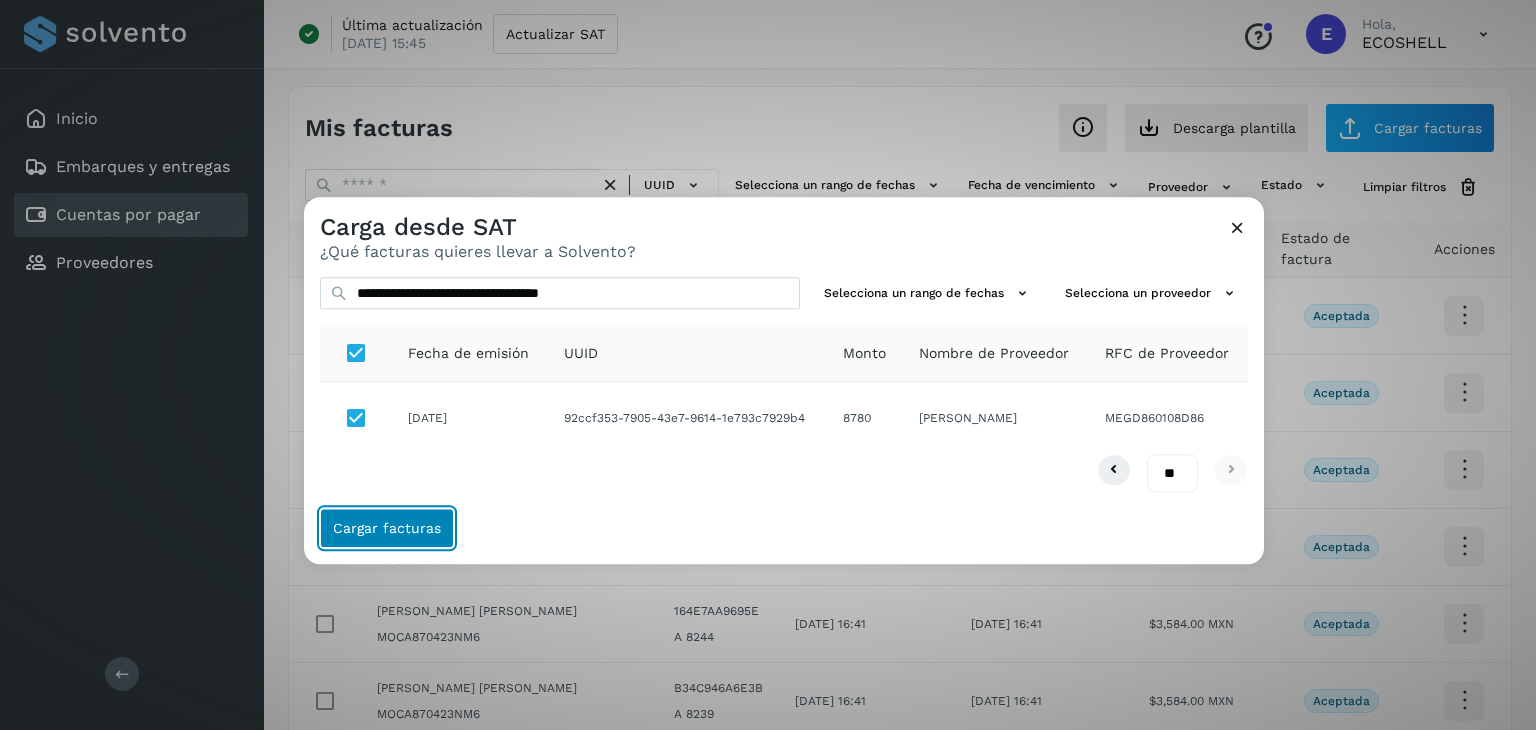click on "Cargar facturas" 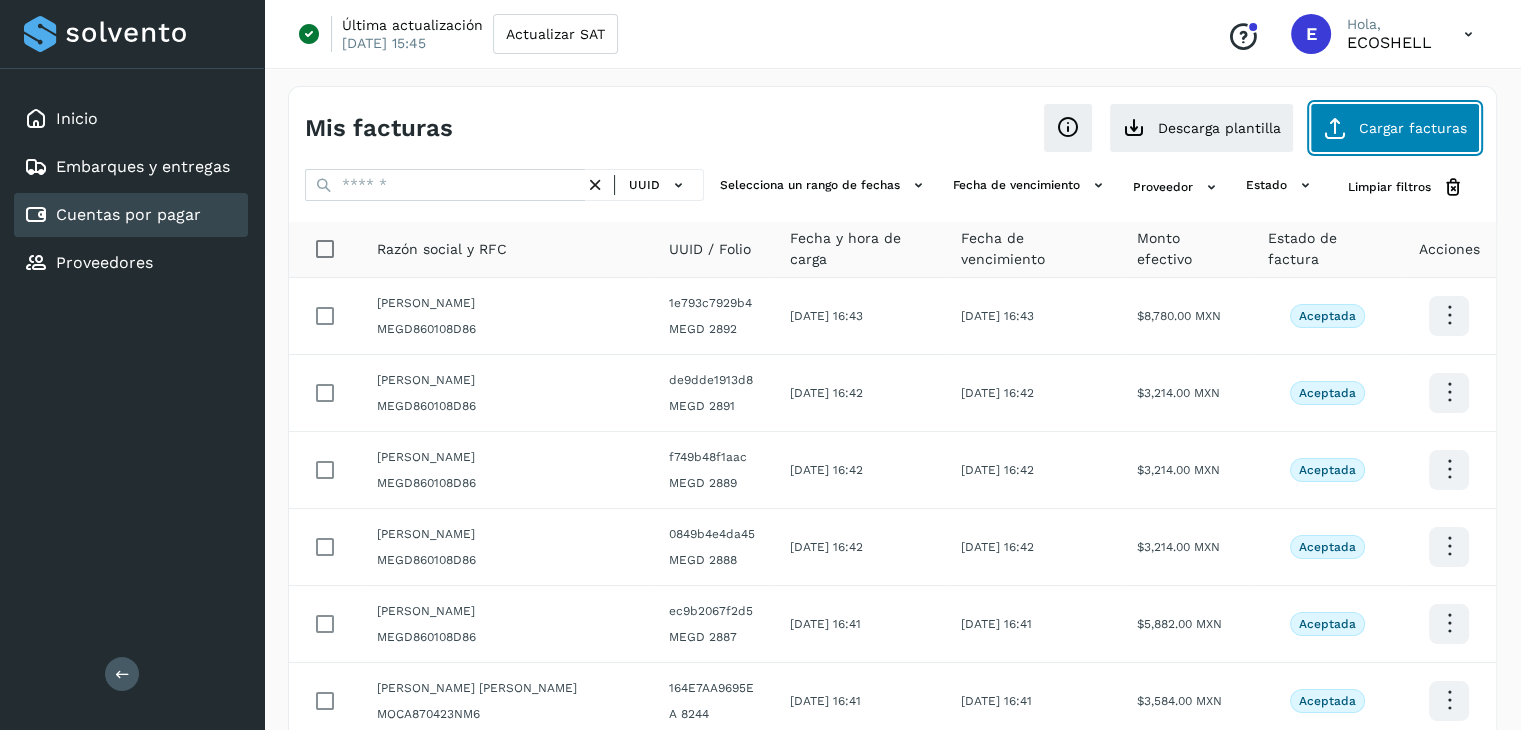 click on "Cargar facturas" 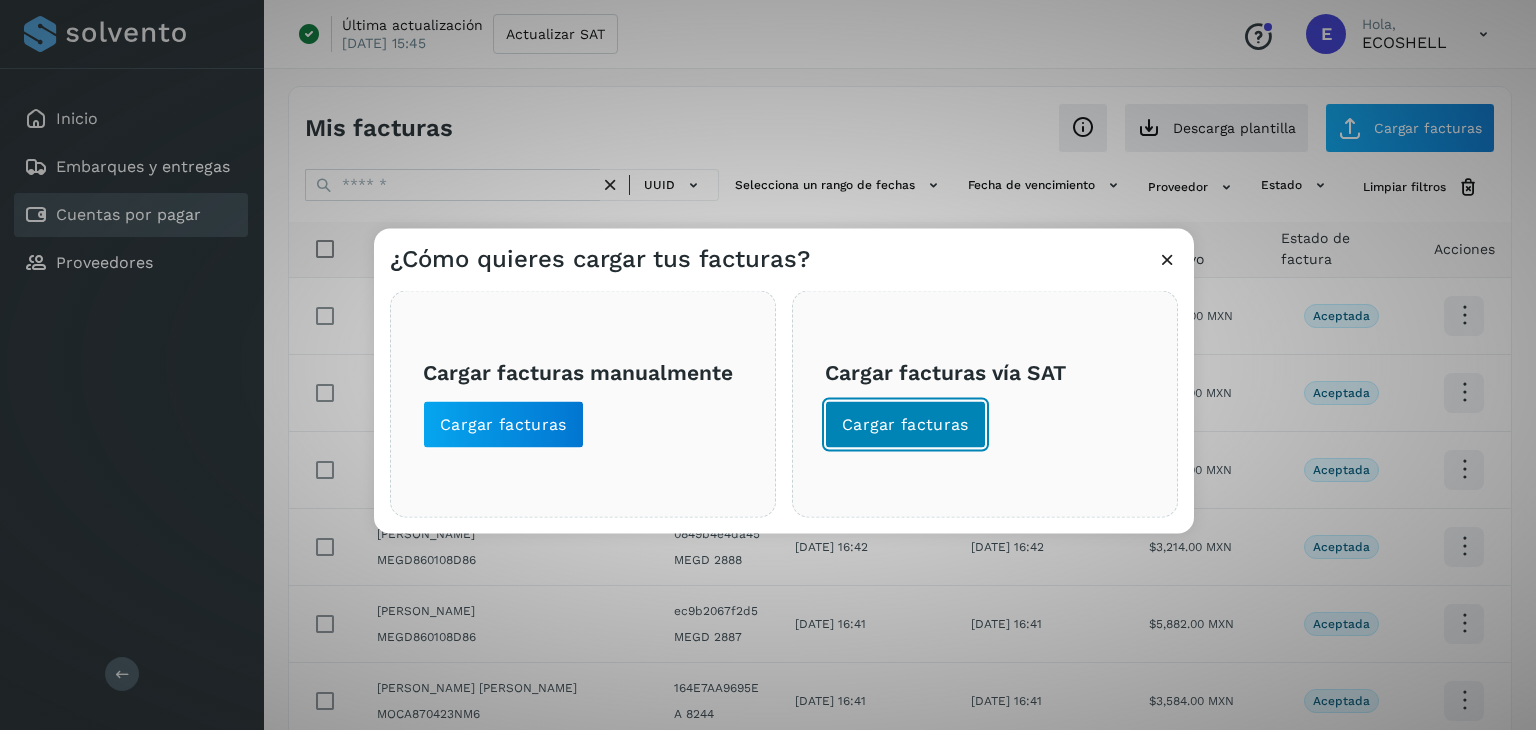 click on "Cargar facturas" at bounding box center (905, 425) 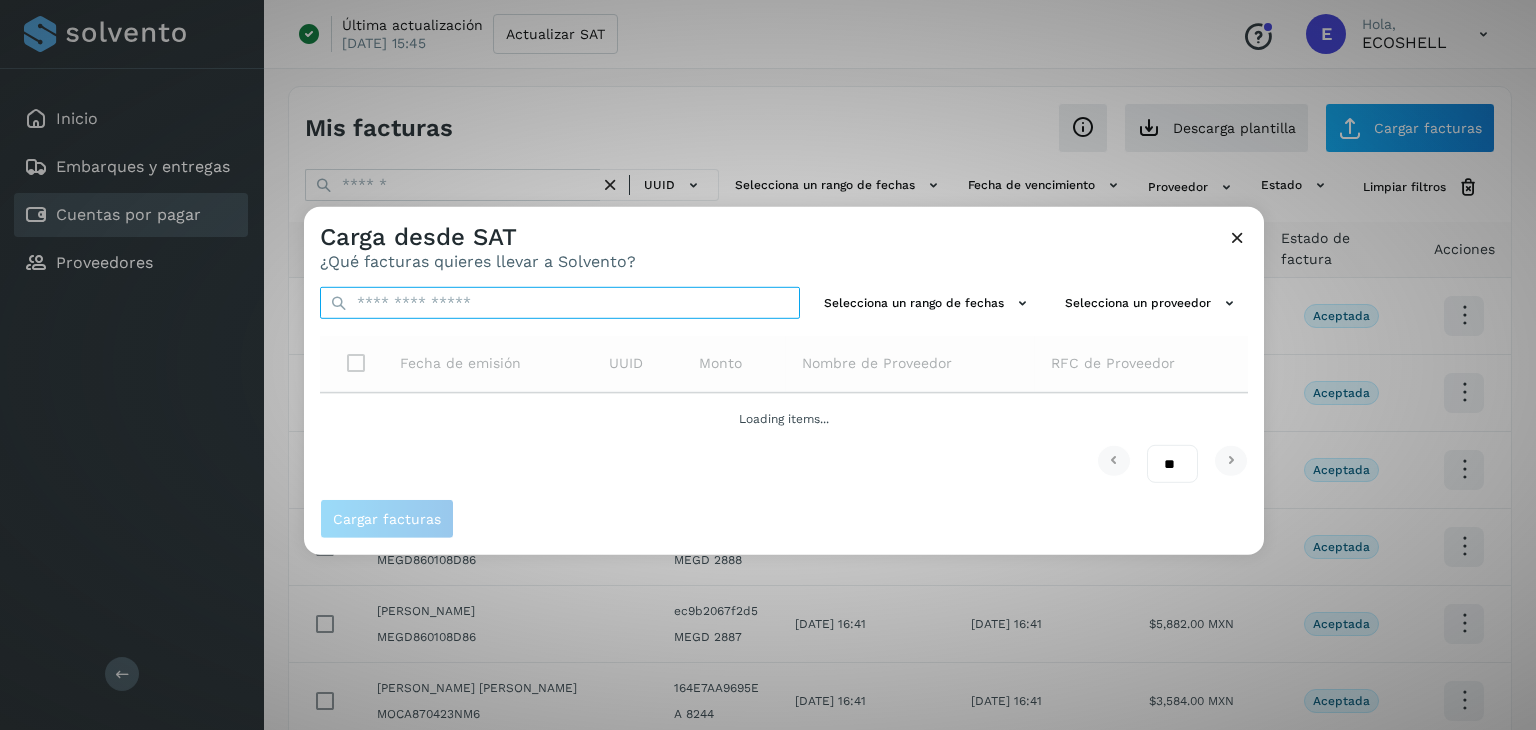click at bounding box center (560, 303) 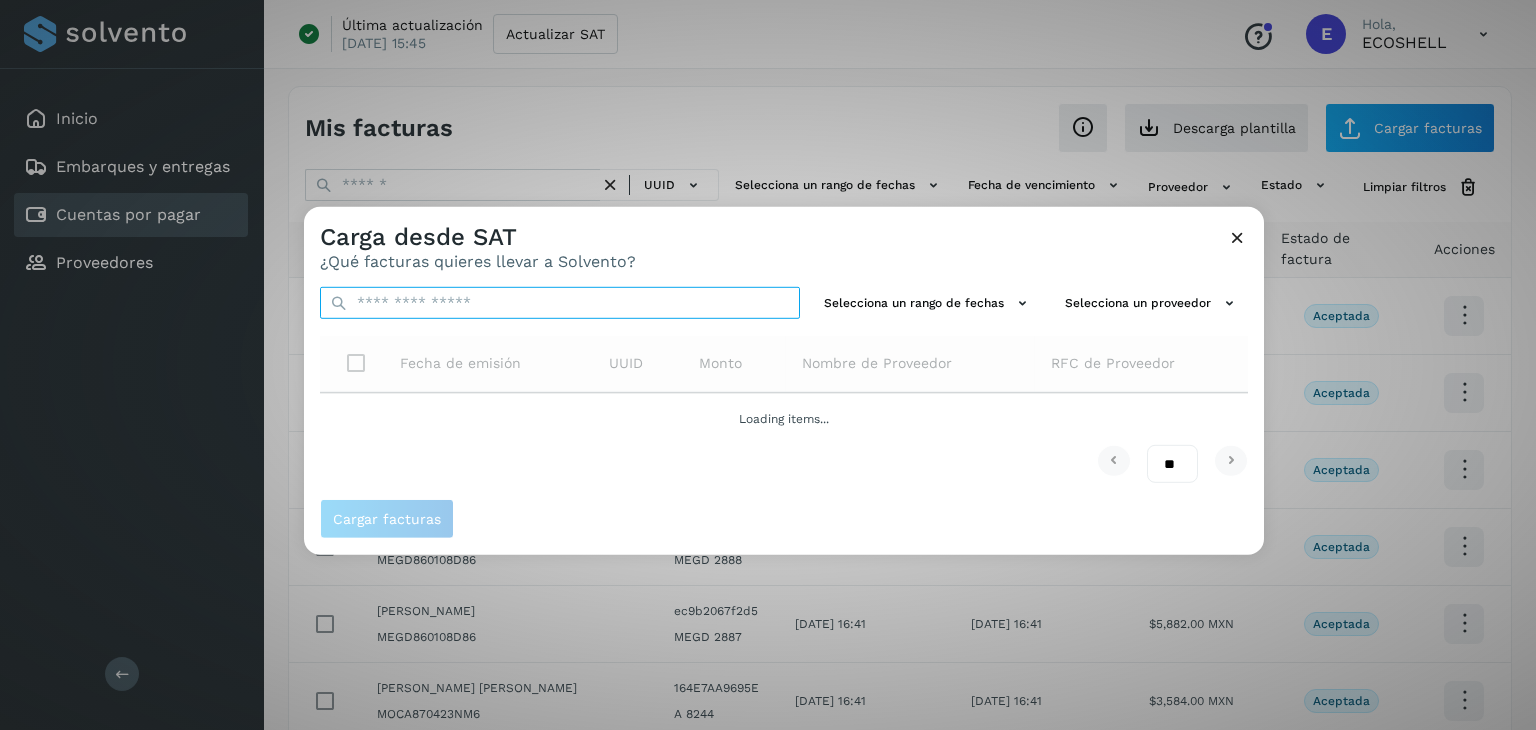 paste on "**********" 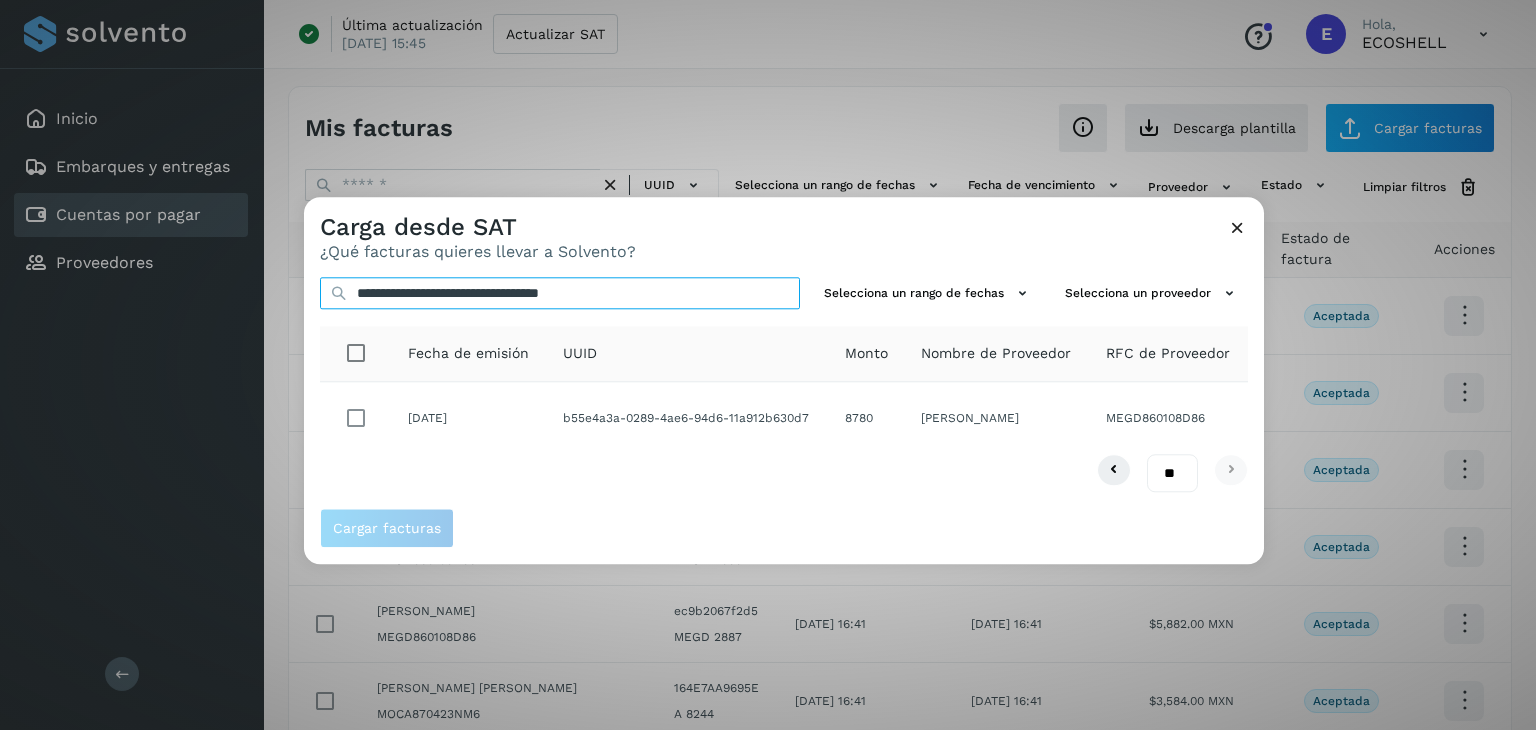 type on "**********" 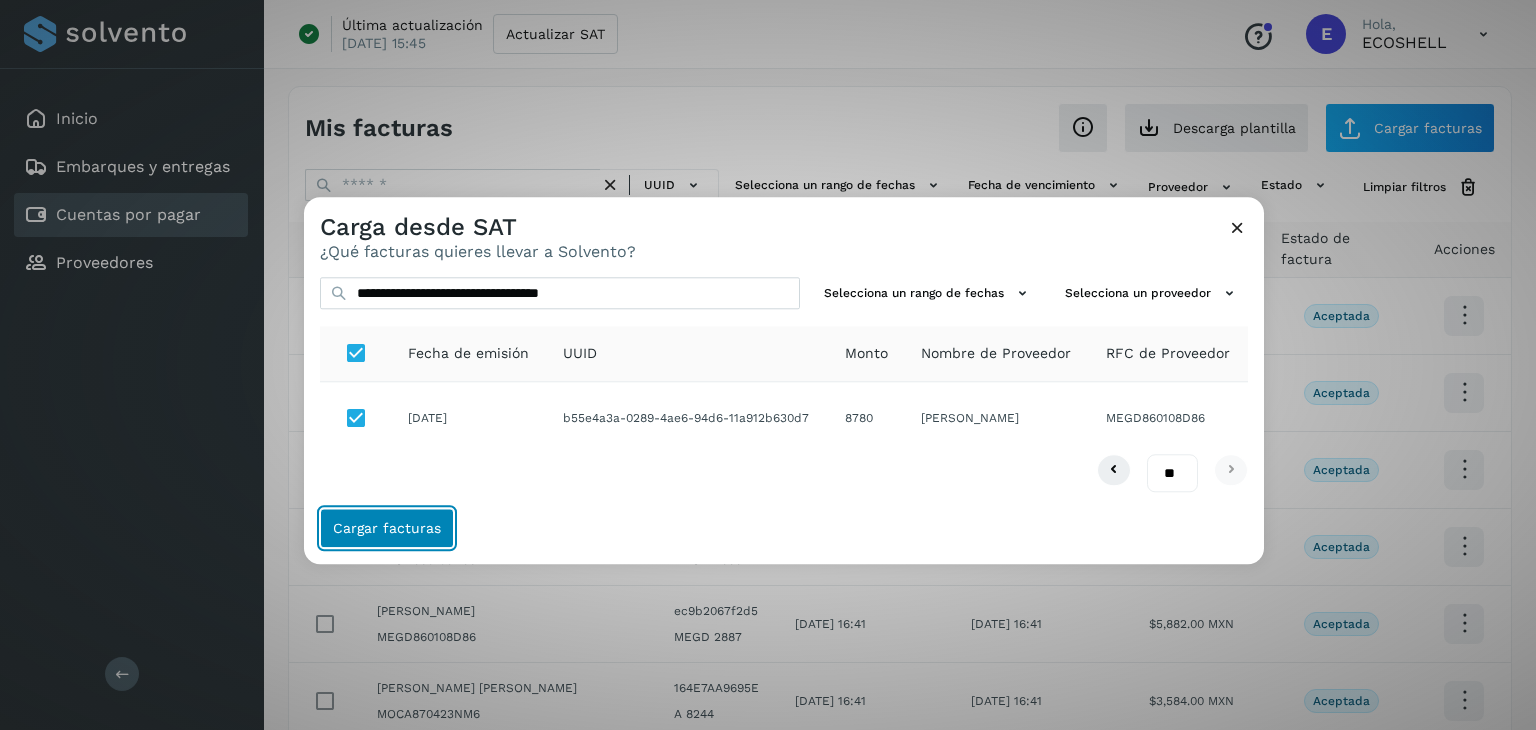 click on "Cargar facturas" at bounding box center (387, 529) 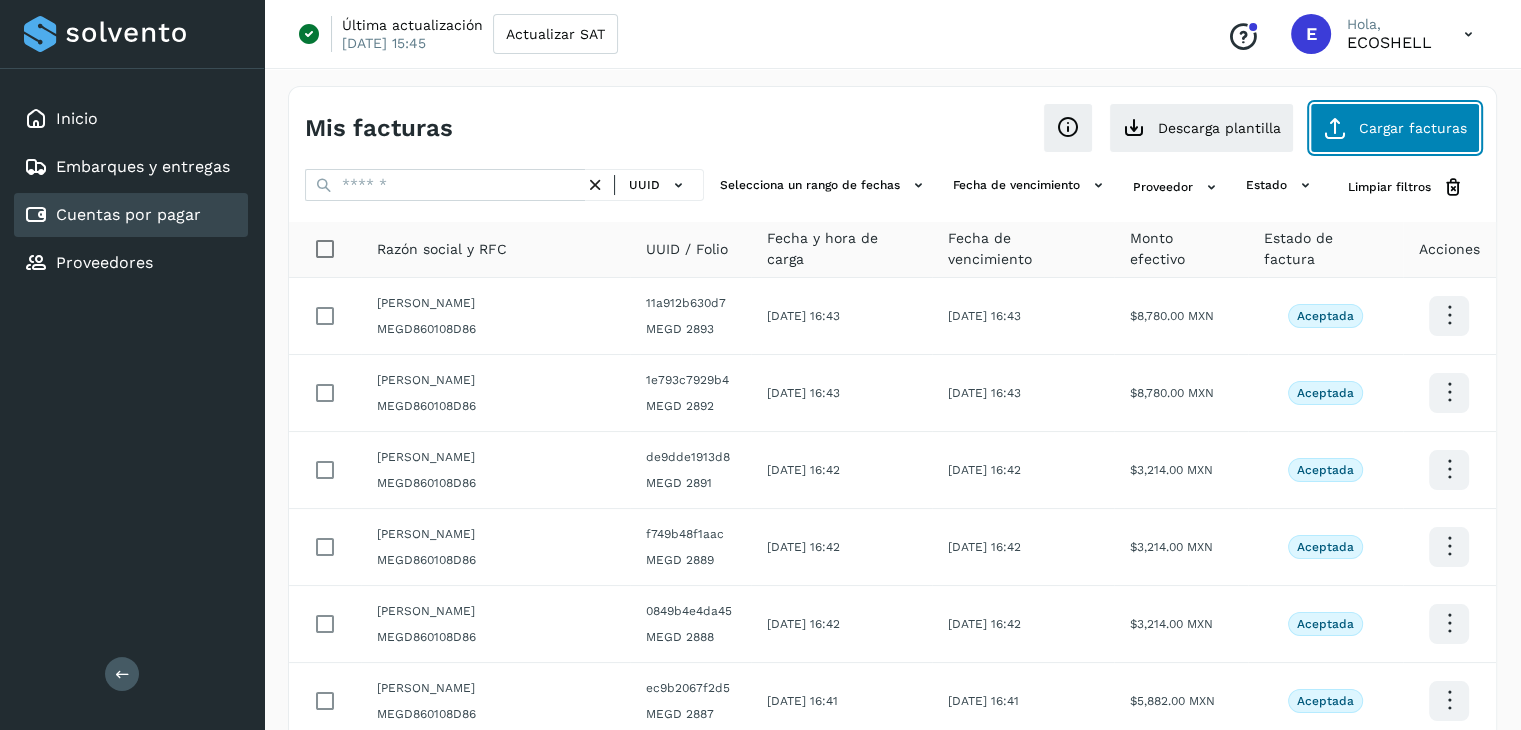 click on "Cargar facturas" 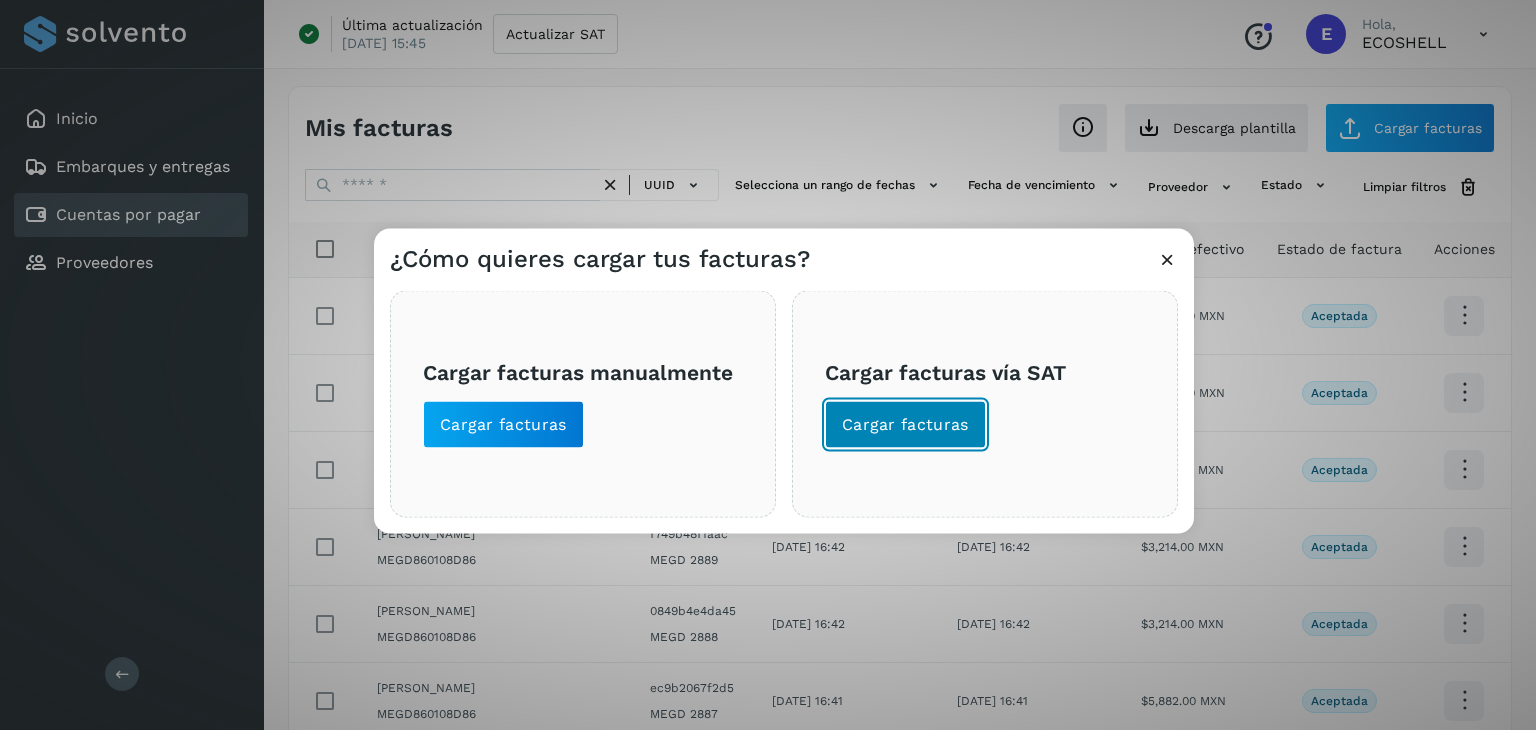 click on "Cargar facturas" 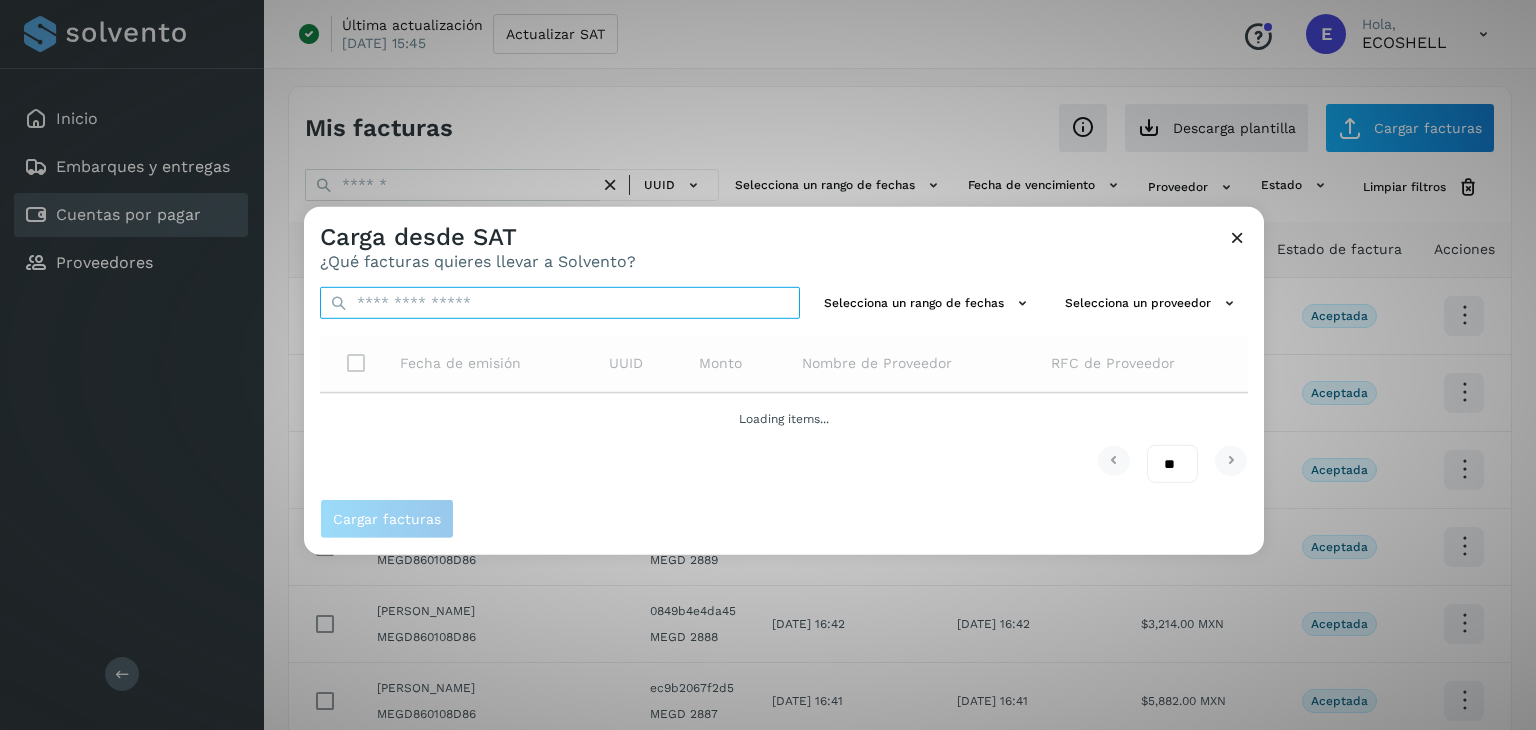 click at bounding box center [560, 303] 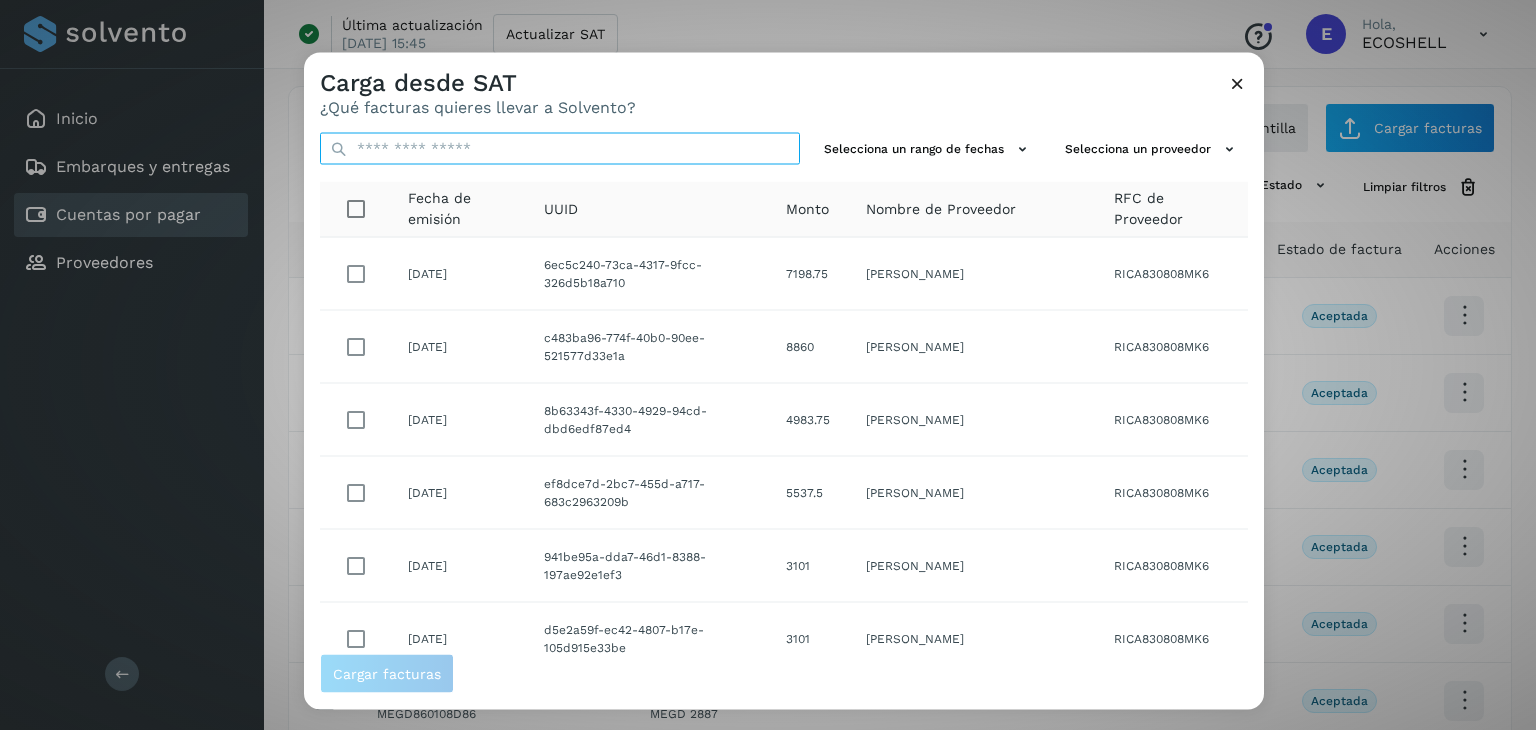 click at bounding box center (560, 149) 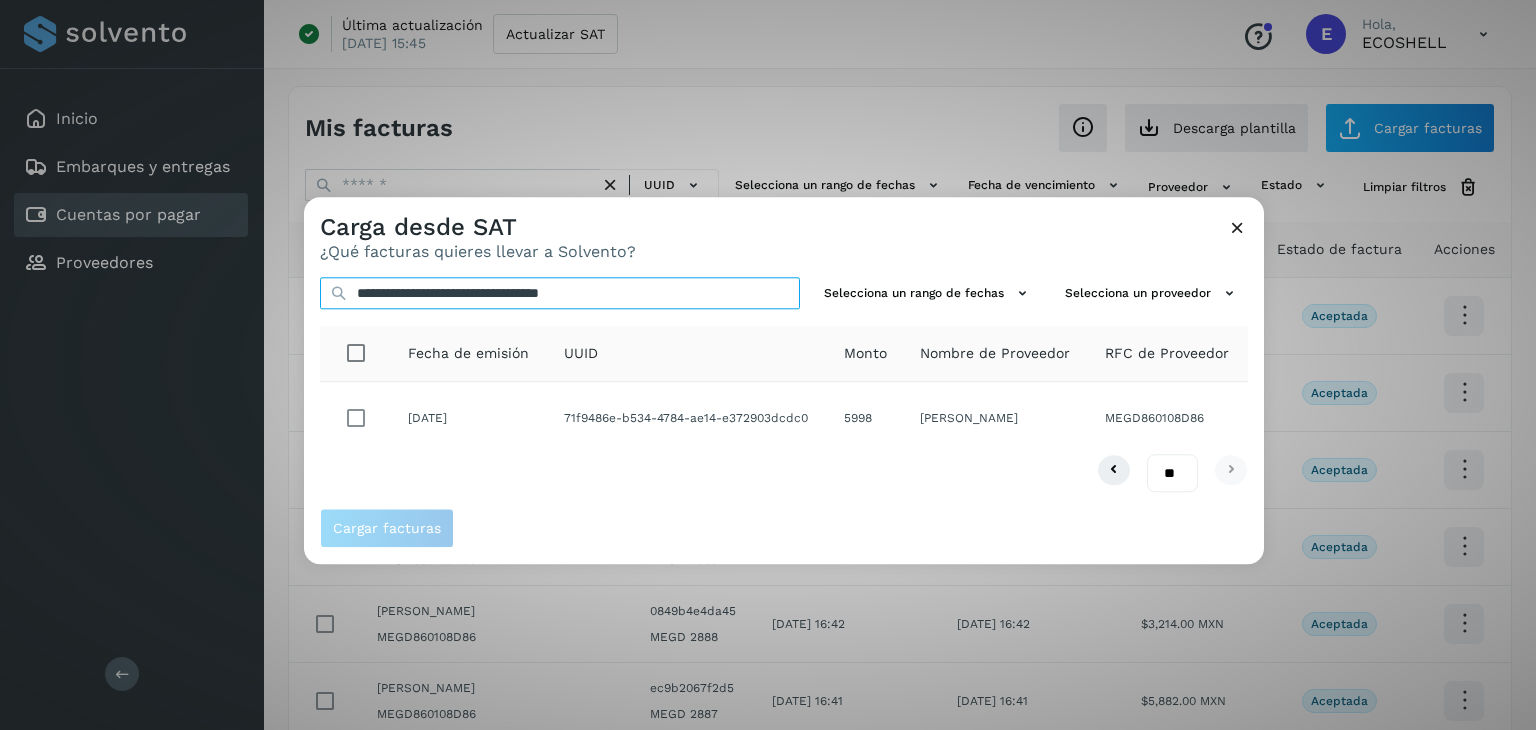 type on "**********" 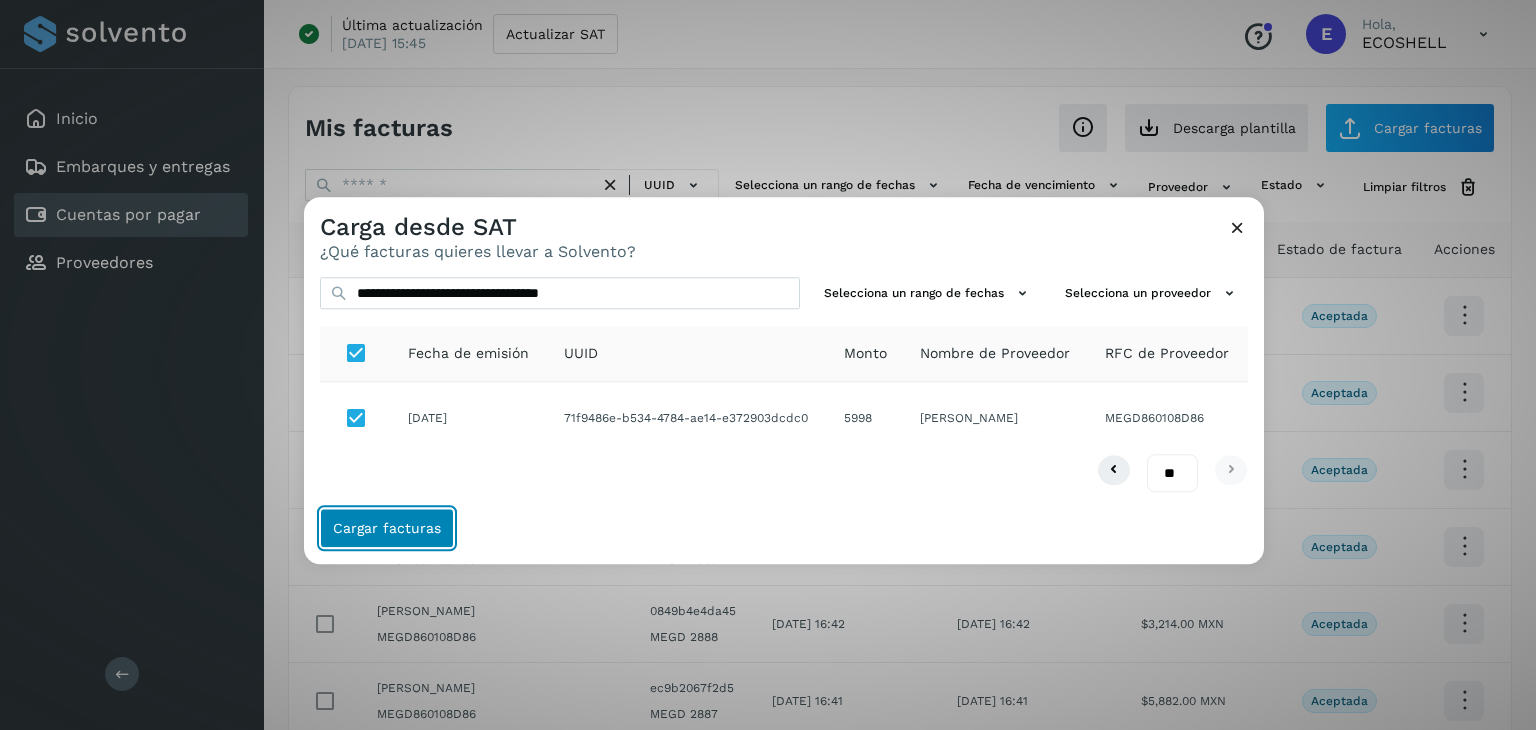 click on "Cargar facturas" 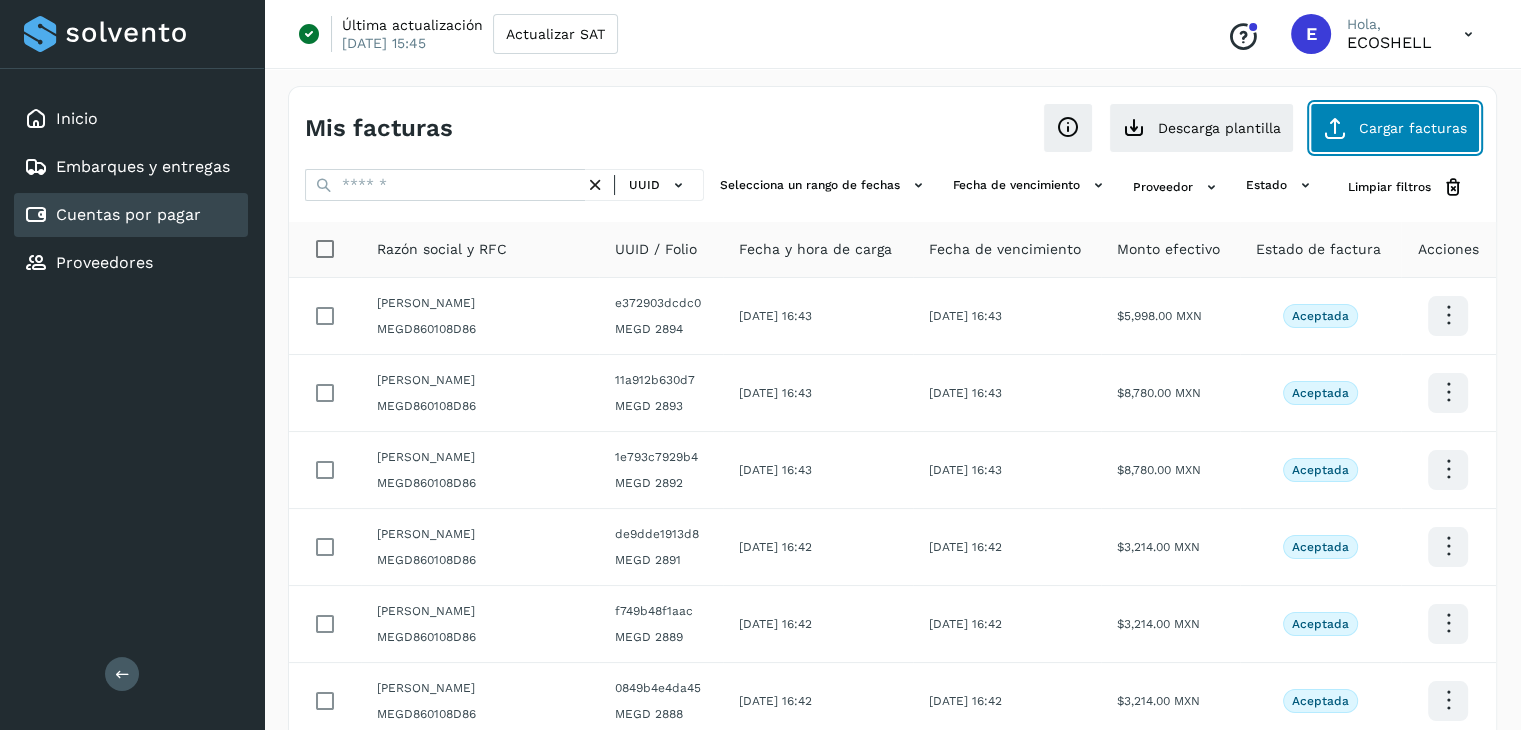 click on "Cargar facturas" 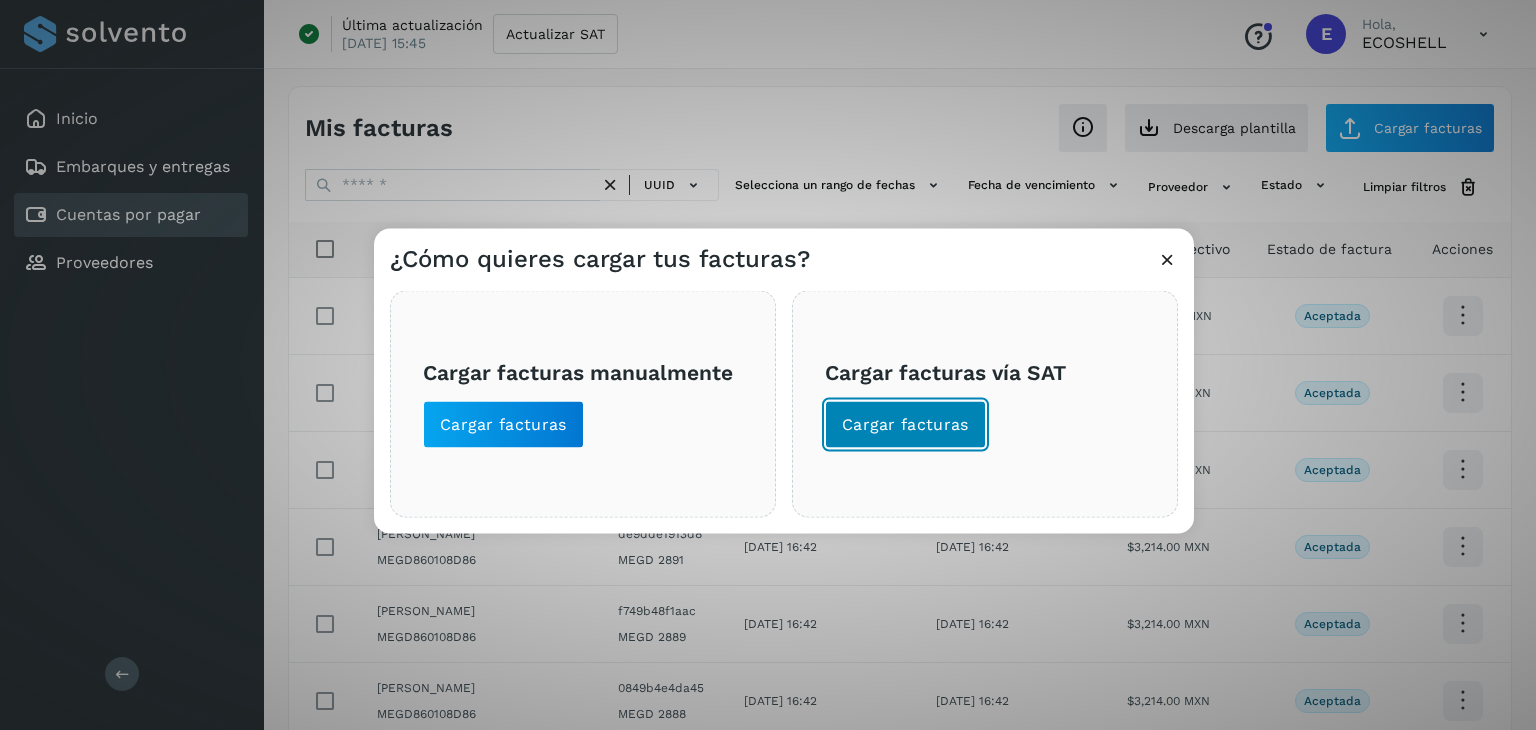 click on "Cargar facturas" 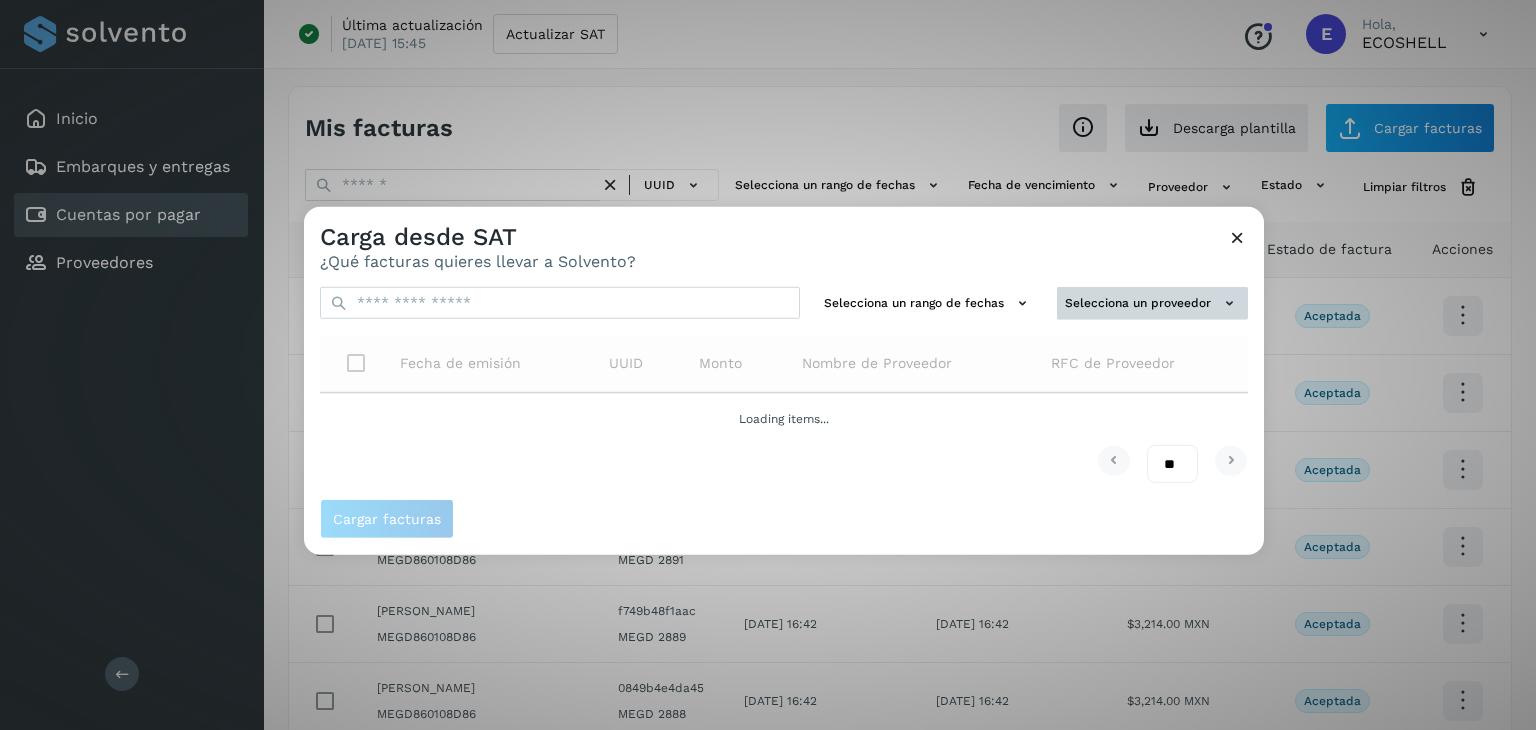 click on "Selecciona un proveedor" at bounding box center (1152, 303) 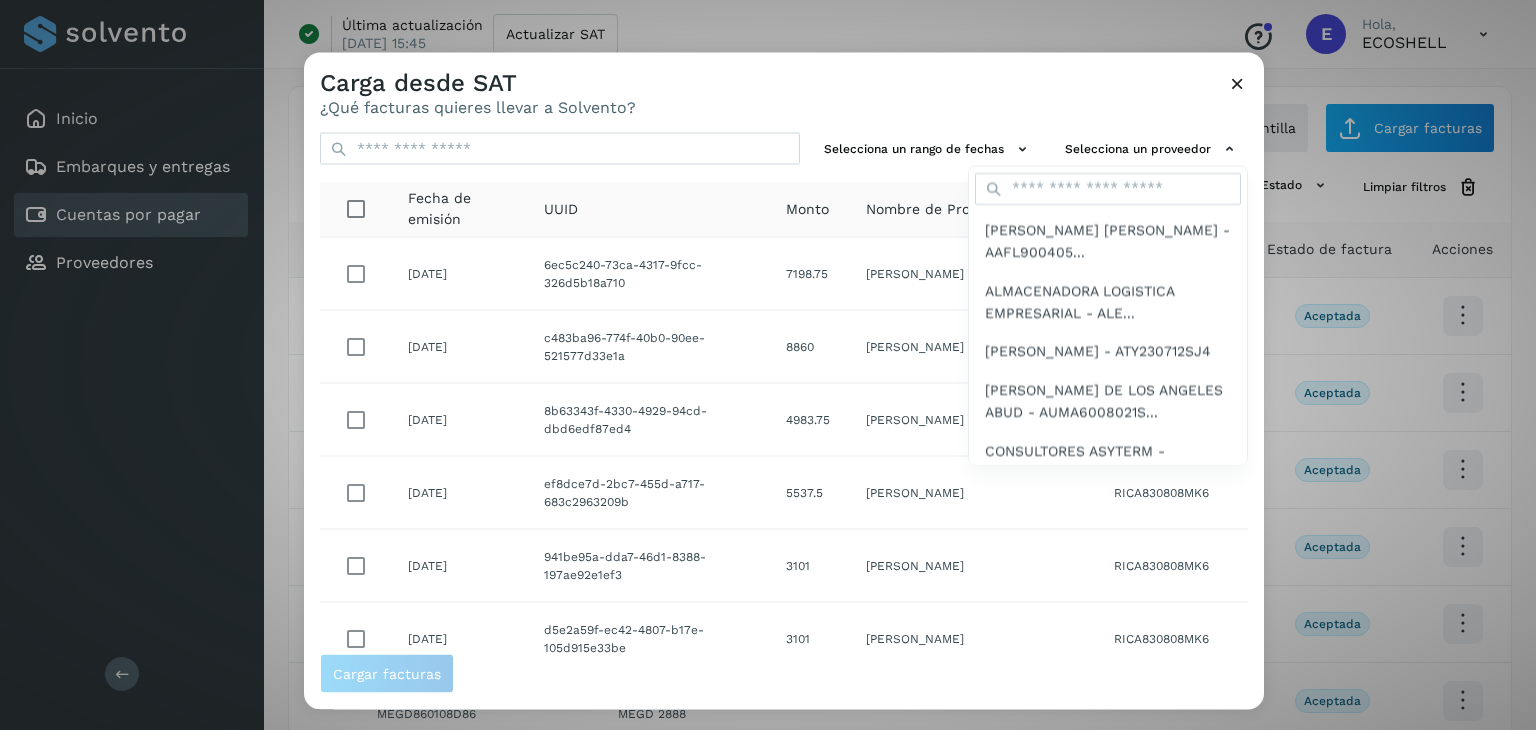 click at bounding box center (1072, 418) 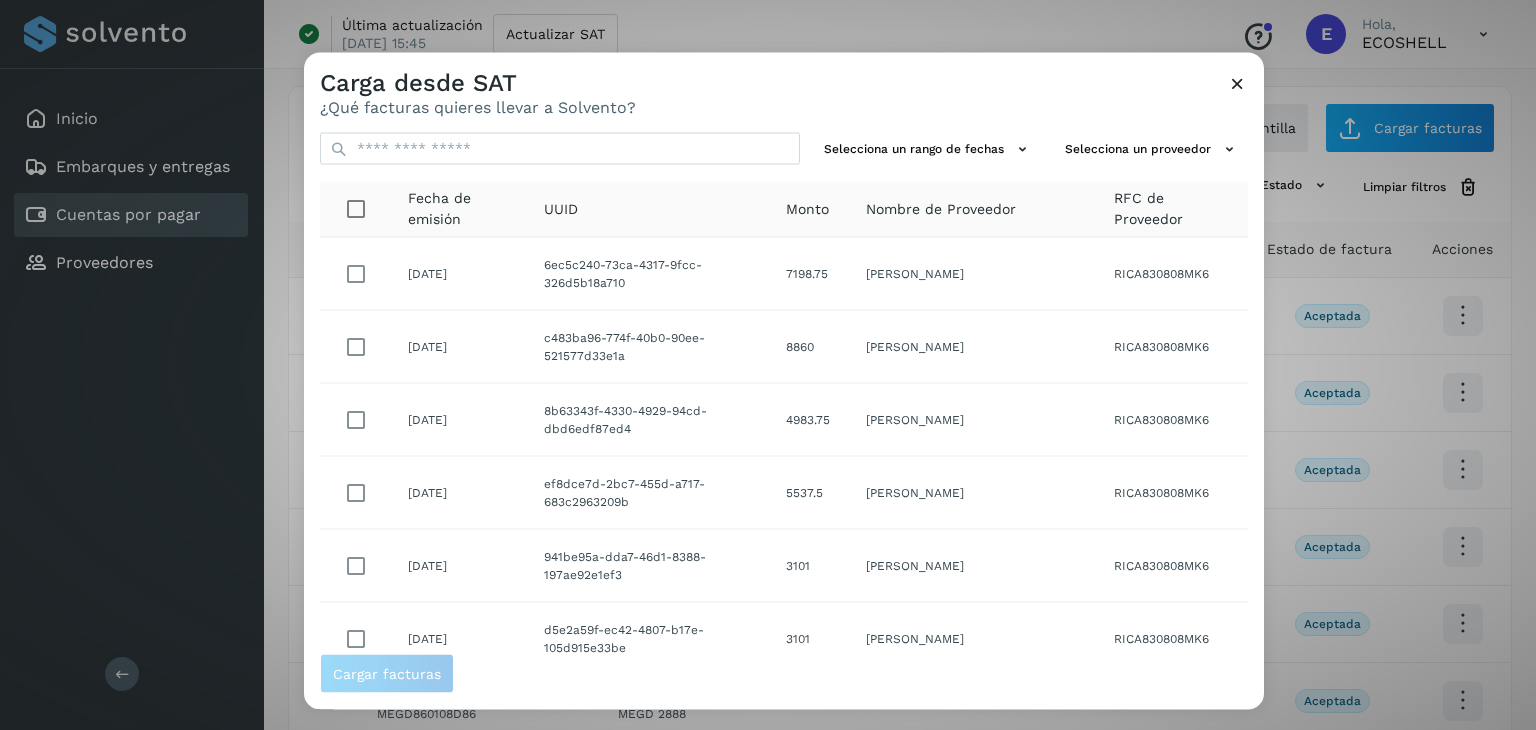 click on "Selecciona un proveedor" at bounding box center (1152, 149) 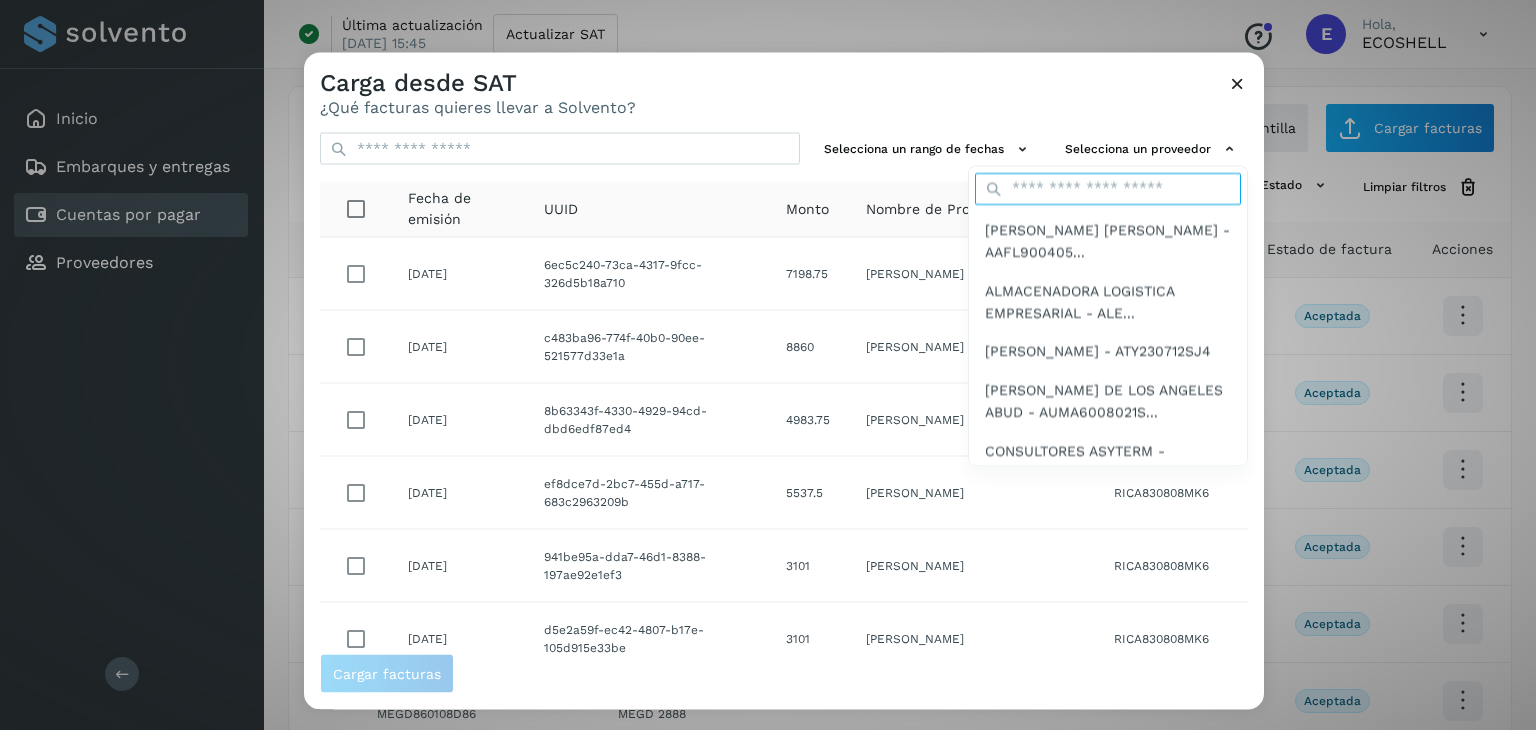 click at bounding box center [1108, 188] 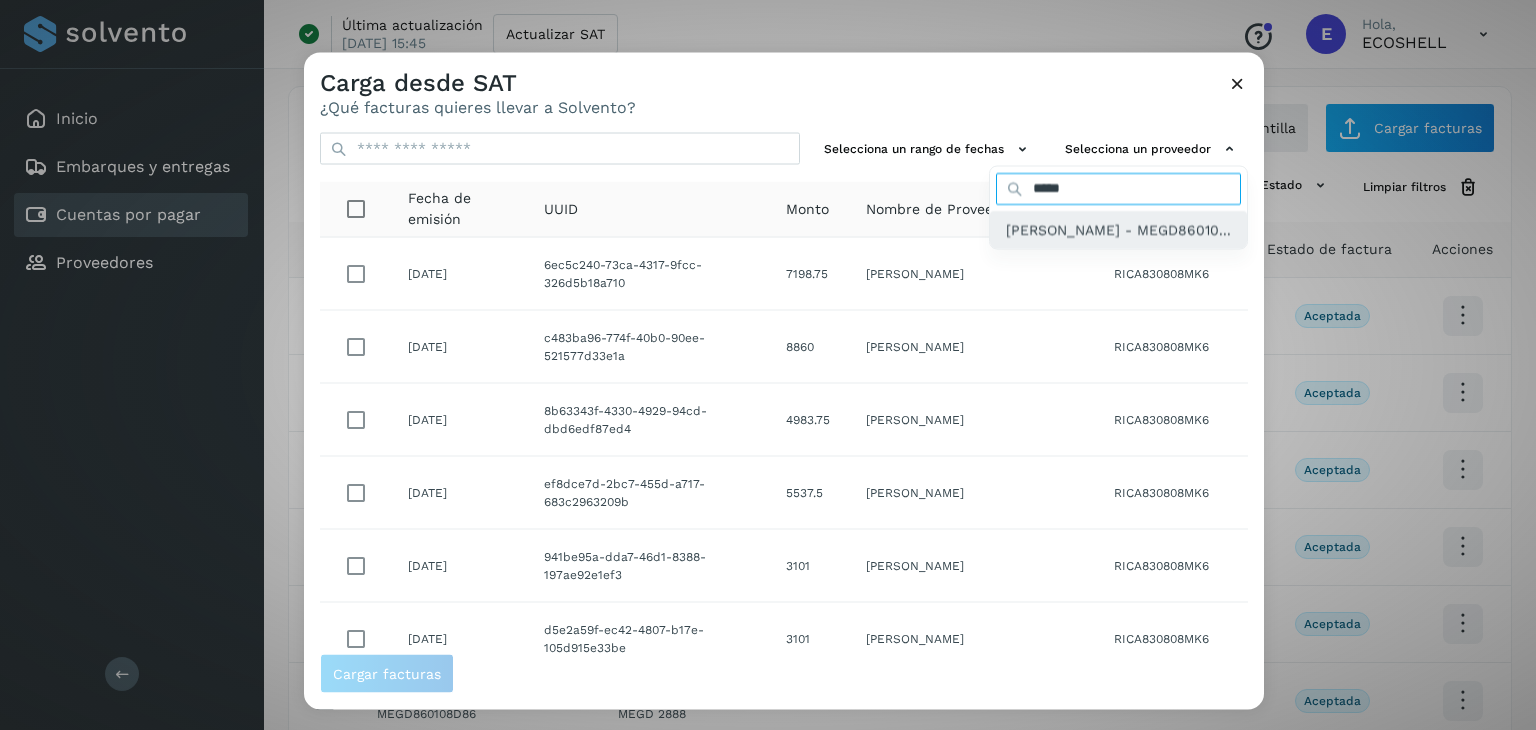 type on "*****" 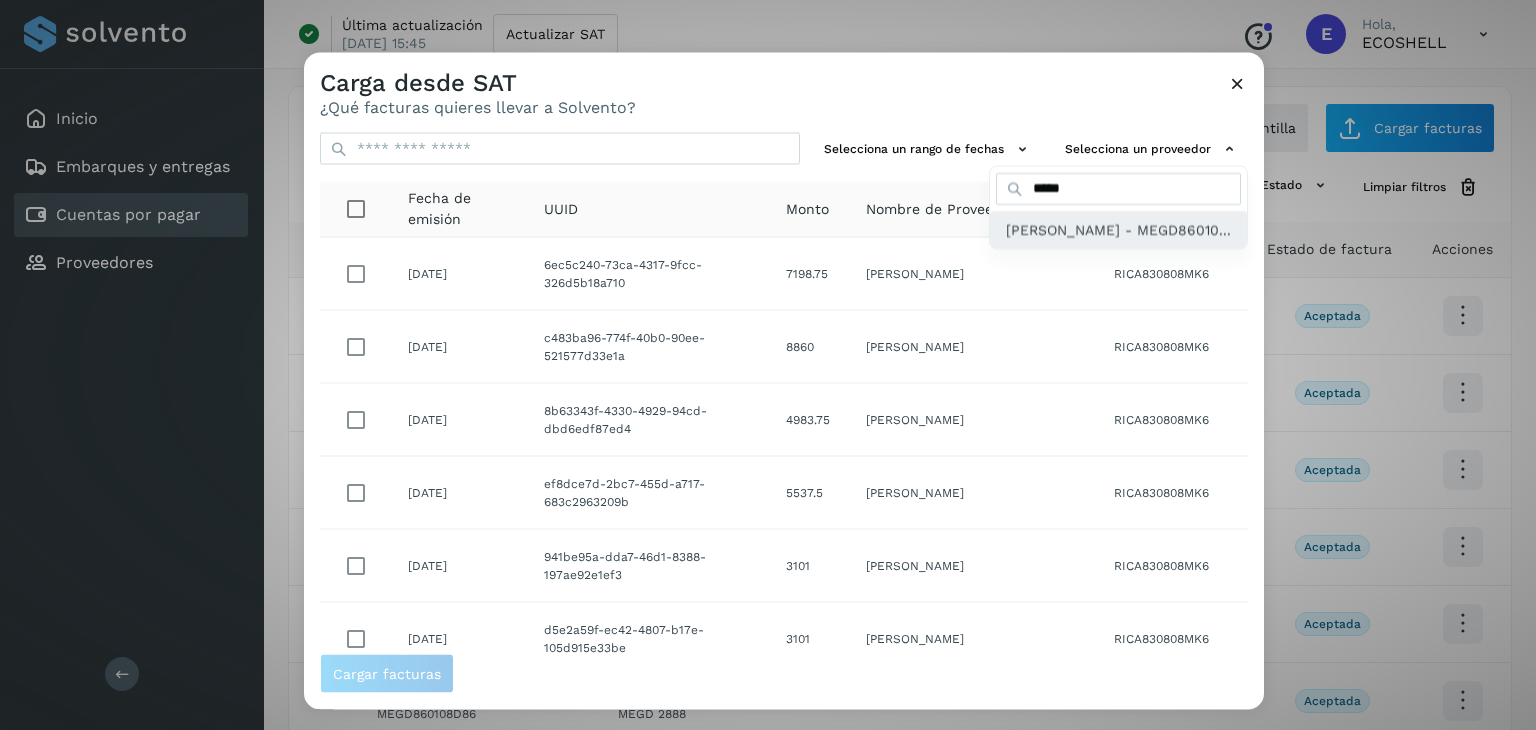 click on "[PERSON_NAME] - MEGD86010..." at bounding box center (1118, 229) 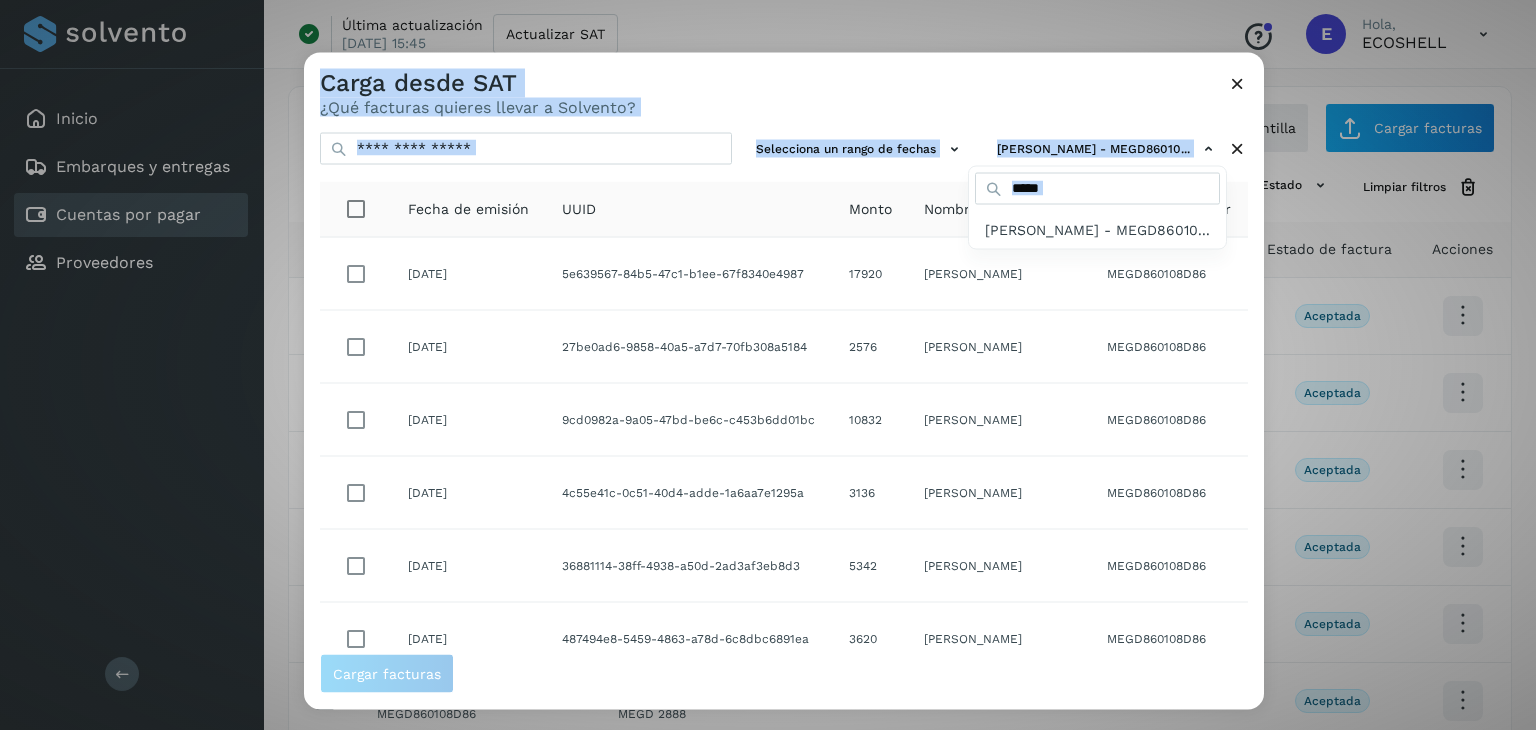 drag, startPoint x: 1256, startPoint y: 235, endPoint x: 1264, endPoint y: 449, distance: 214.14948 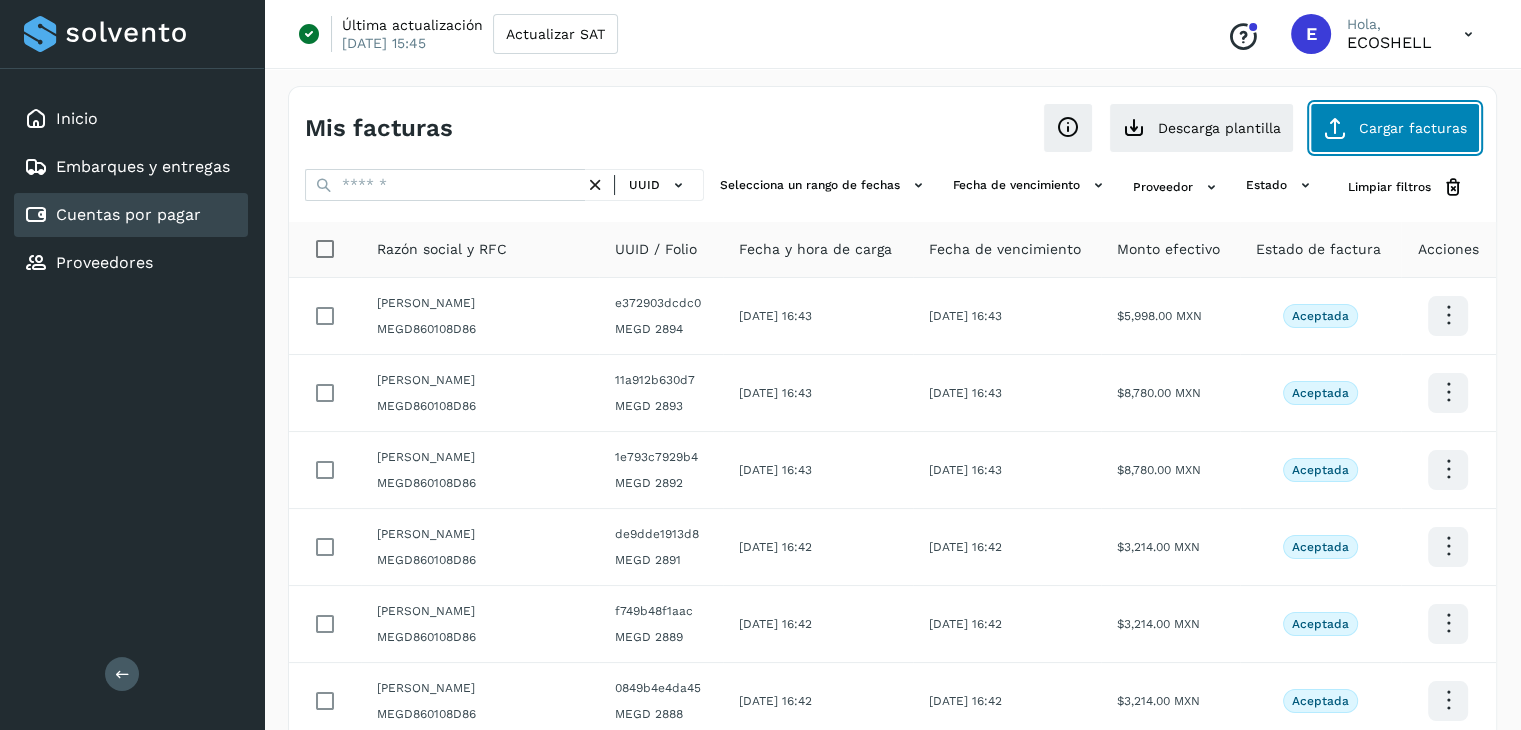 click on "Cargar facturas" 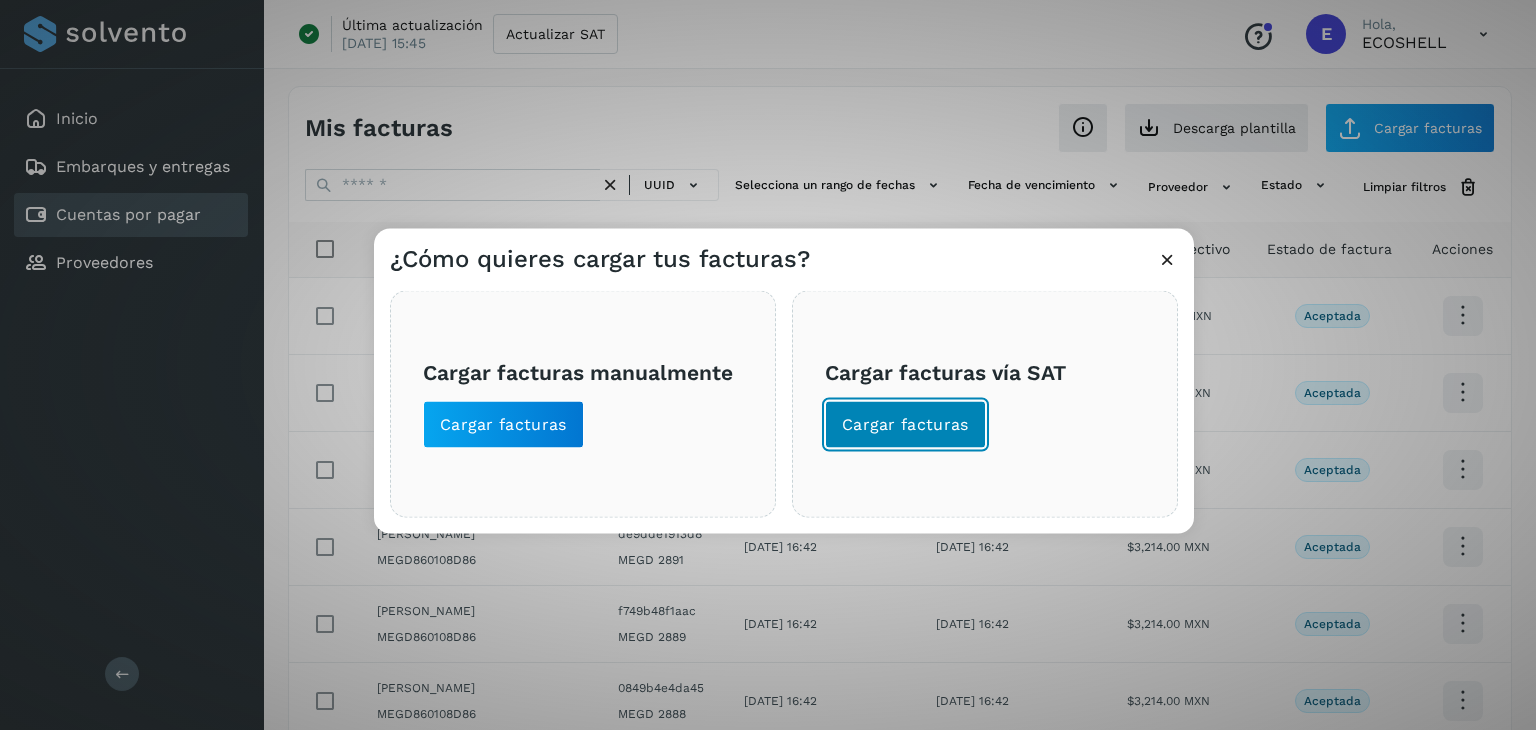 click on "Cargar facturas" at bounding box center (905, 425) 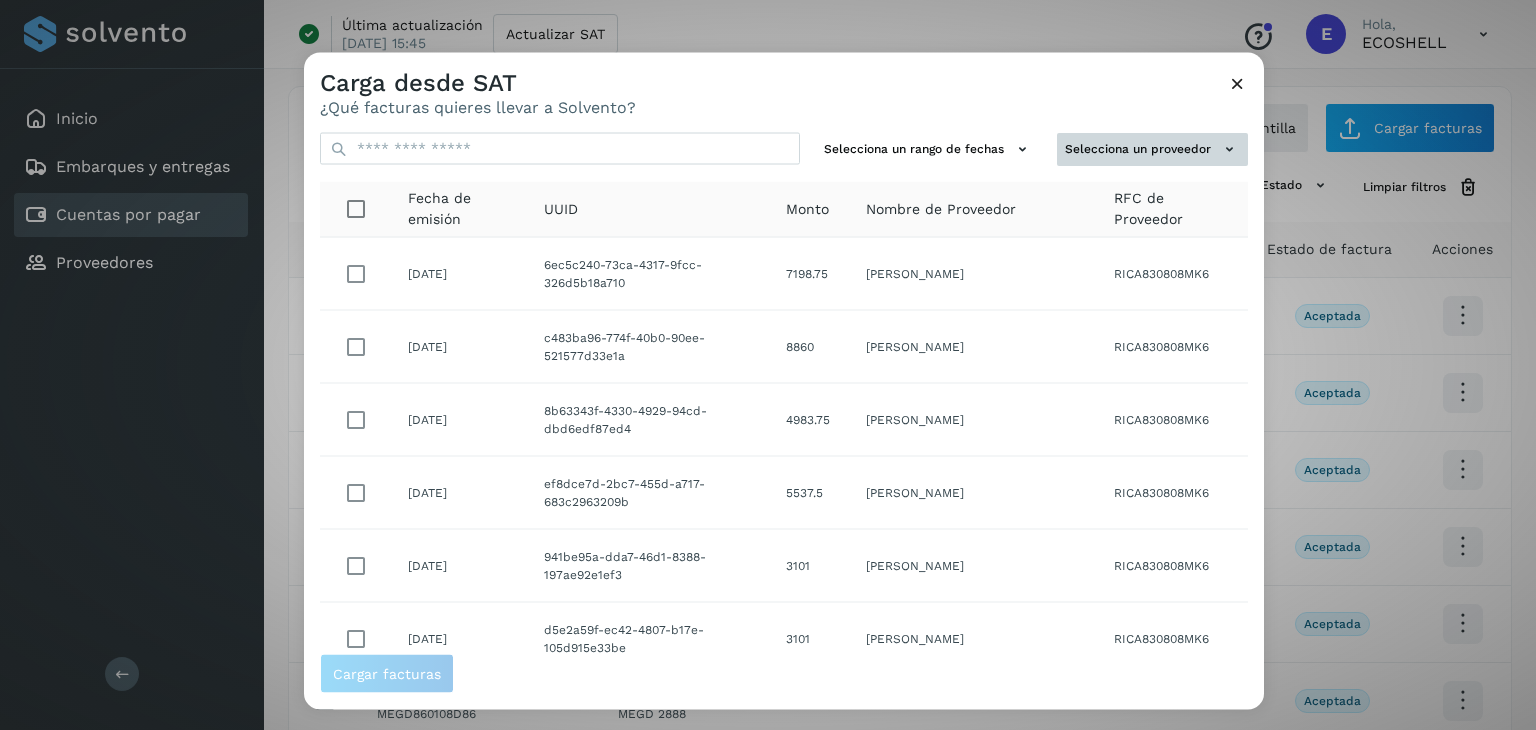 click on "Selecciona un proveedor" at bounding box center (1152, 149) 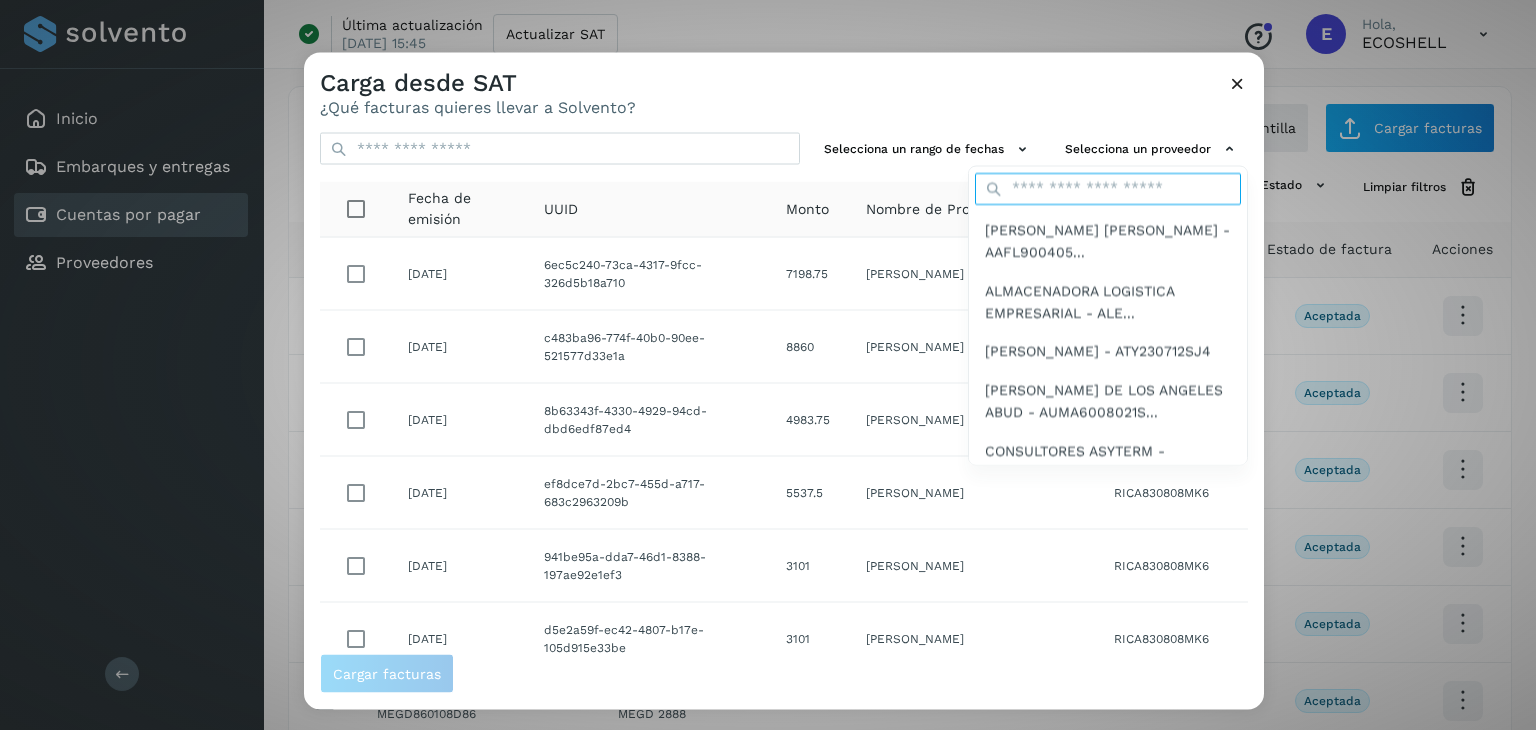 click at bounding box center [1108, 188] 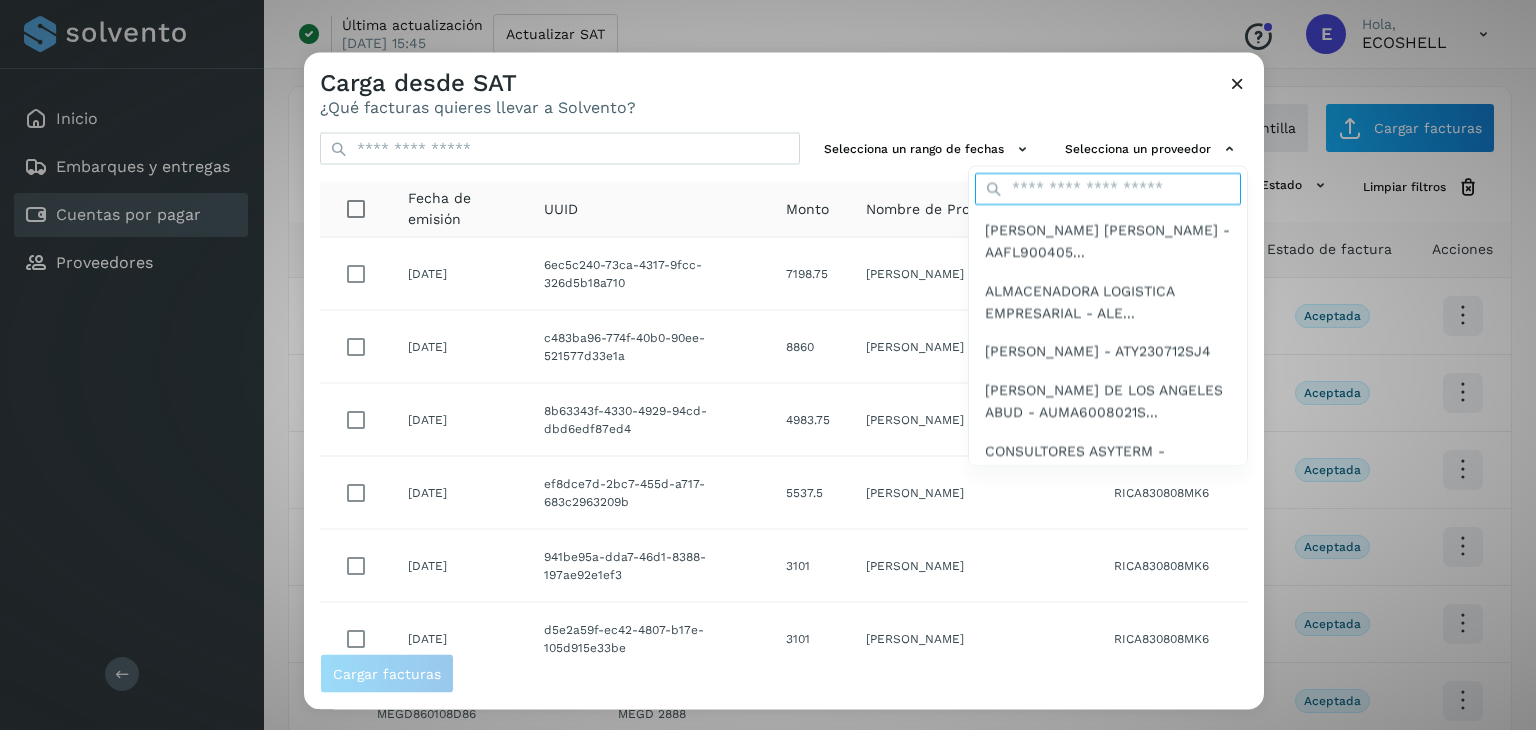 type on "*****" 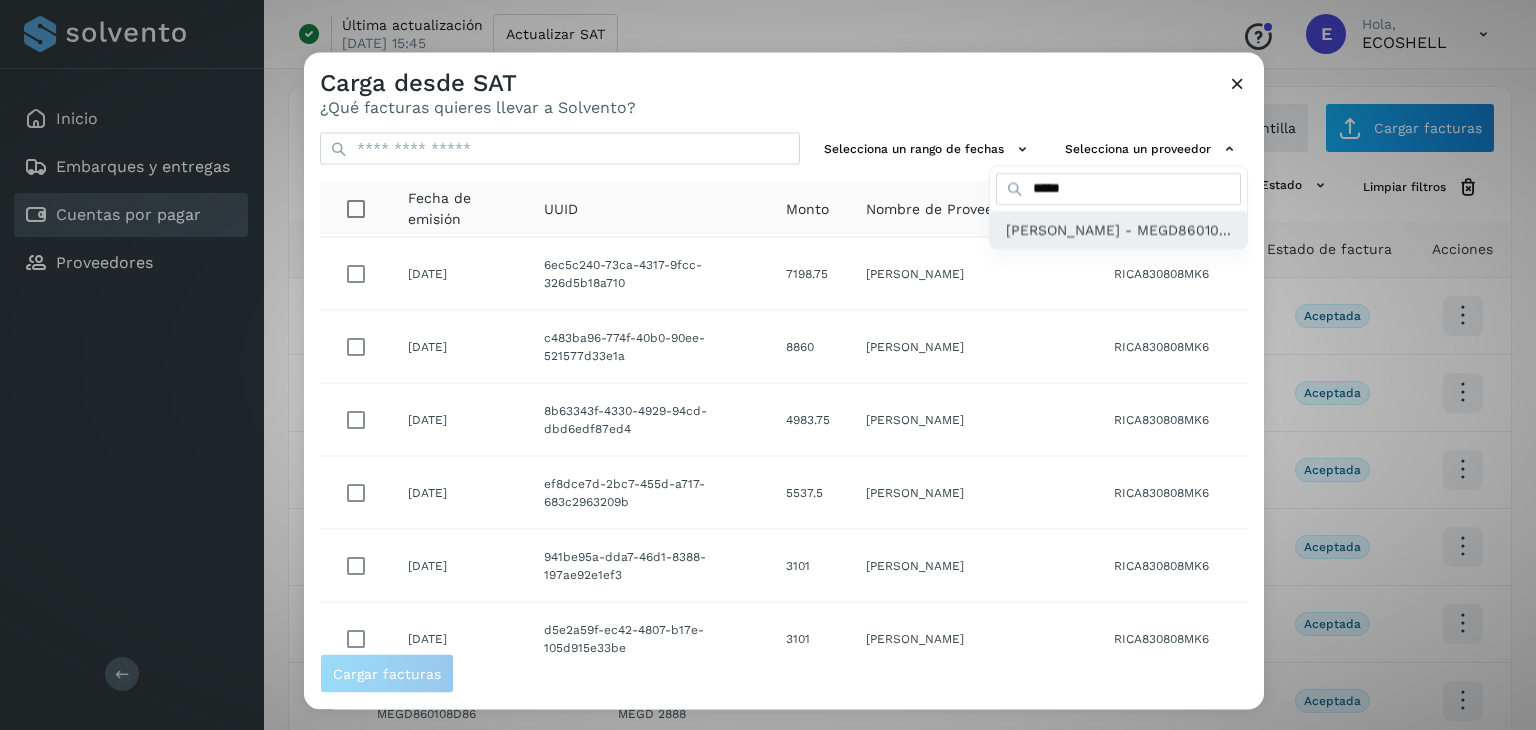 click on "[PERSON_NAME] - MEGD86010..." at bounding box center [1118, 229] 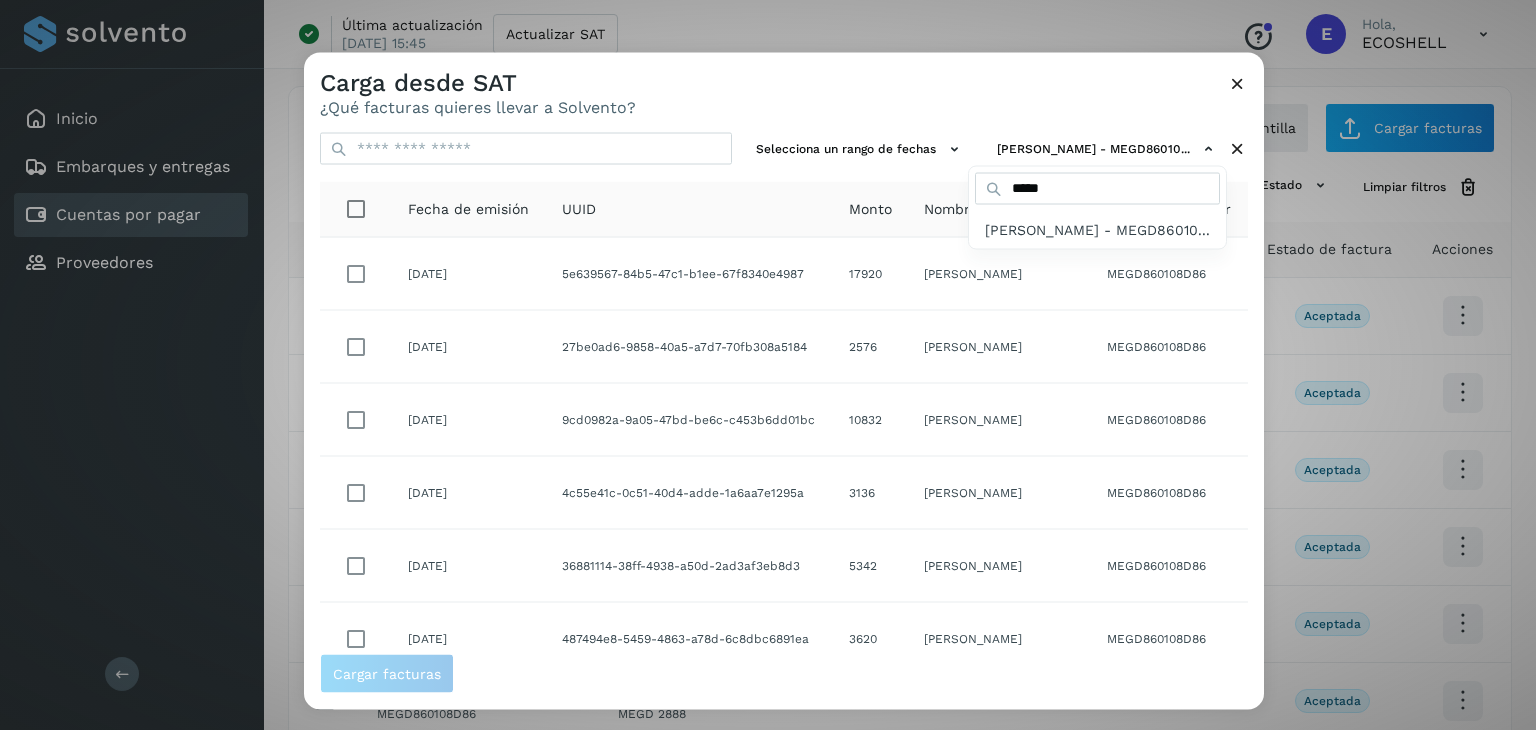 drag, startPoint x: 1260, startPoint y: 365, endPoint x: 1215, endPoint y: 377, distance: 46.572525 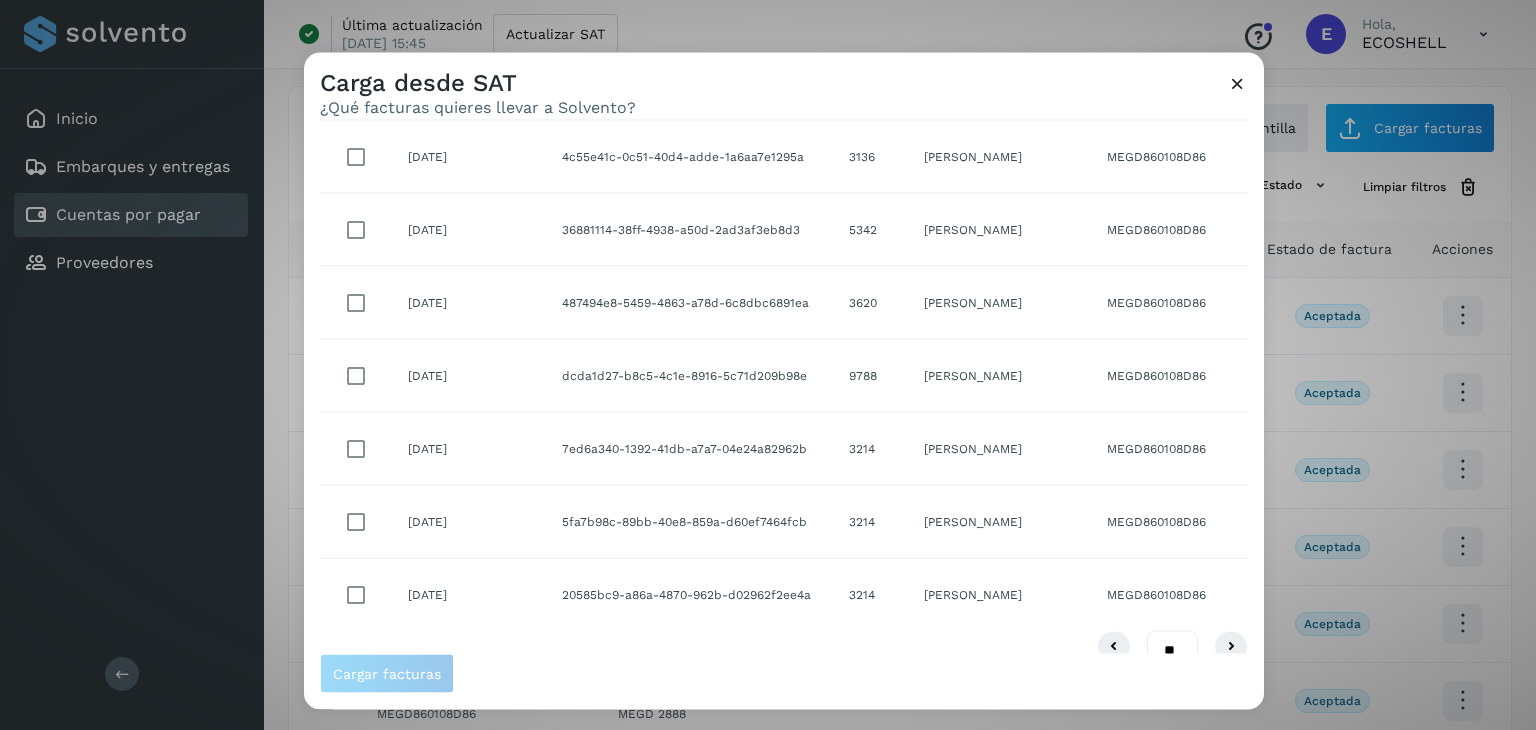 scroll, scrollTop: 365, scrollLeft: 0, axis: vertical 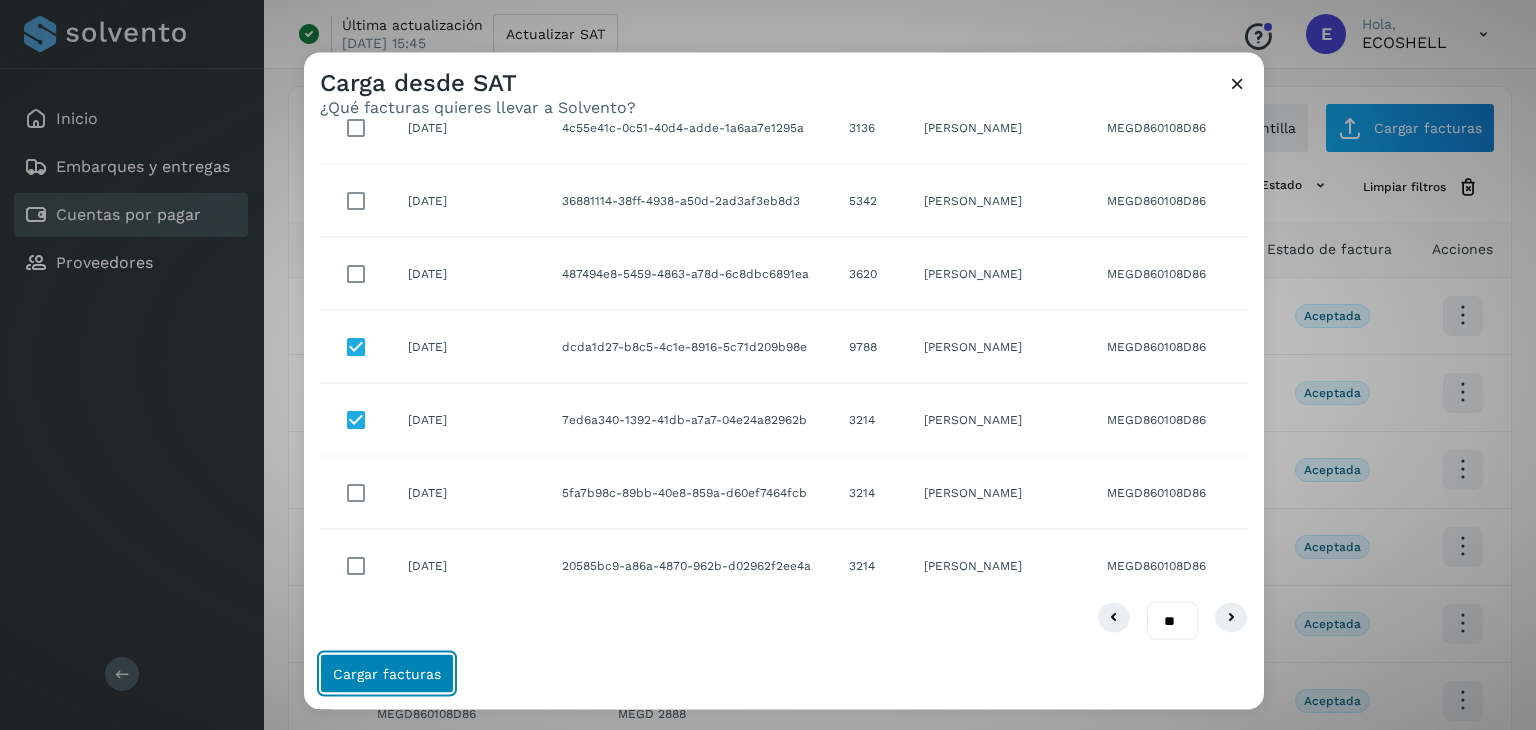 click on "Cargar facturas" 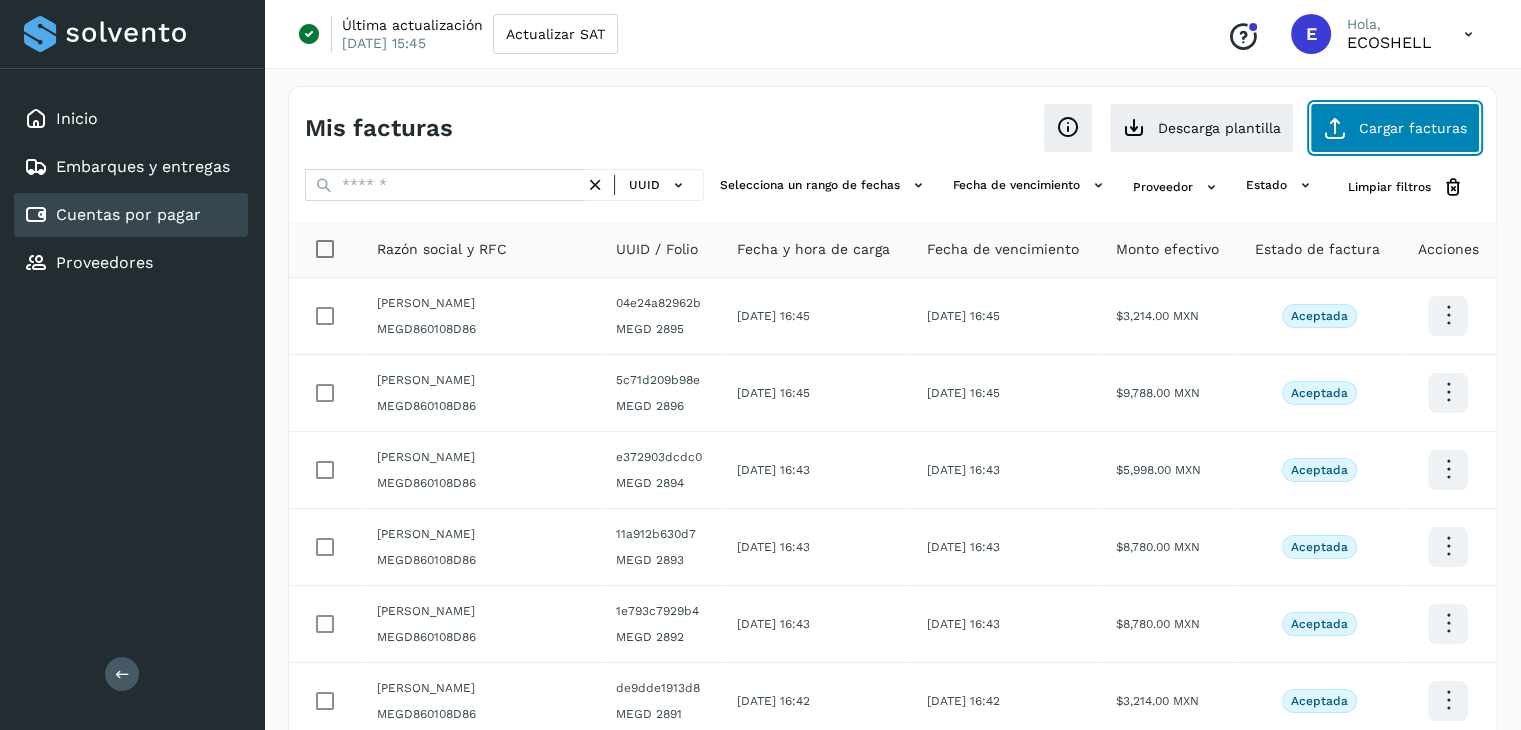 click on "Cargar facturas" 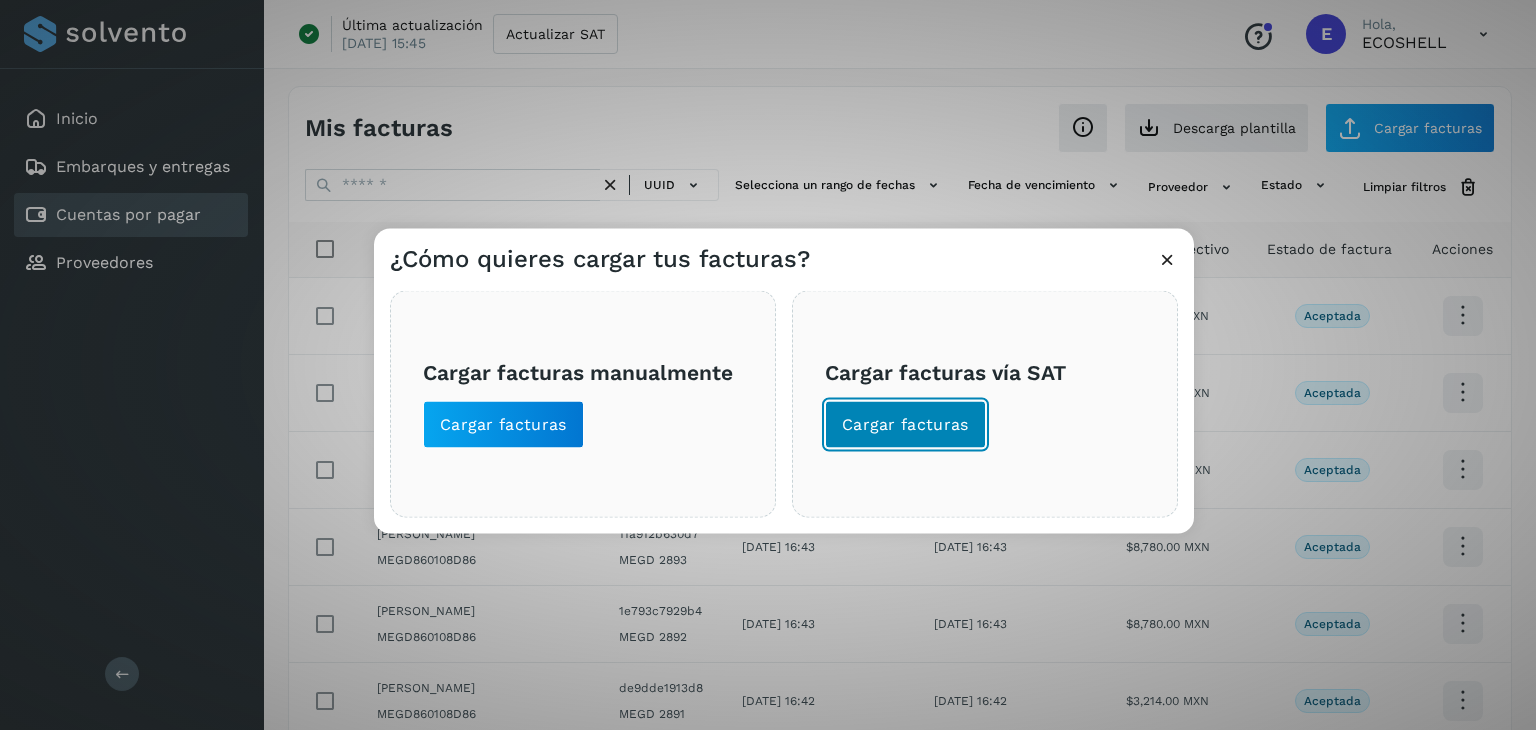 click on "Cargar facturas" 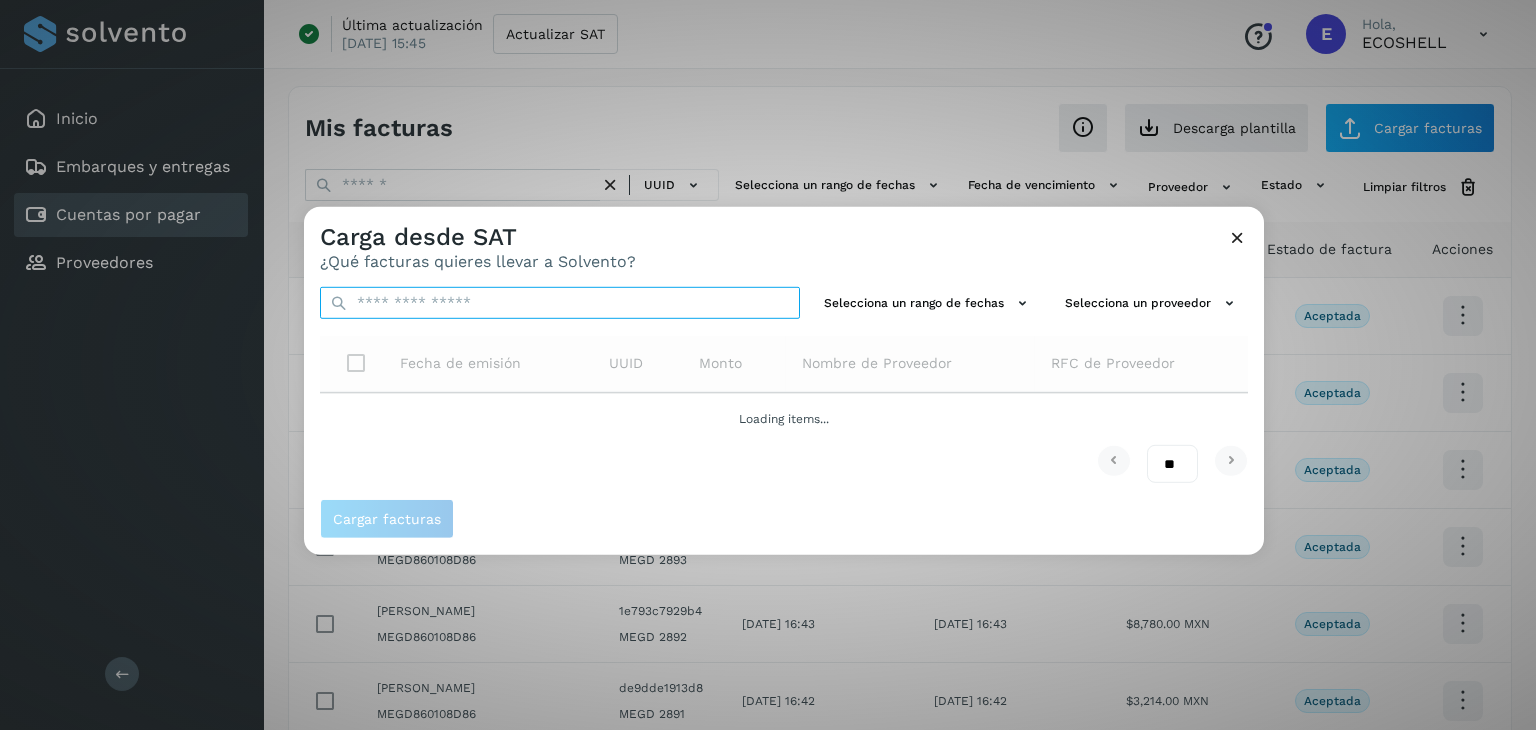 click at bounding box center (560, 303) 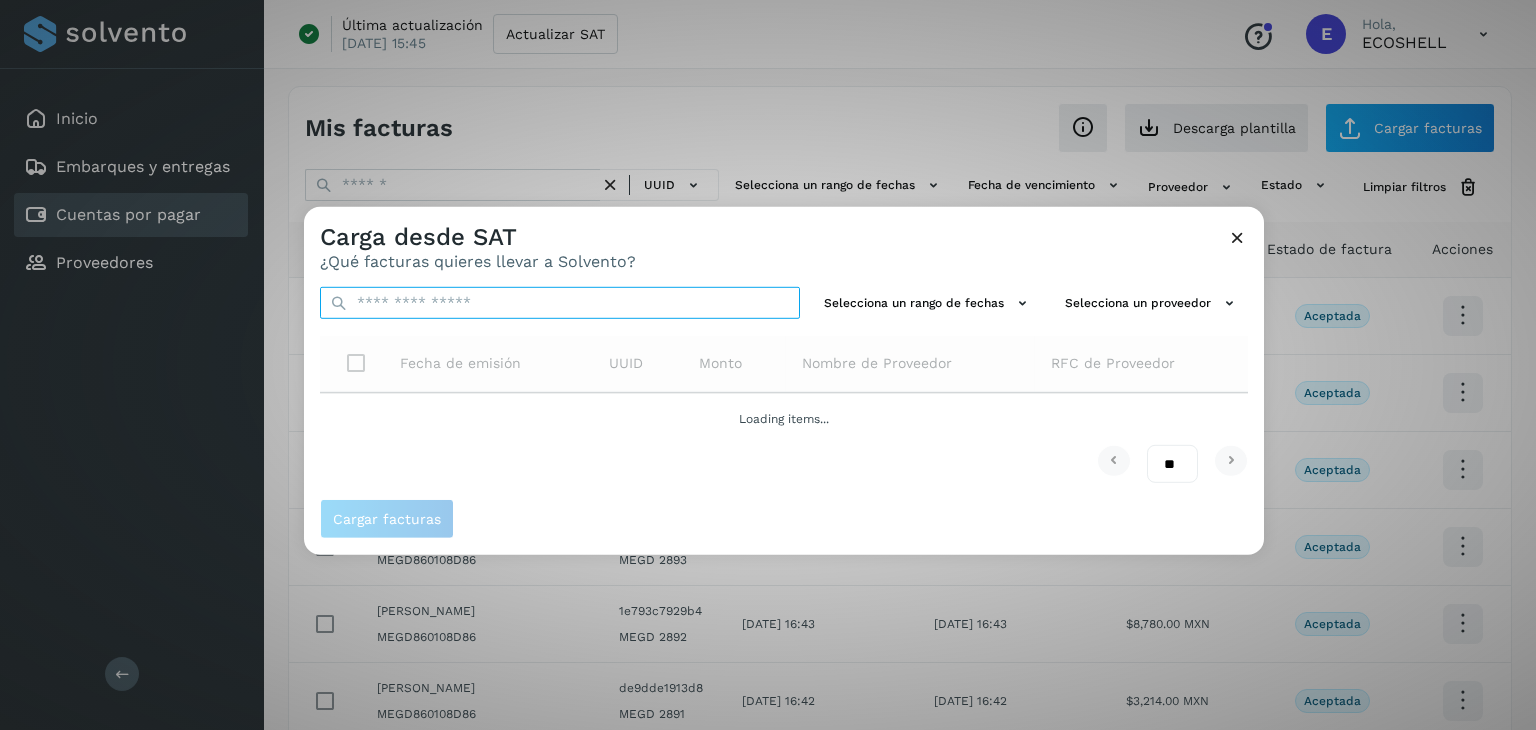 paste on "**********" 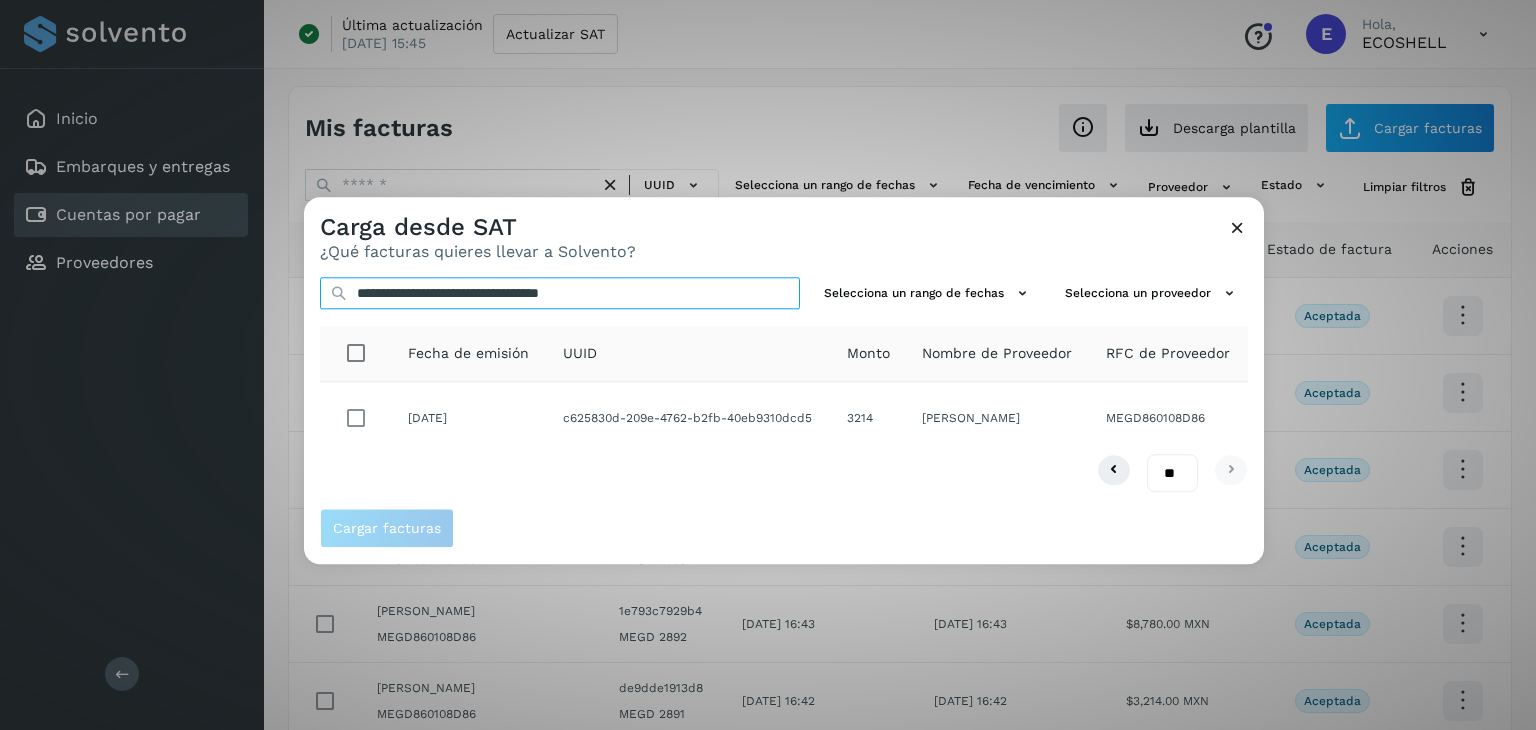 type on "**********" 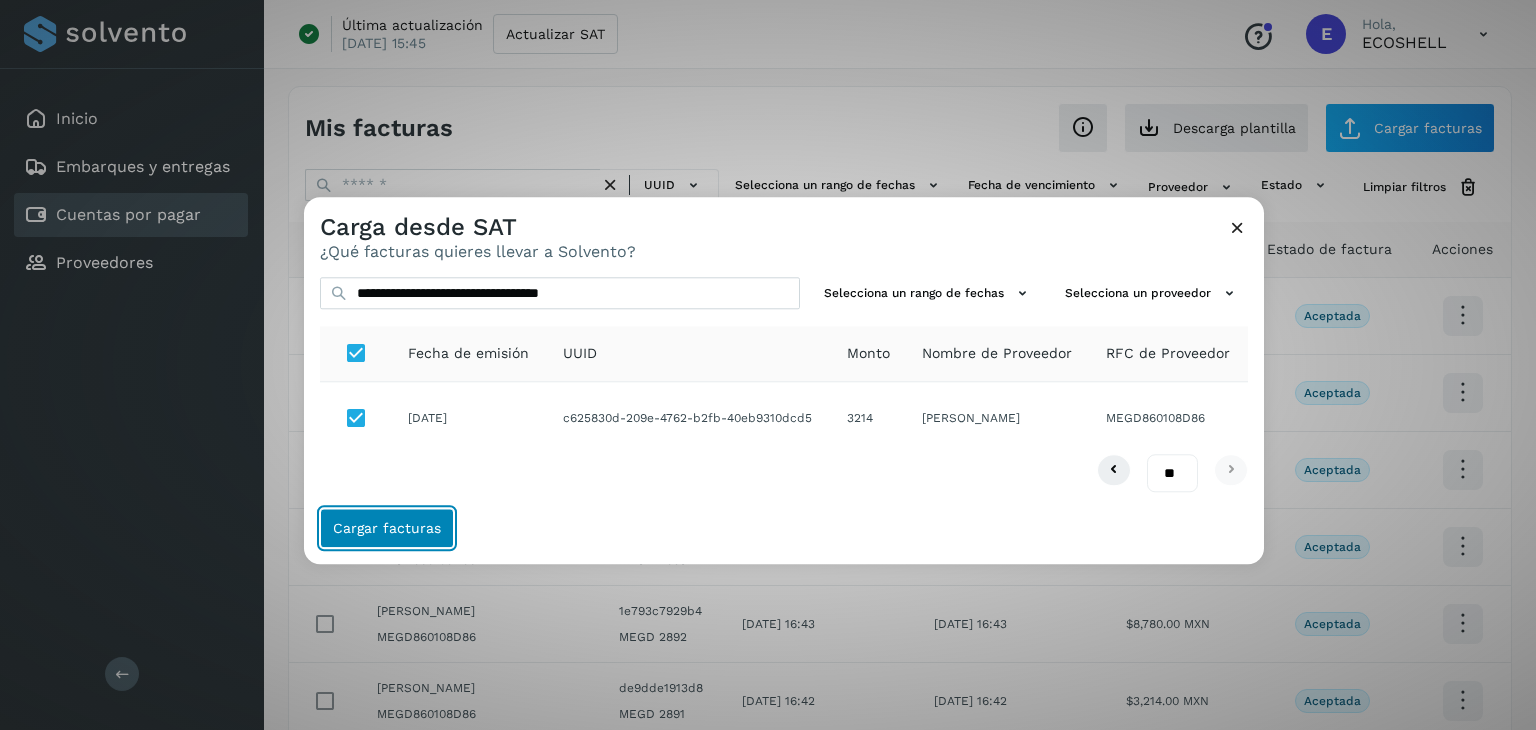 click on "Cargar facturas" 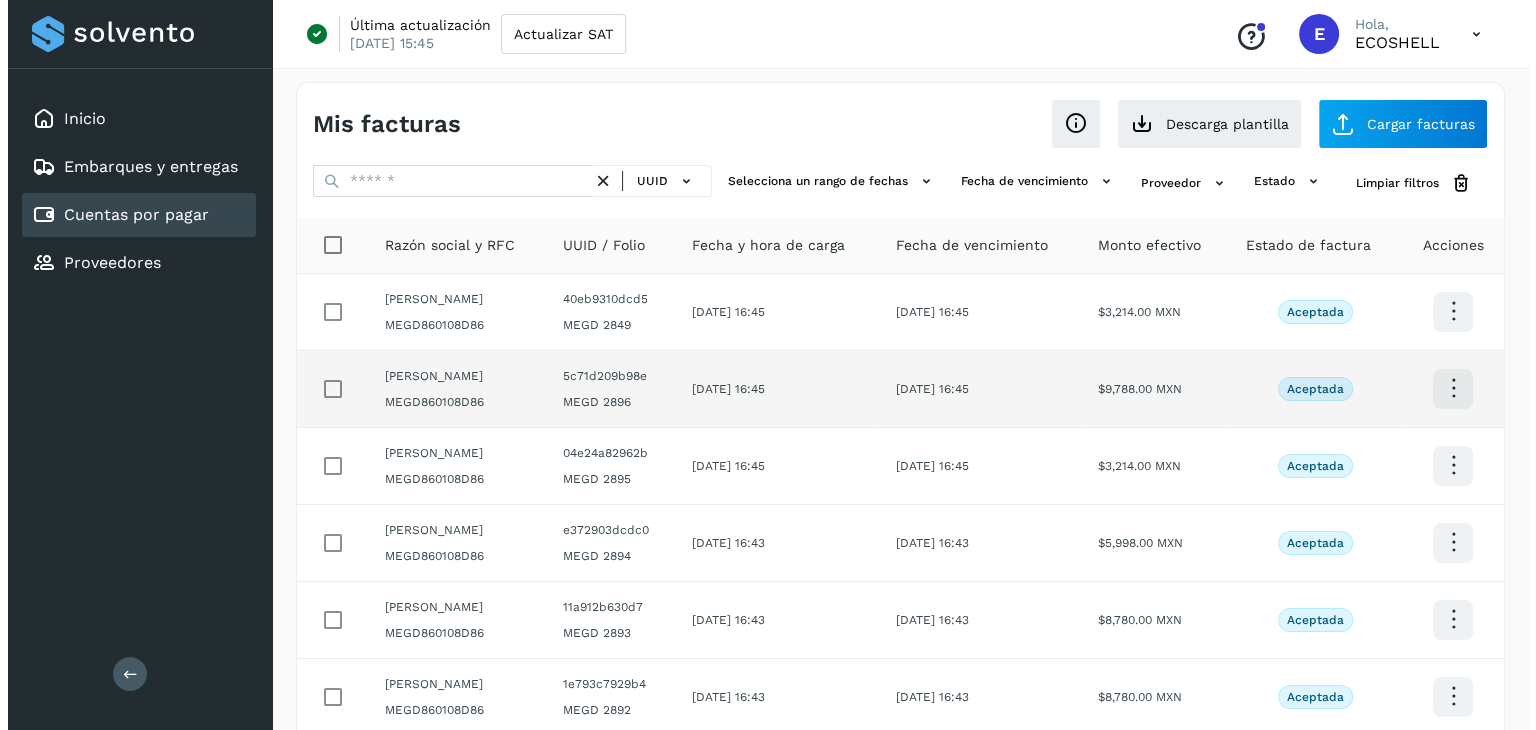 scroll, scrollTop: 0, scrollLeft: 0, axis: both 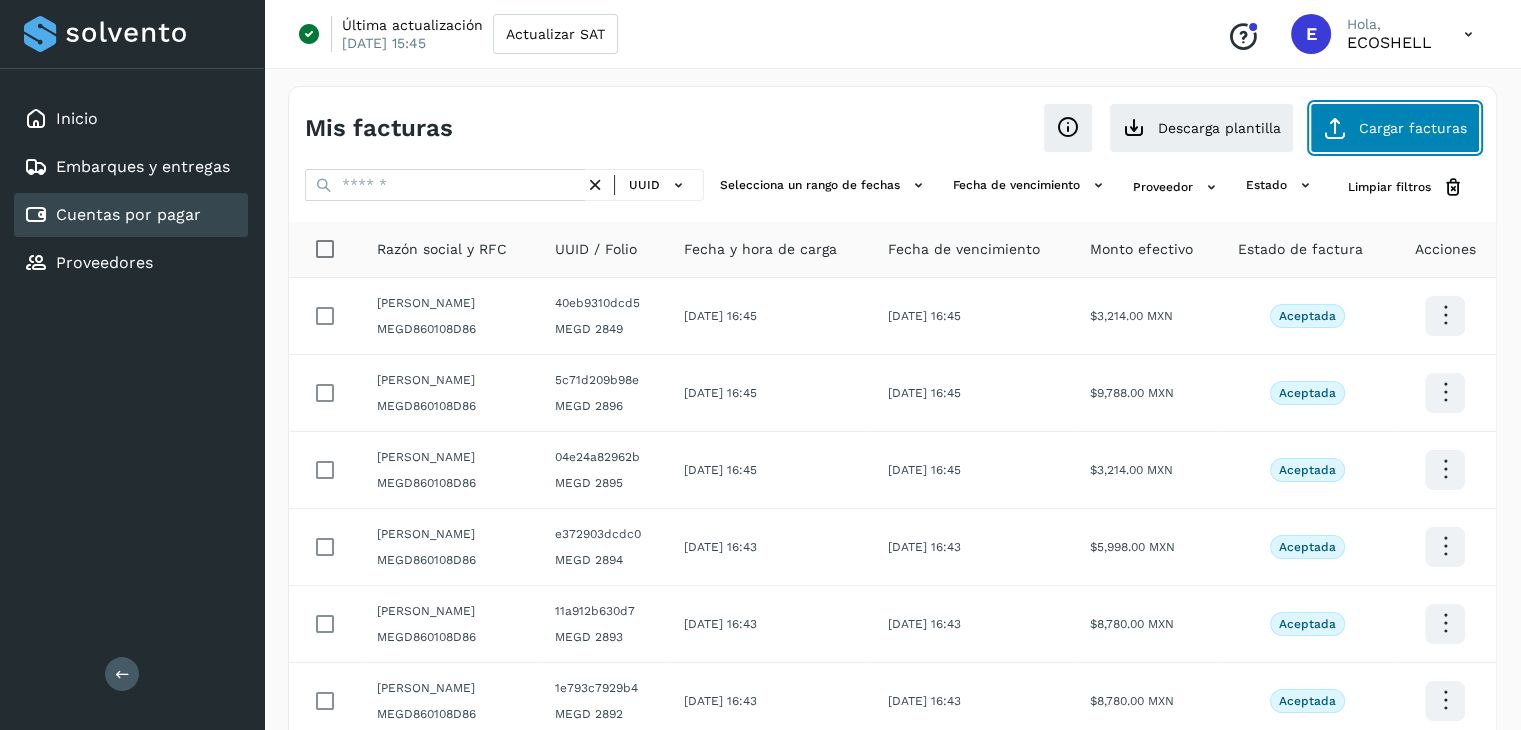 click on "Cargar facturas" 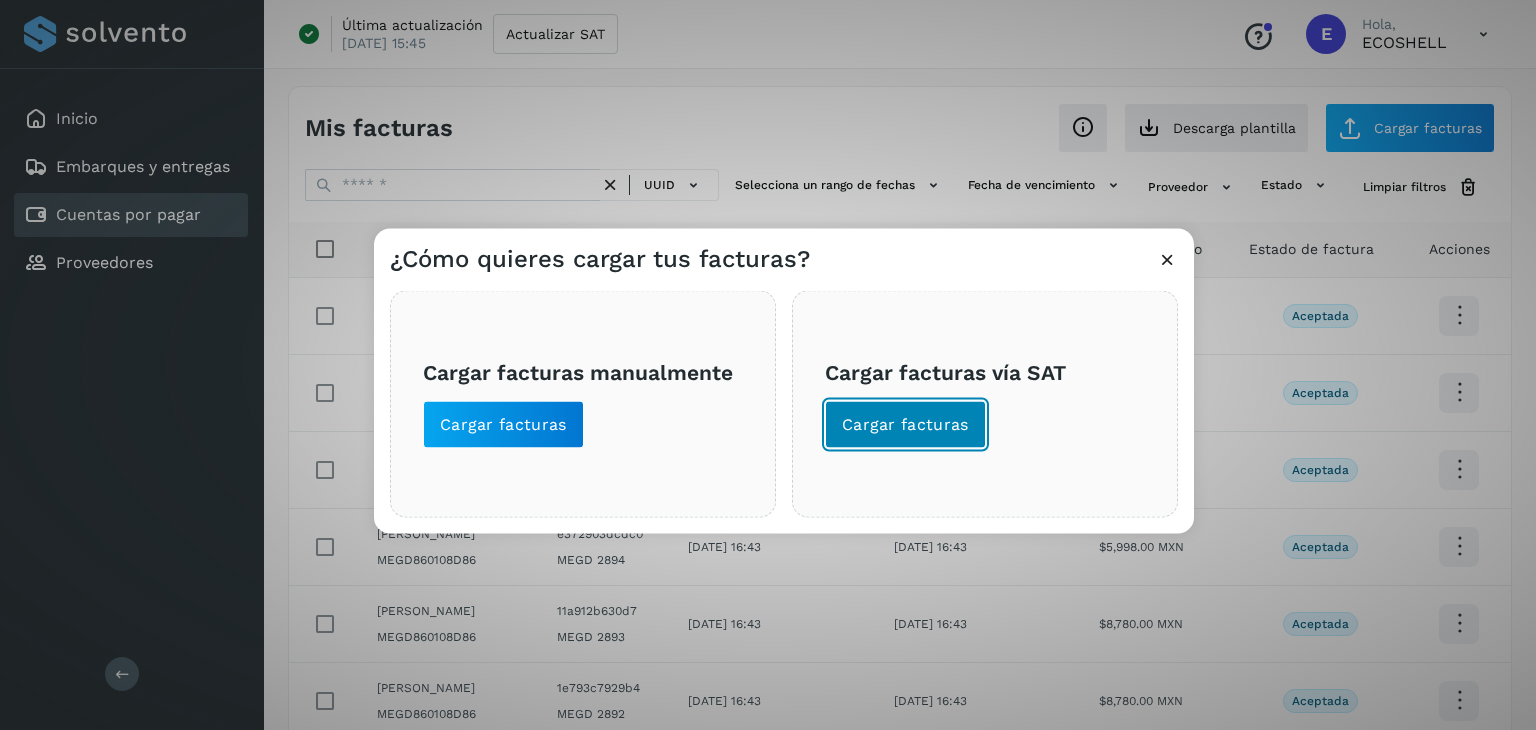 click on "Cargar facturas" 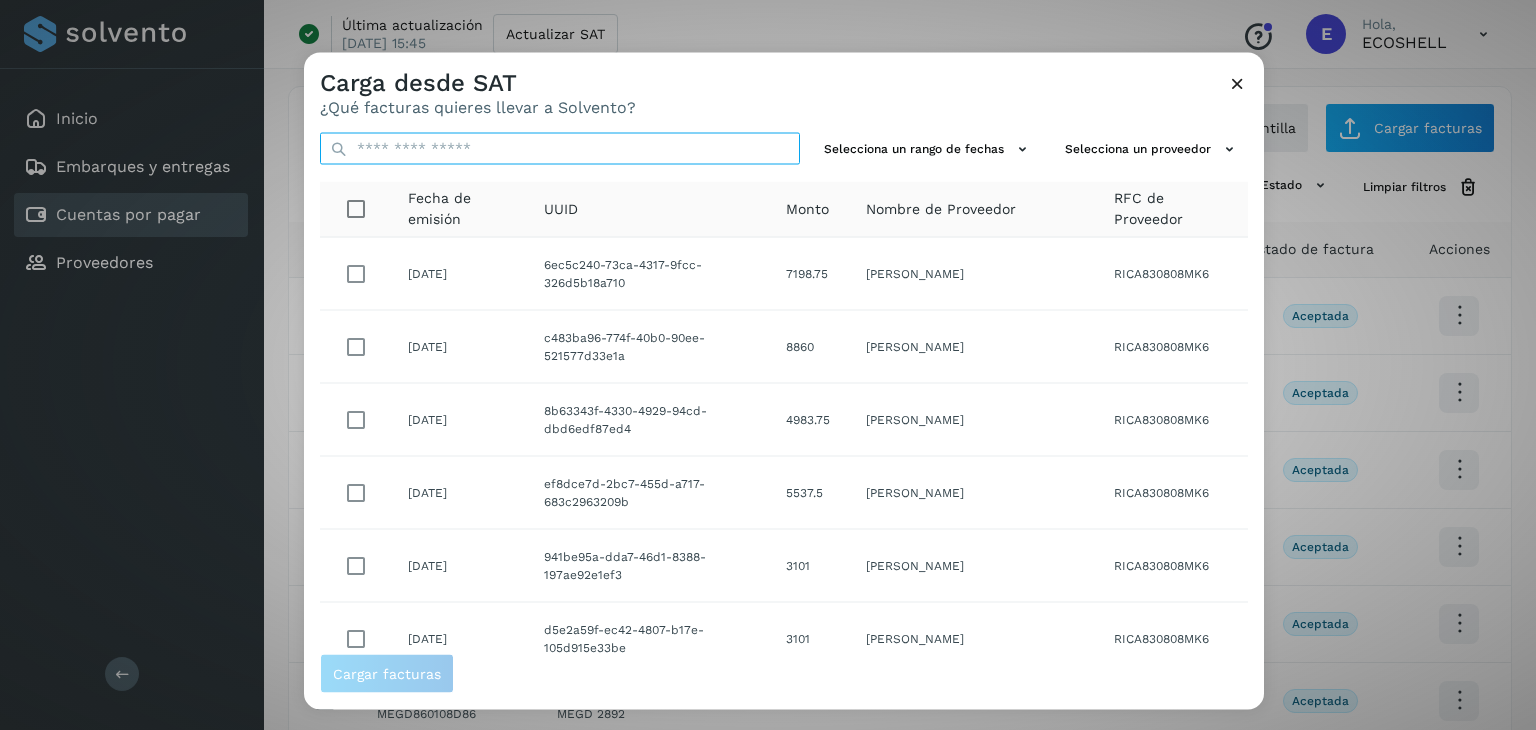 click at bounding box center [560, 149] 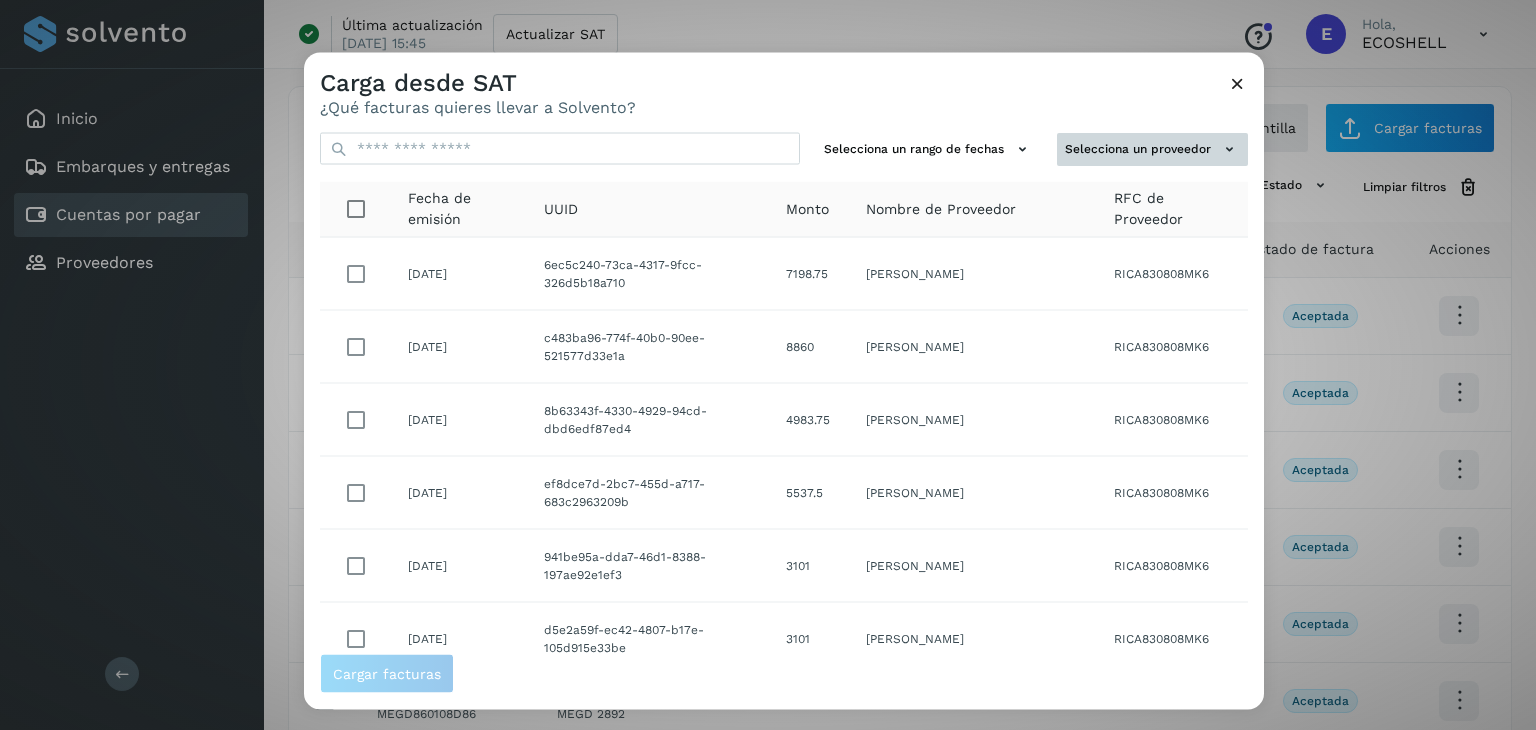 click on "Selecciona un proveedor" at bounding box center (1152, 149) 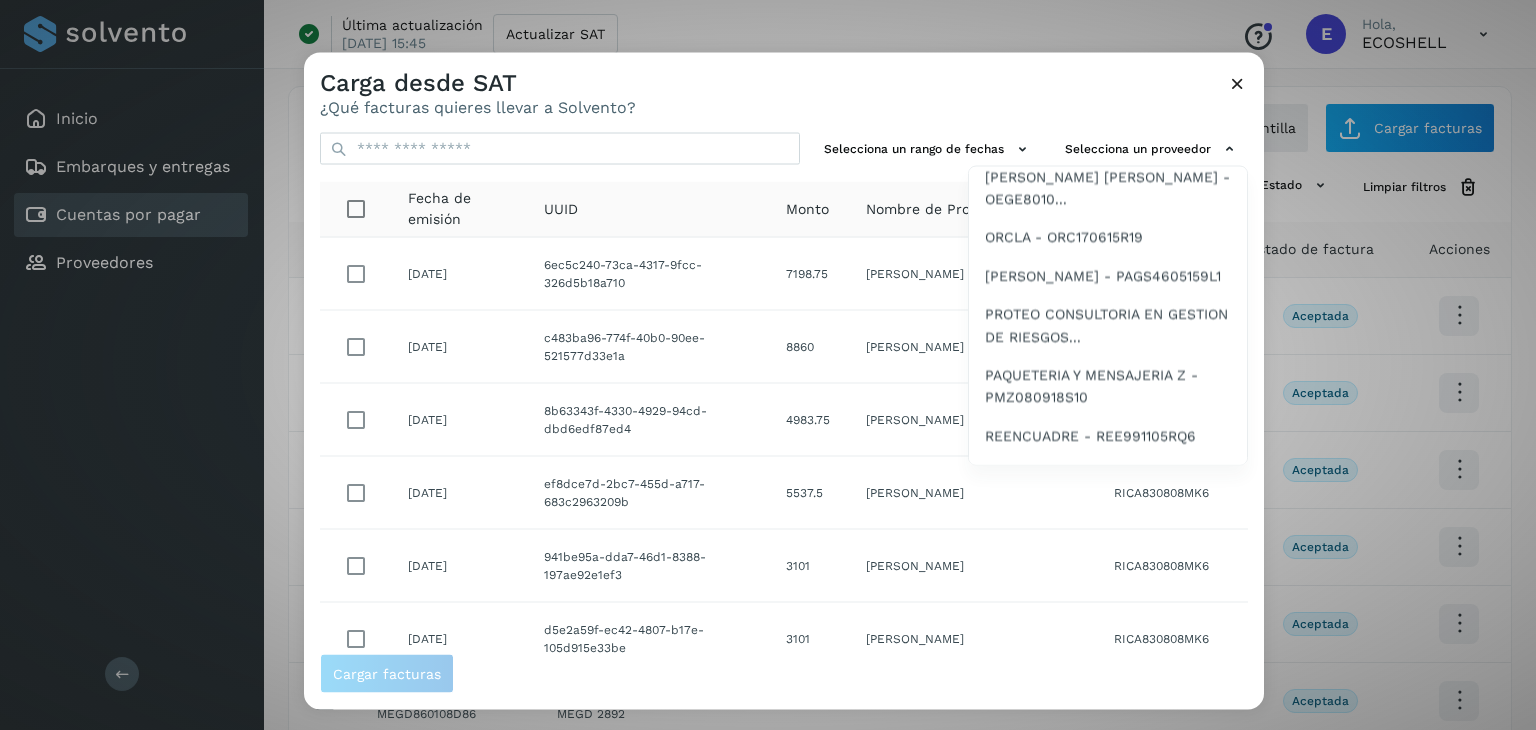 scroll, scrollTop: 1937, scrollLeft: 0, axis: vertical 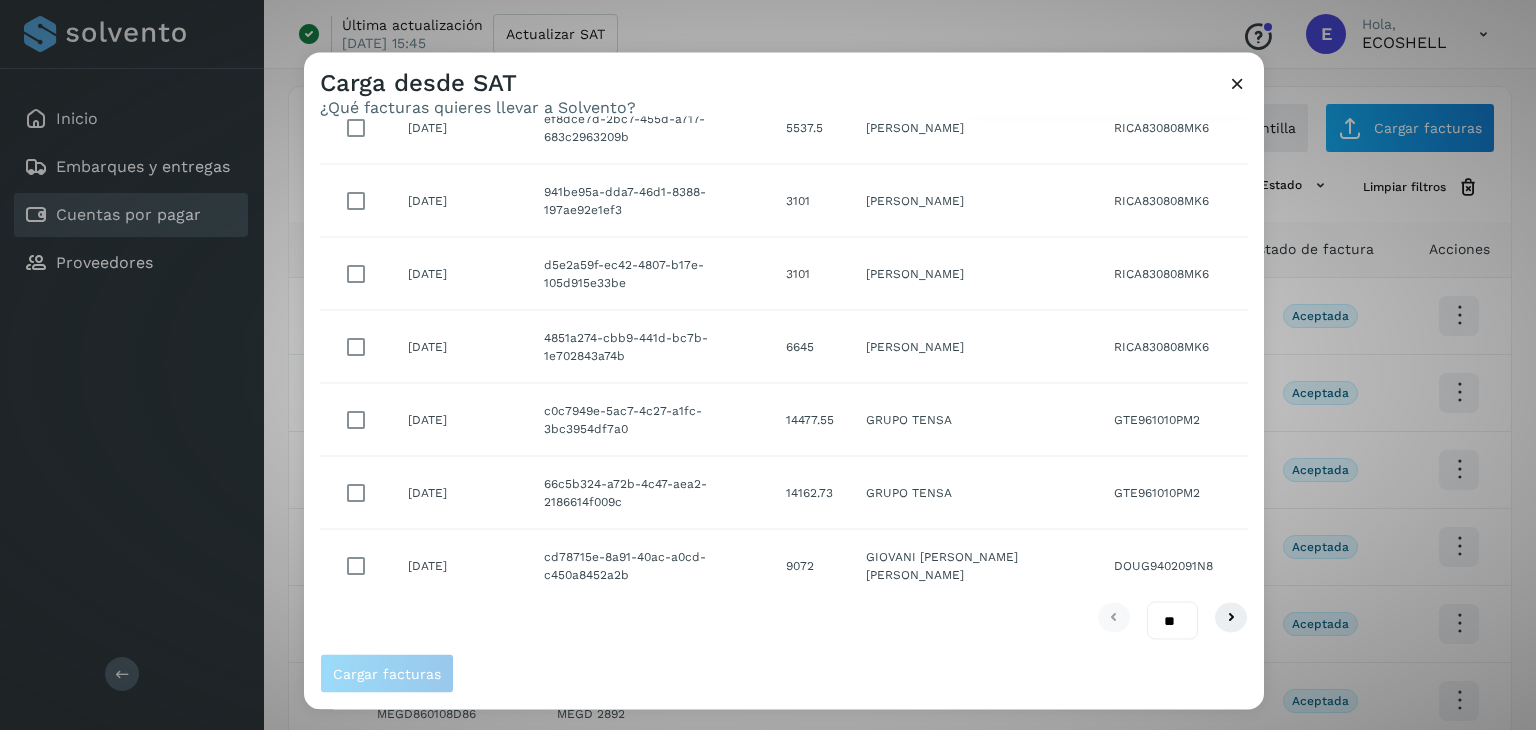 click at bounding box center (1072, 418) 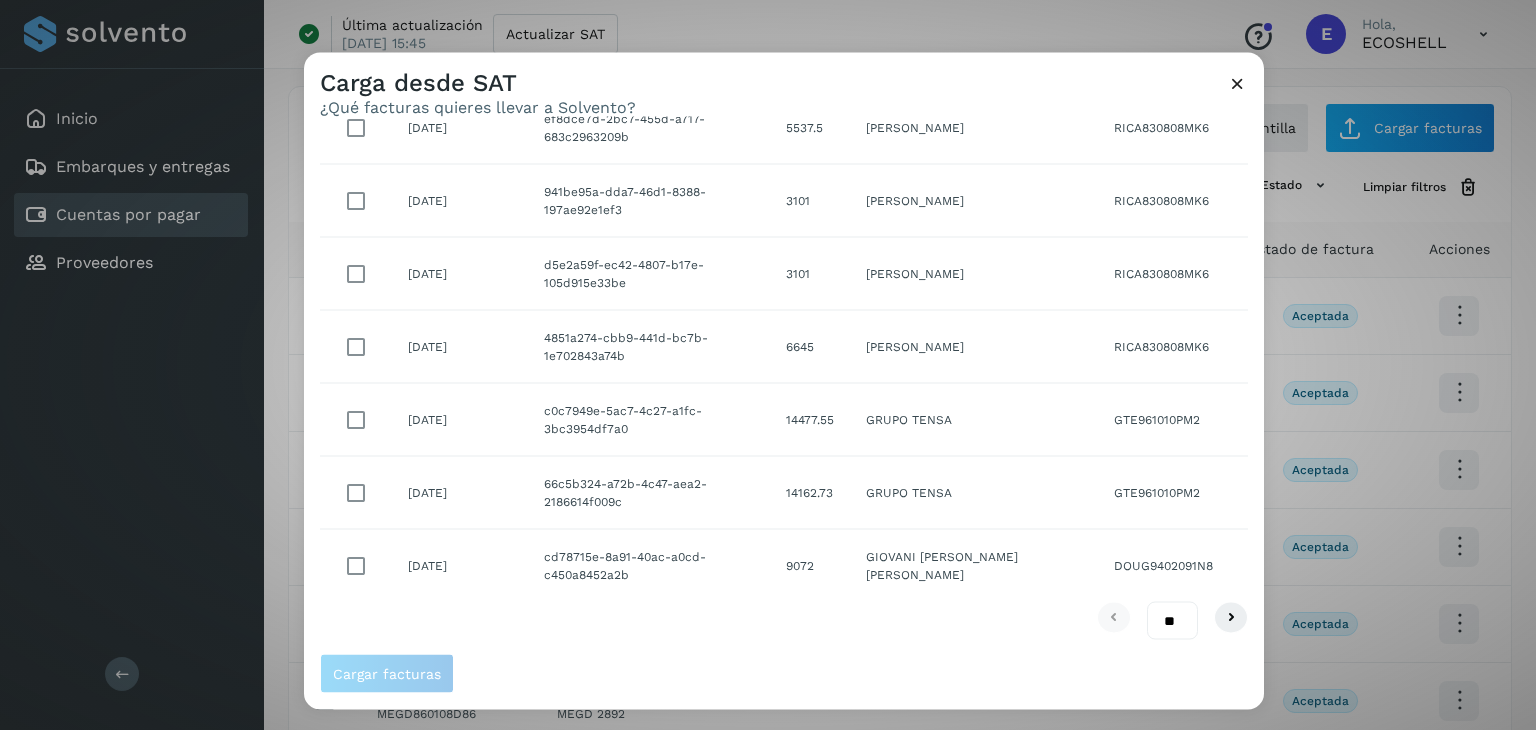 click at bounding box center [1072, 418] 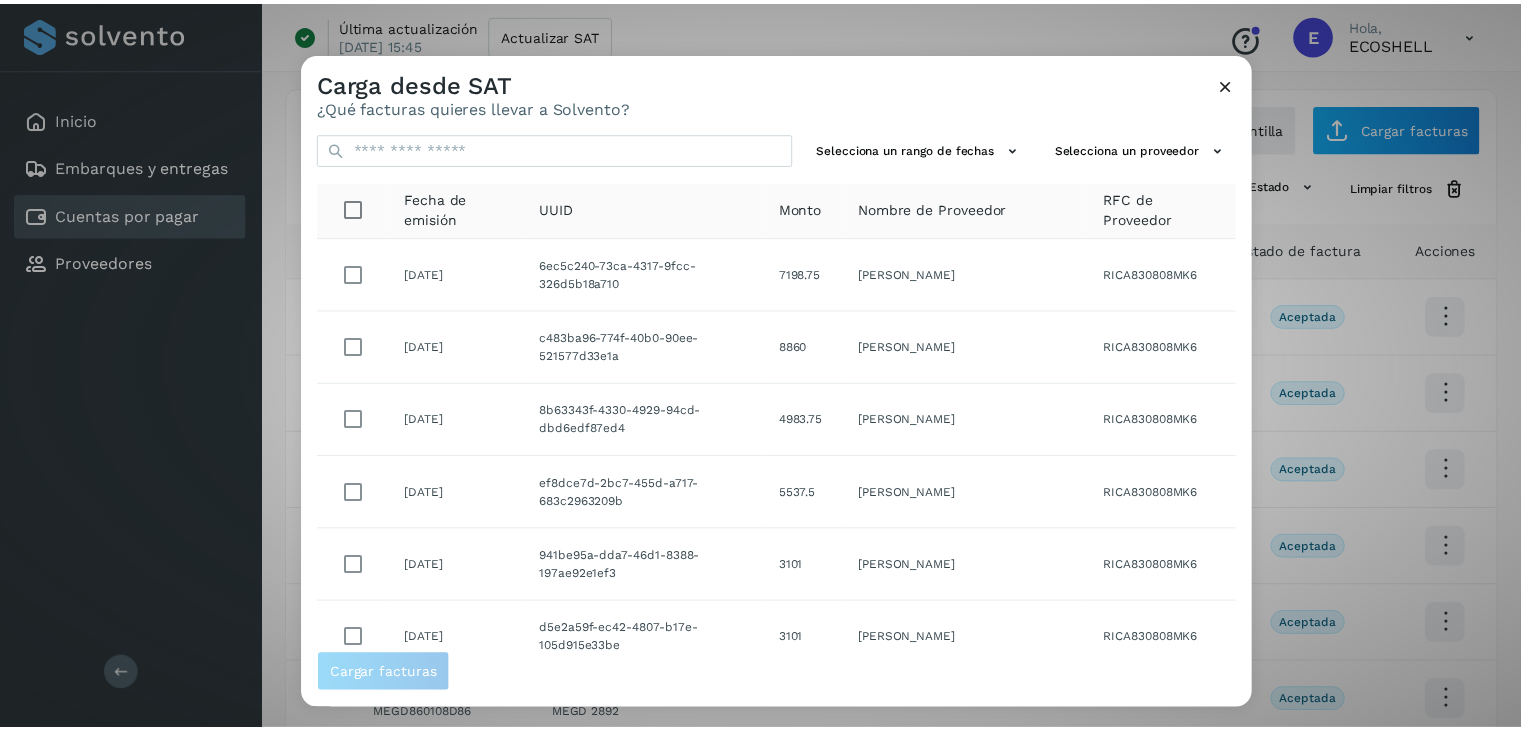 scroll, scrollTop: 0, scrollLeft: 0, axis: both 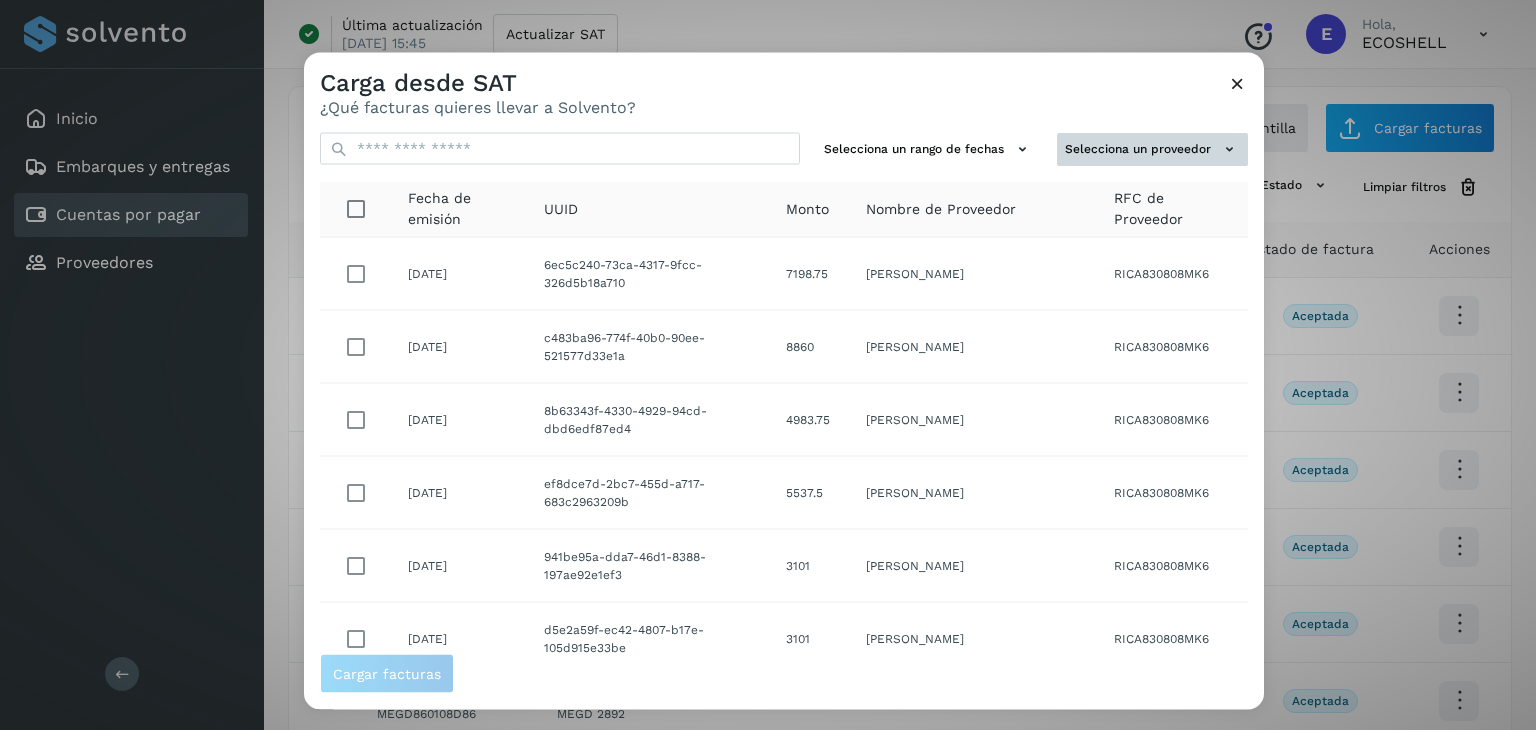 click on "Selecciona un proveedor" at bounding box center (1152, 149) 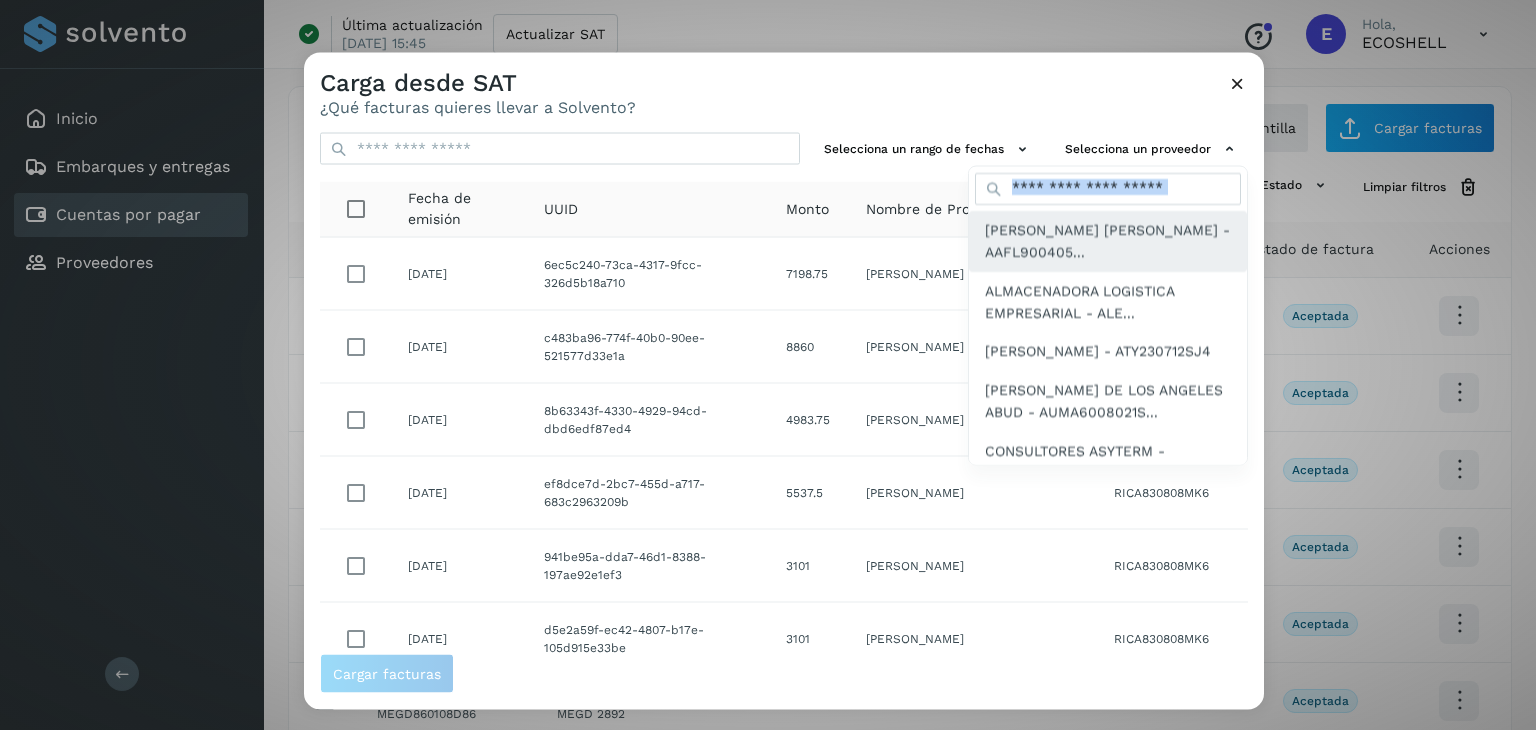 type 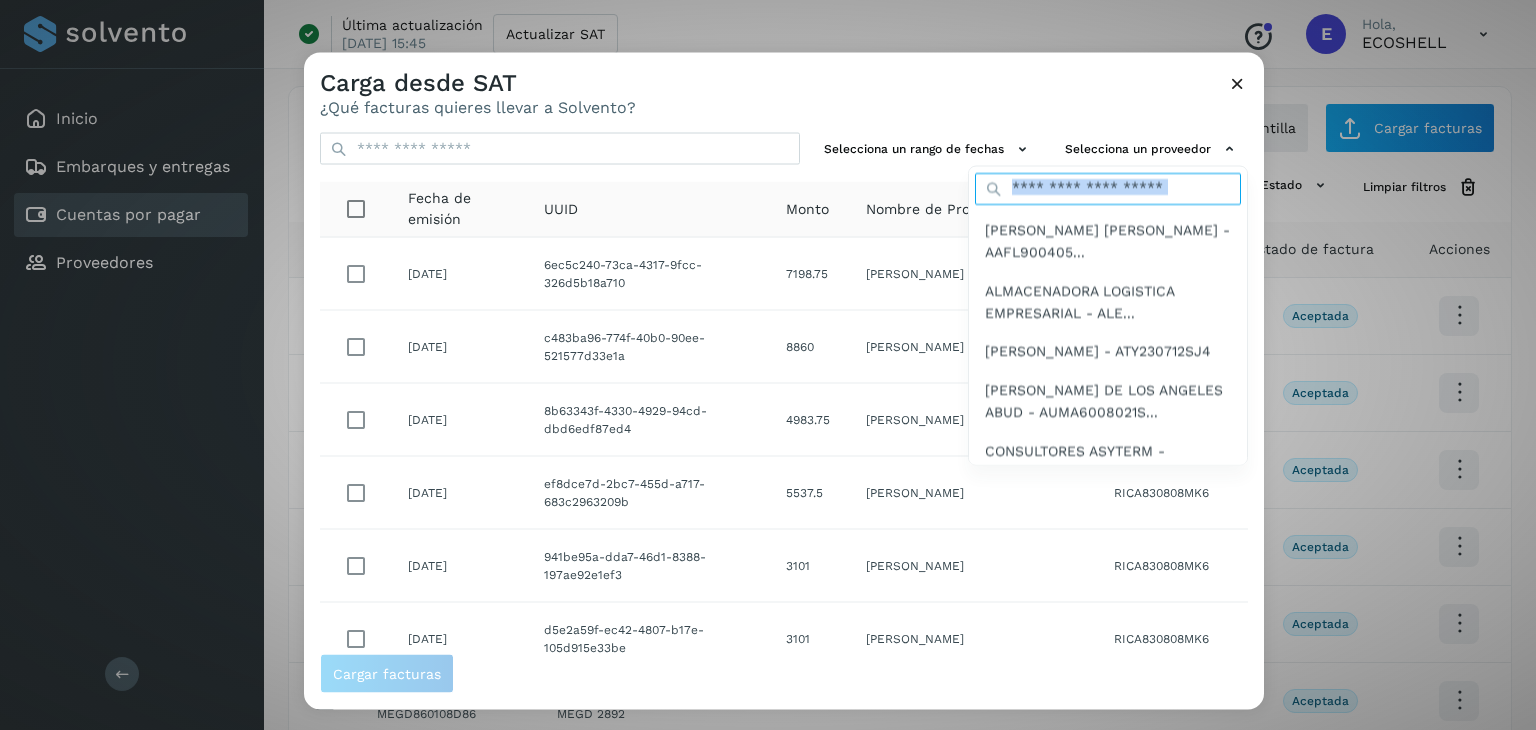 click at bounding box center (1108, 188) 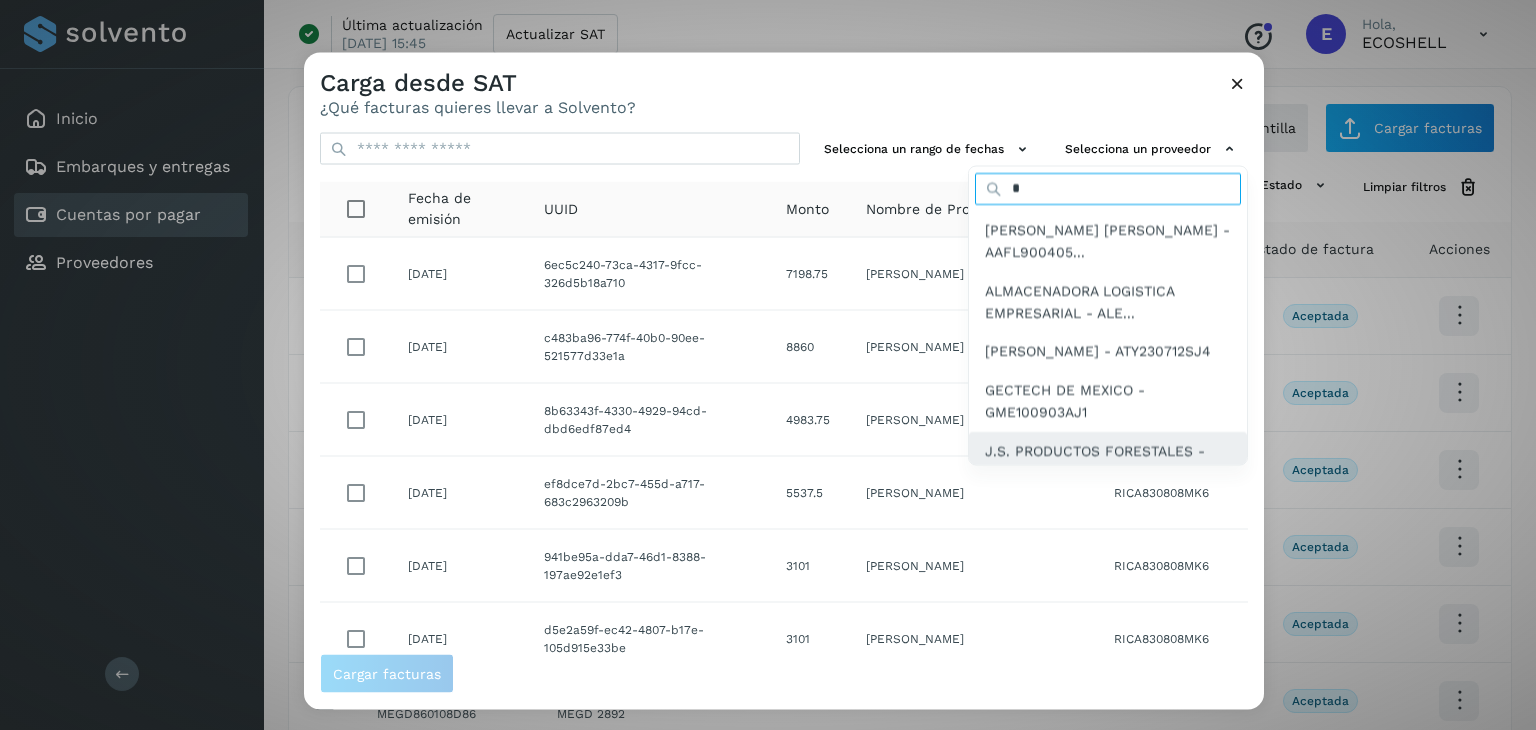 type on "*" 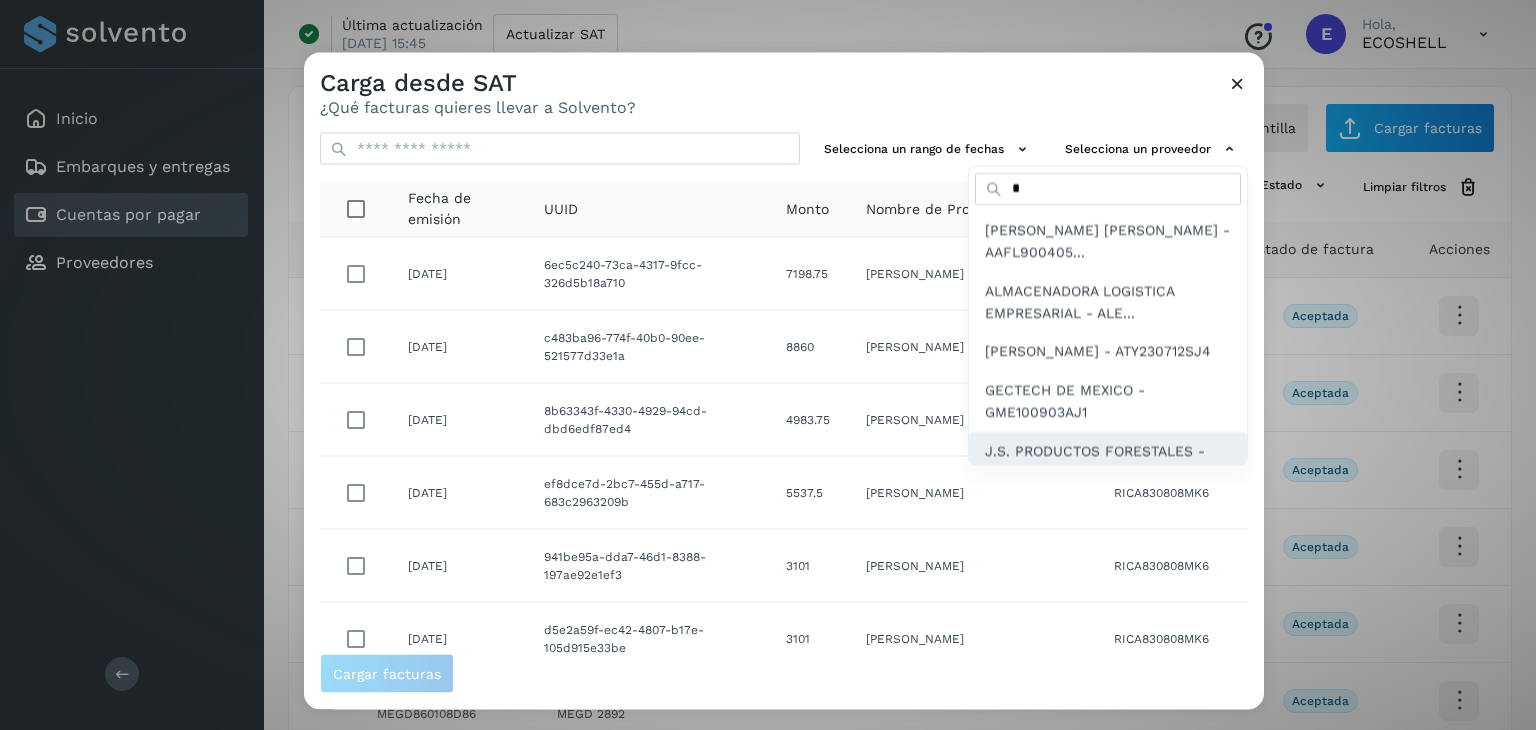 click on "J.S. PRODUCTOS FORESTALES - JPF0212117V2" at bounding box center (1108, 461) 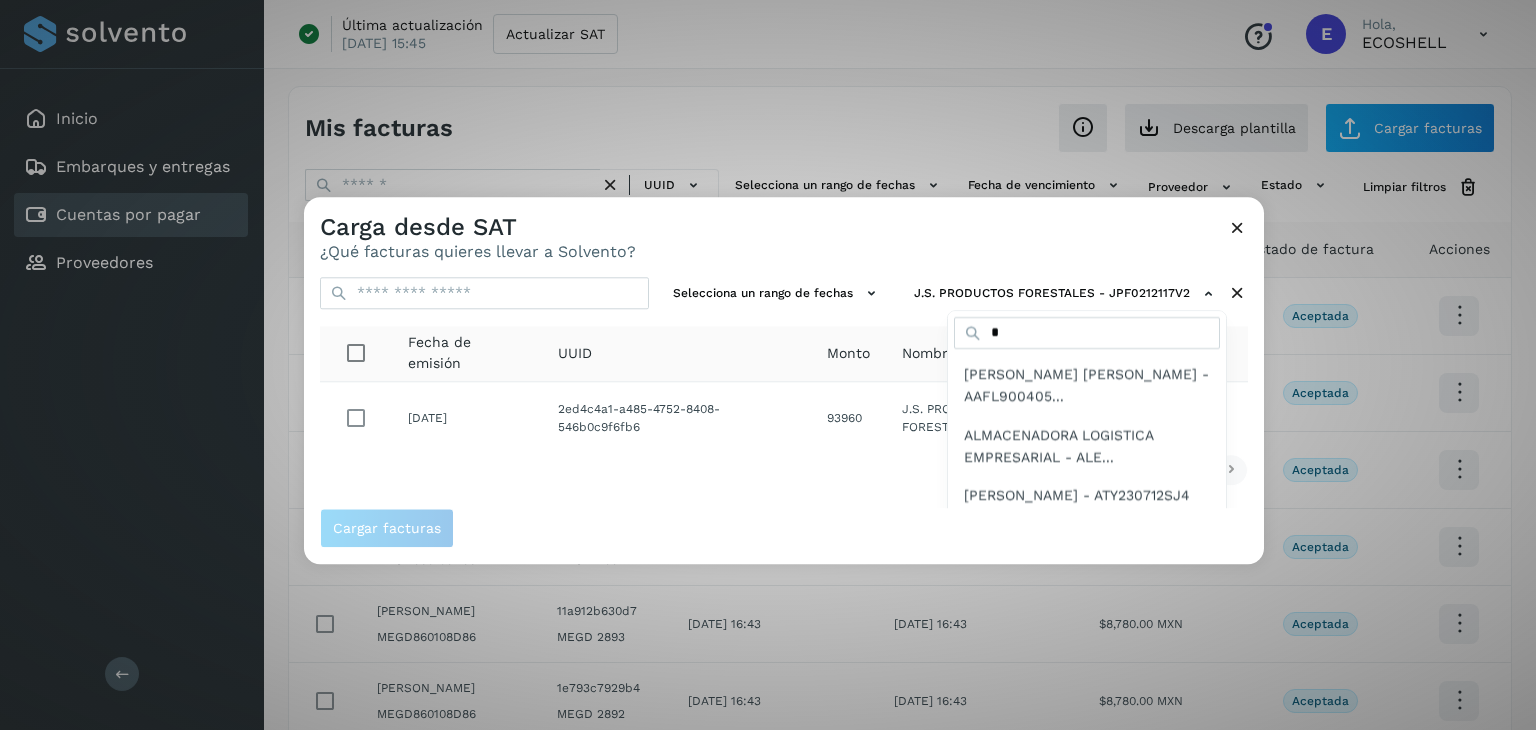 click at bounding box center [1072, 562] 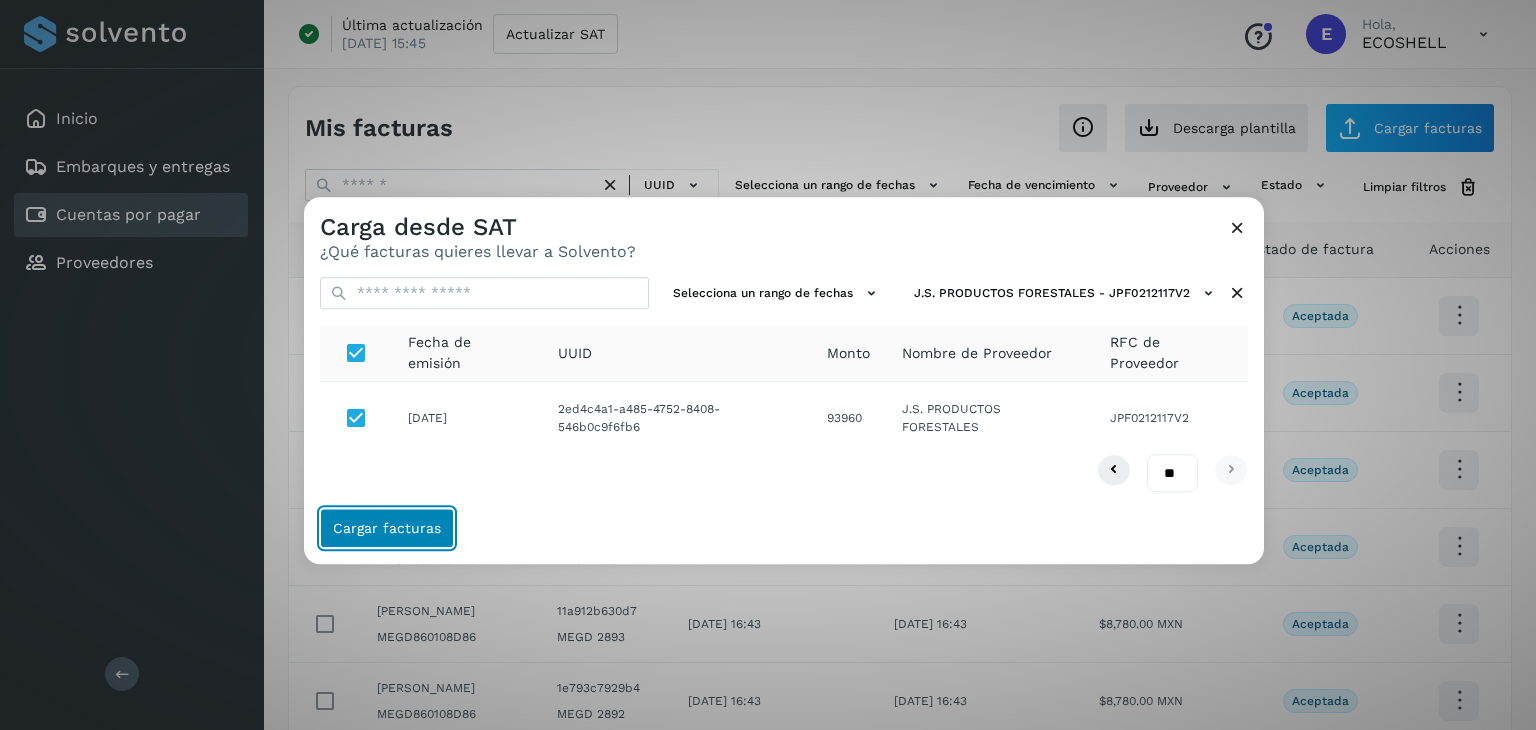 click on "Cargar facturas" at bounding box center [387, 529] 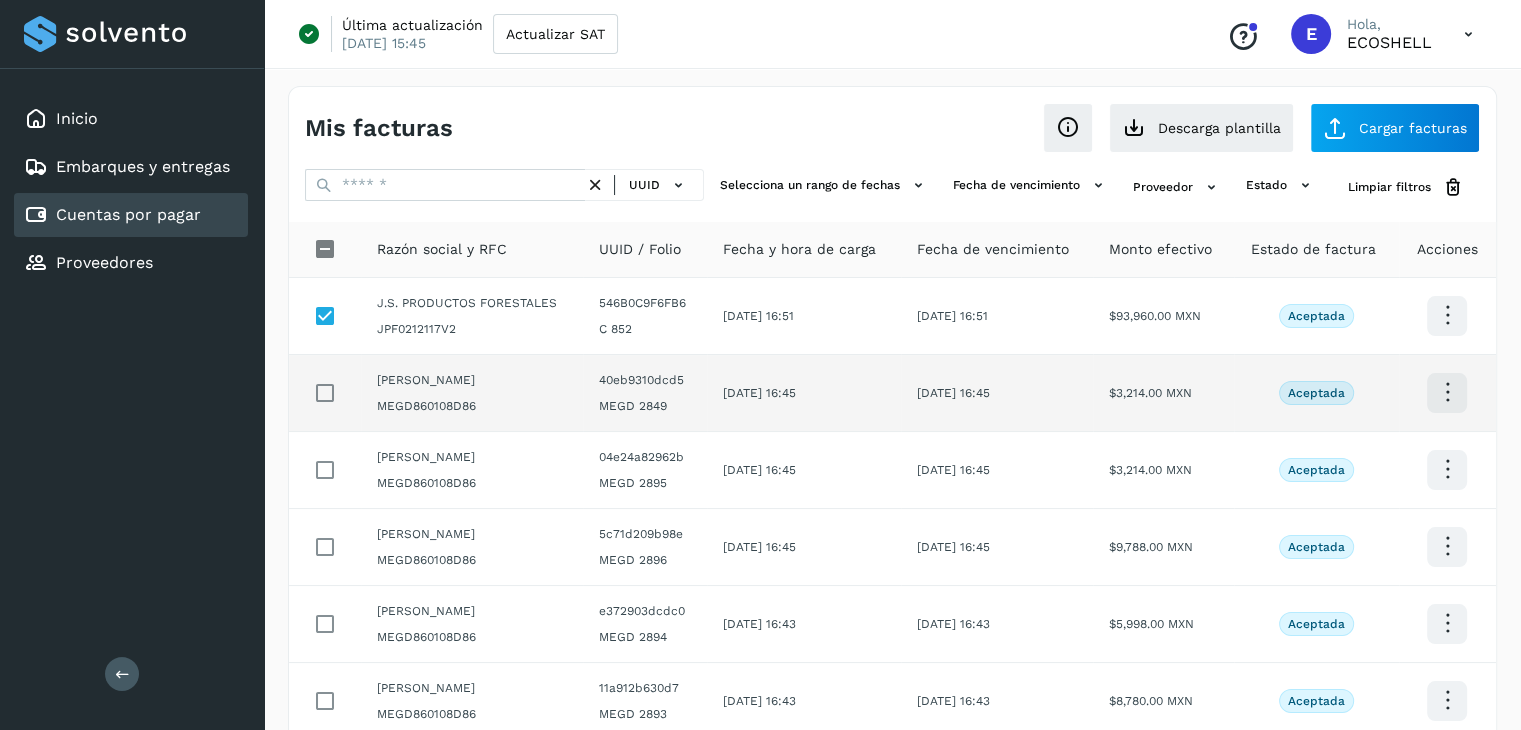 scroll, scrollTop: 492, scrollLeft: 0, axis: vertical 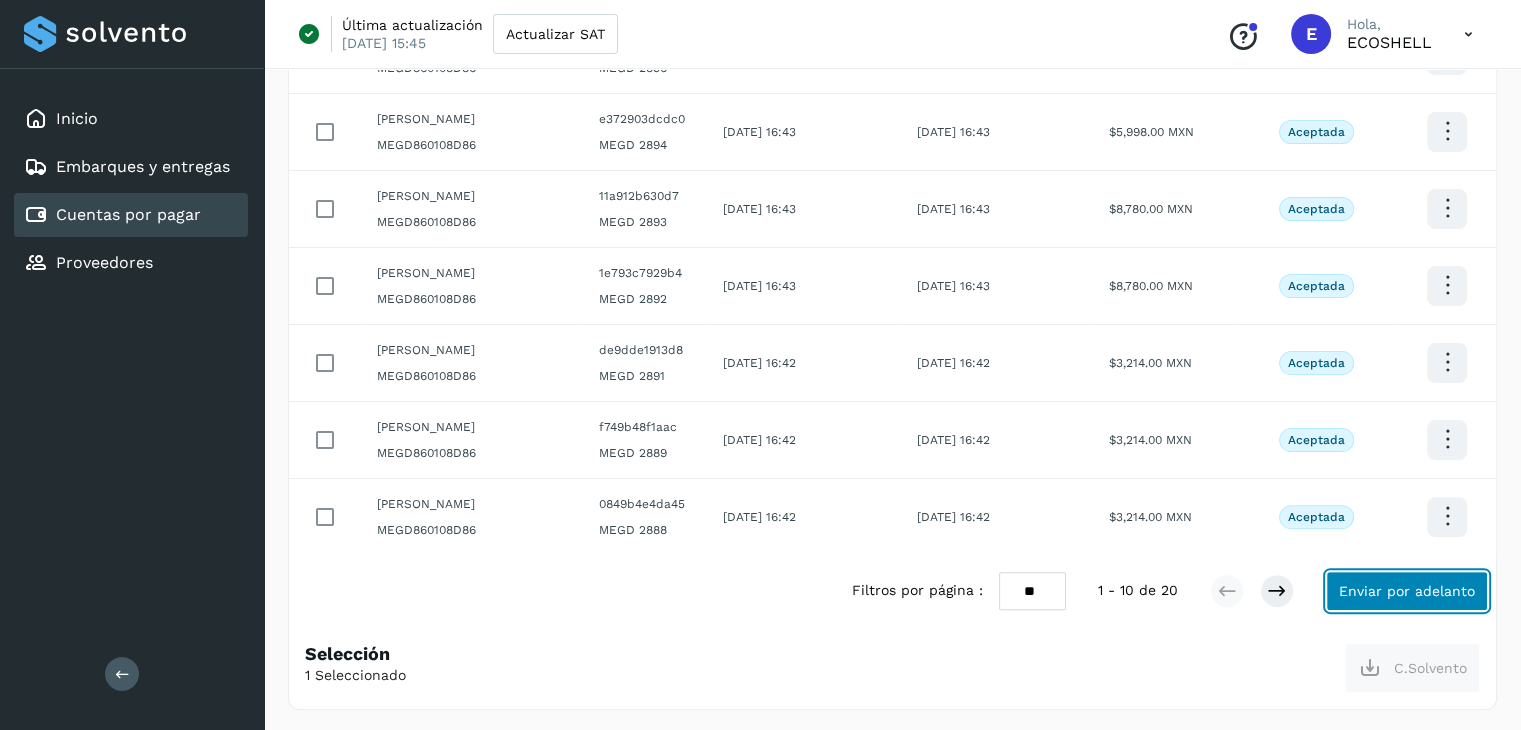 click on "Enviar por adelanto" 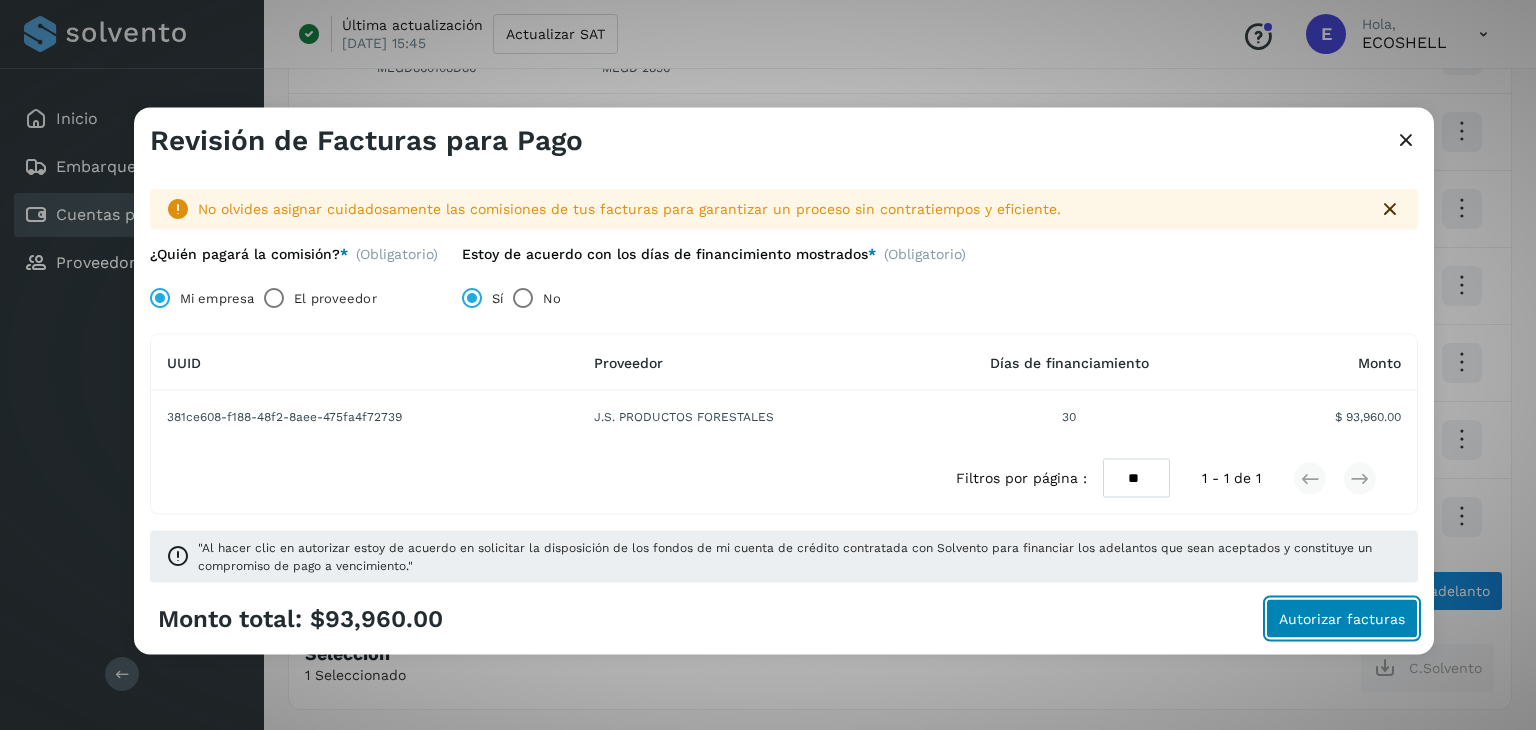 click on "Autorizar facturas" at bounding box center (1342, 618) 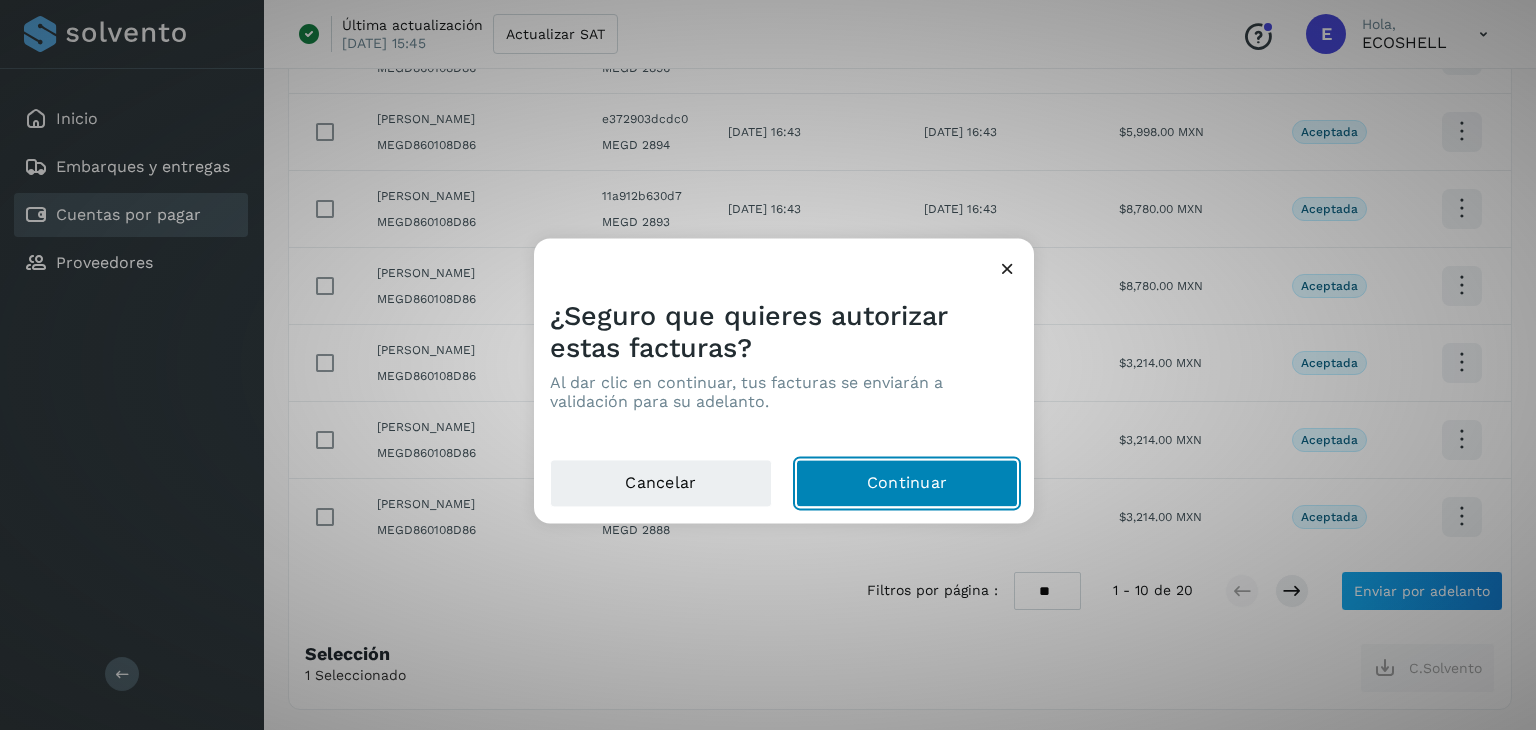 click on "Continuar" 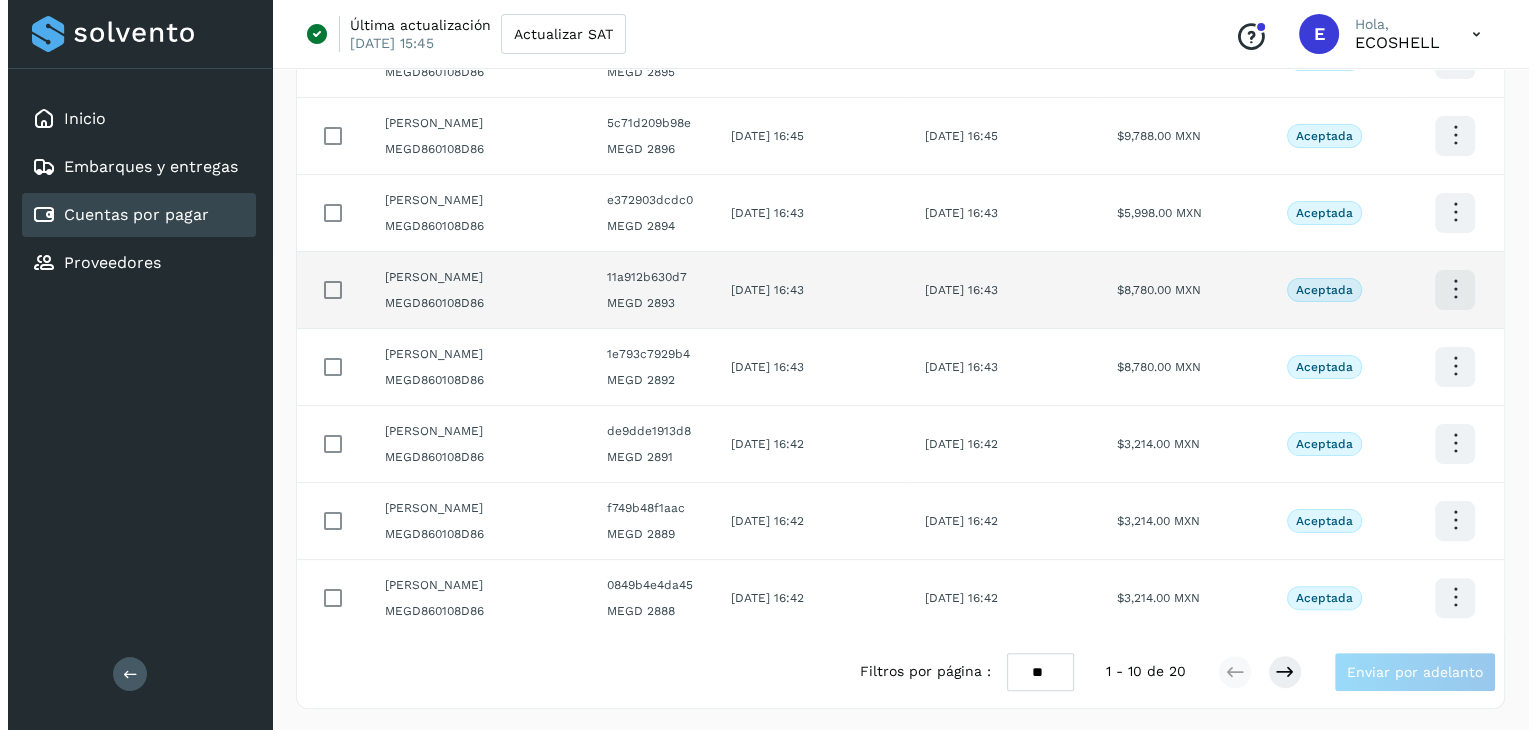 scroll, scrollTop: 0, scrollLeft: 0, axis: both 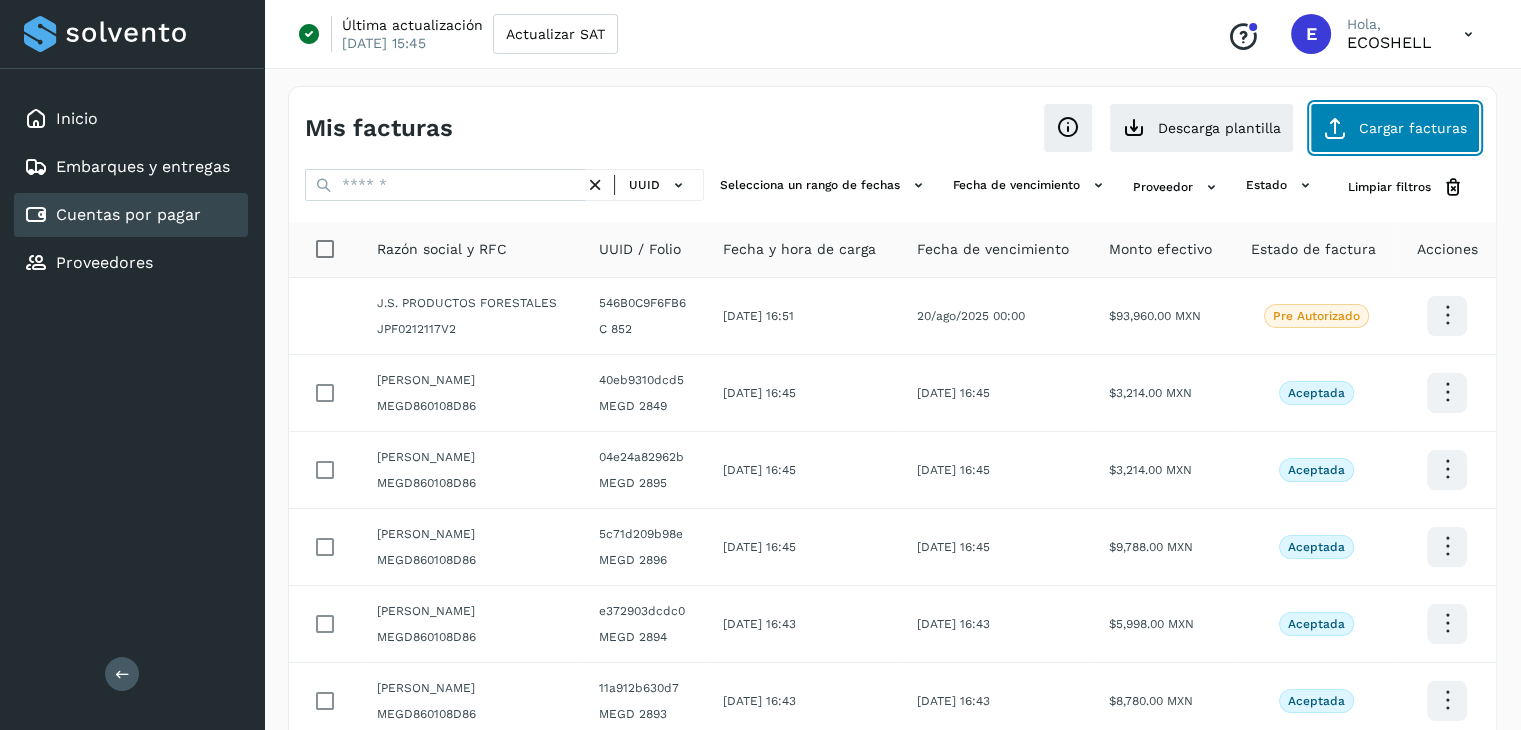 click on "Cargar facturas" 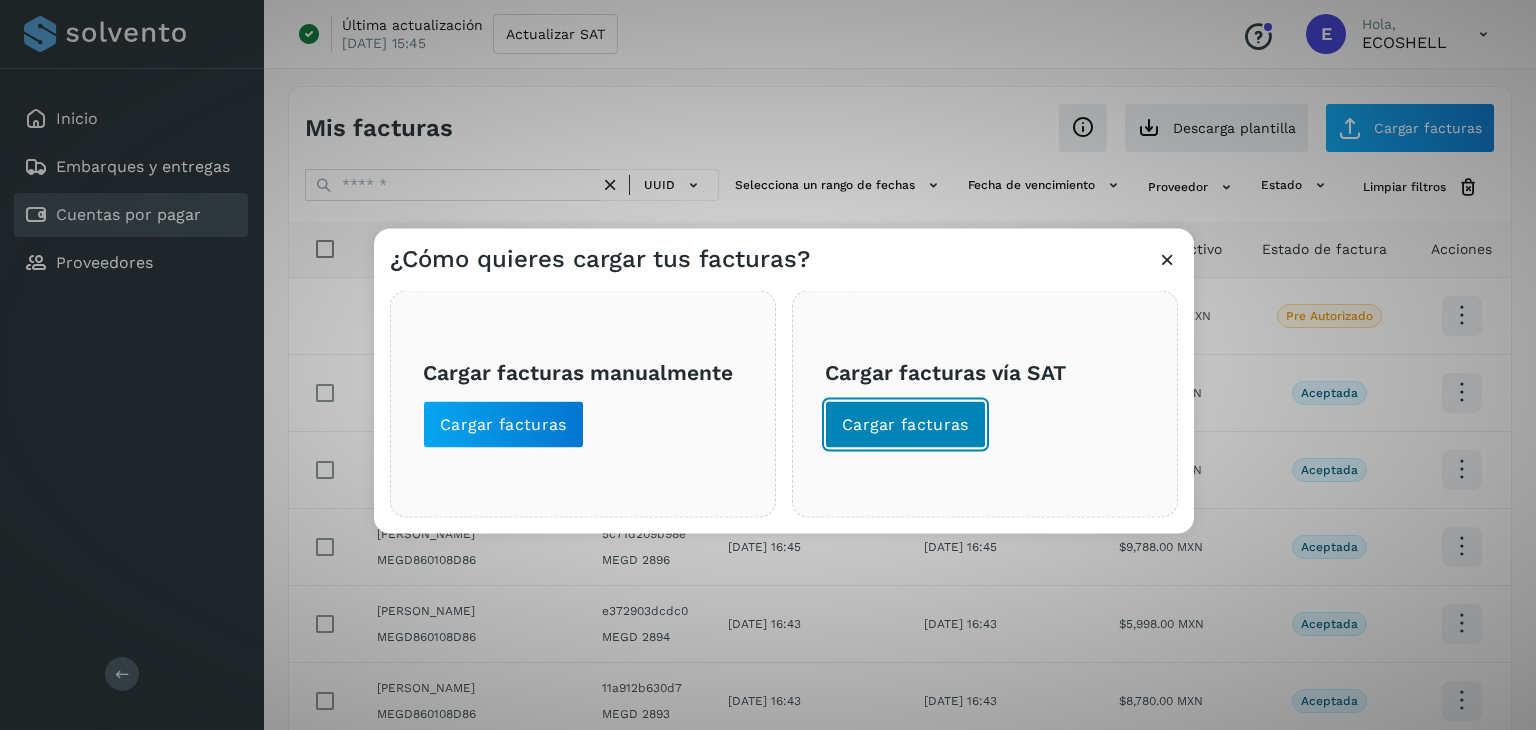 click on "Cargar facturas" 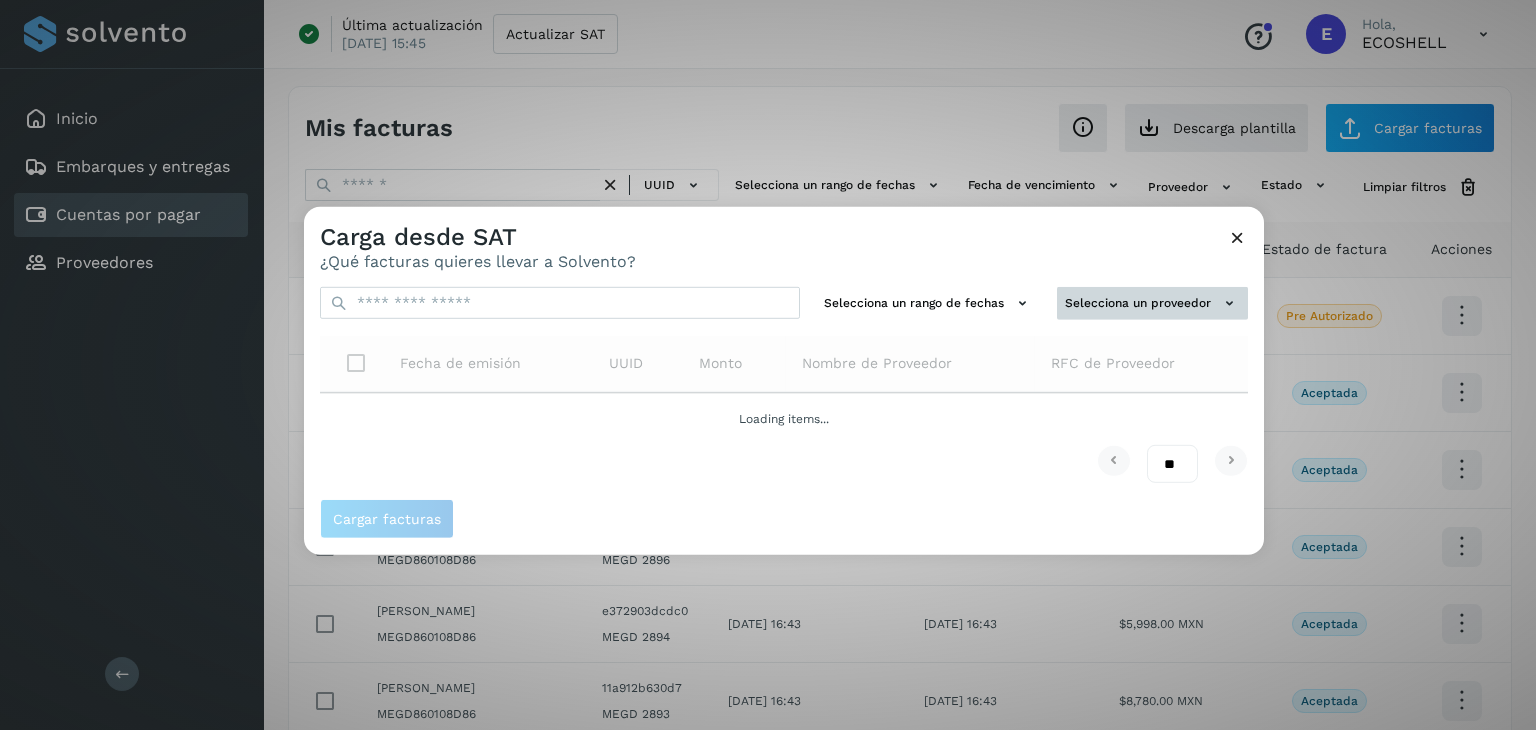 click on "Selecciona un proveedor" at bounding box center (1152, 303) 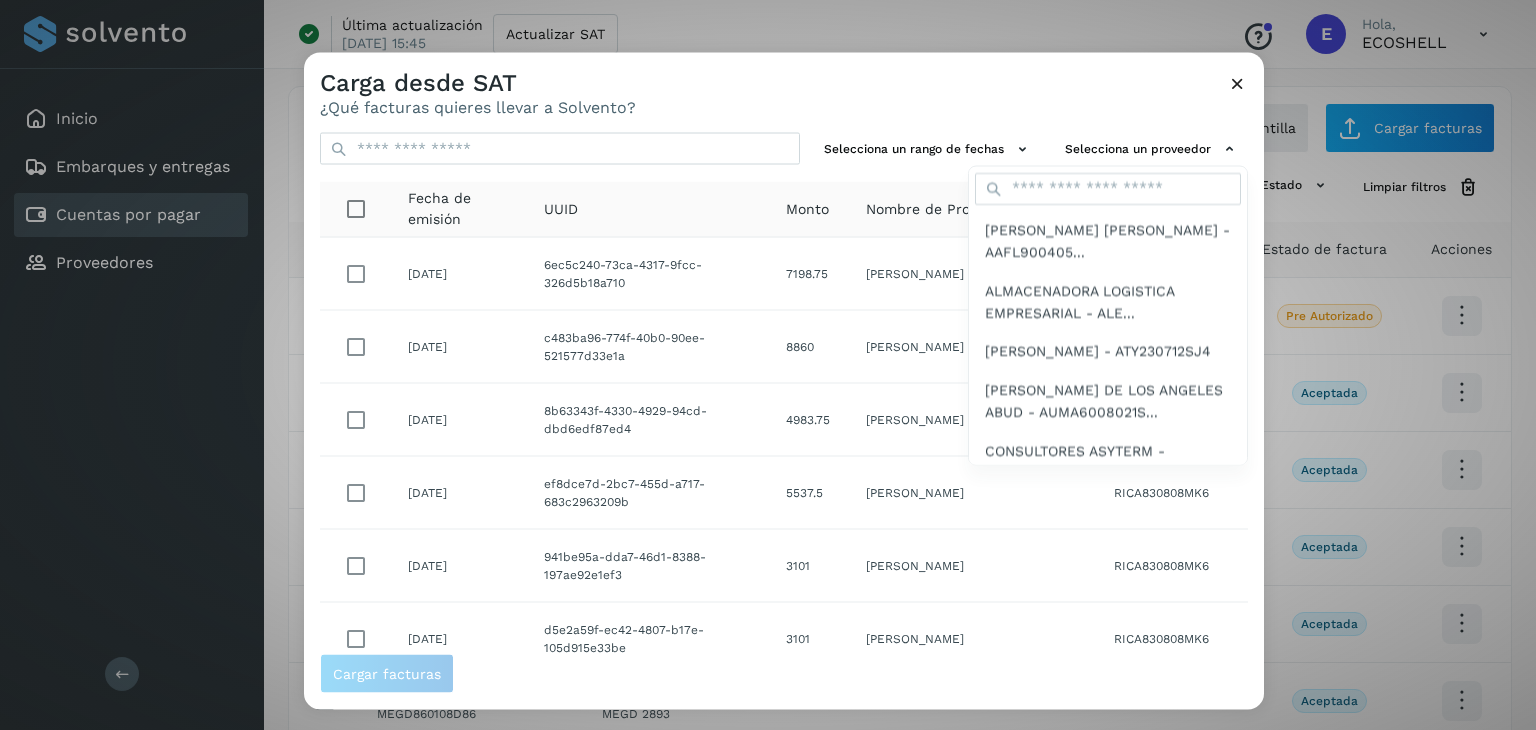 click on "[PERSON_NAME] - ATY230712SJ4" 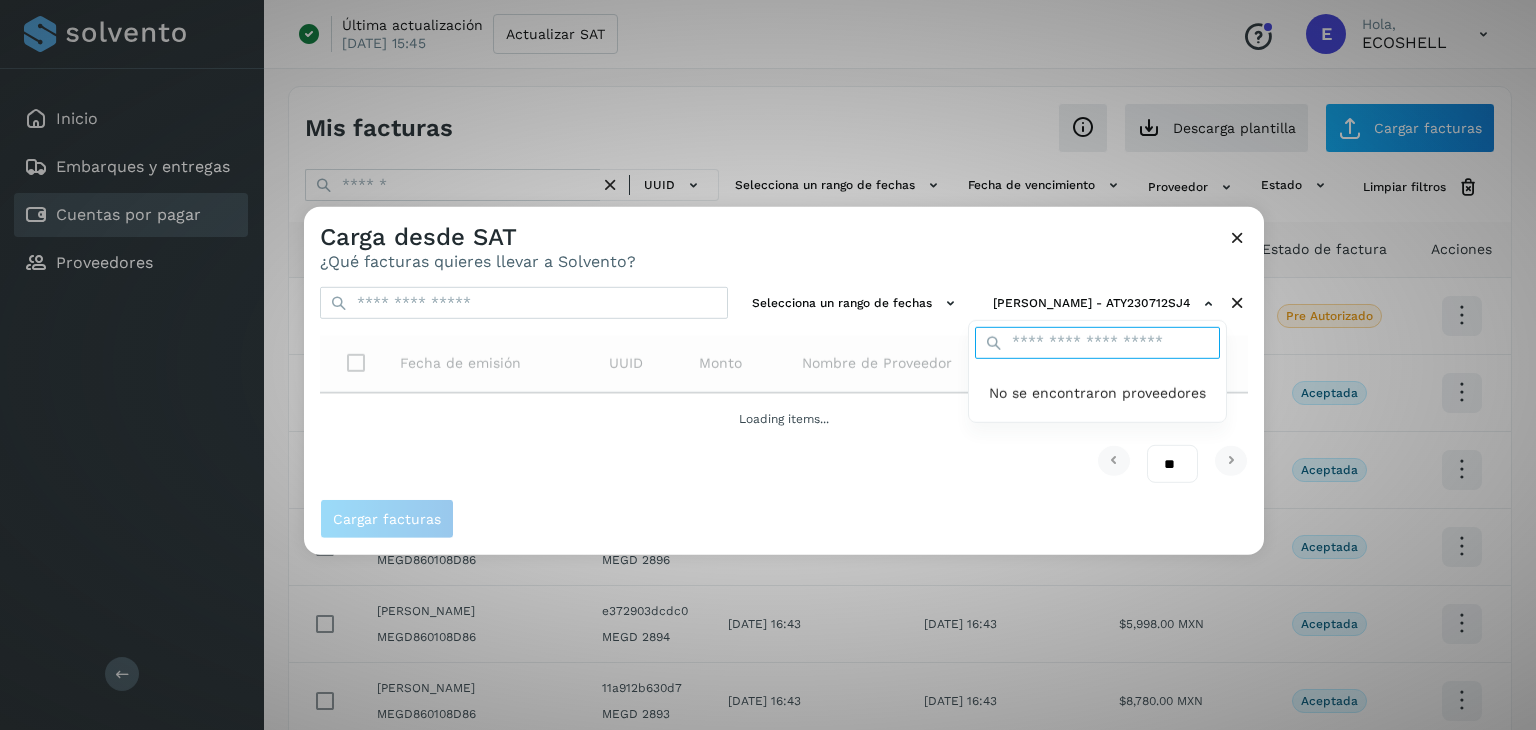 click at bounding box center [1097, 343] 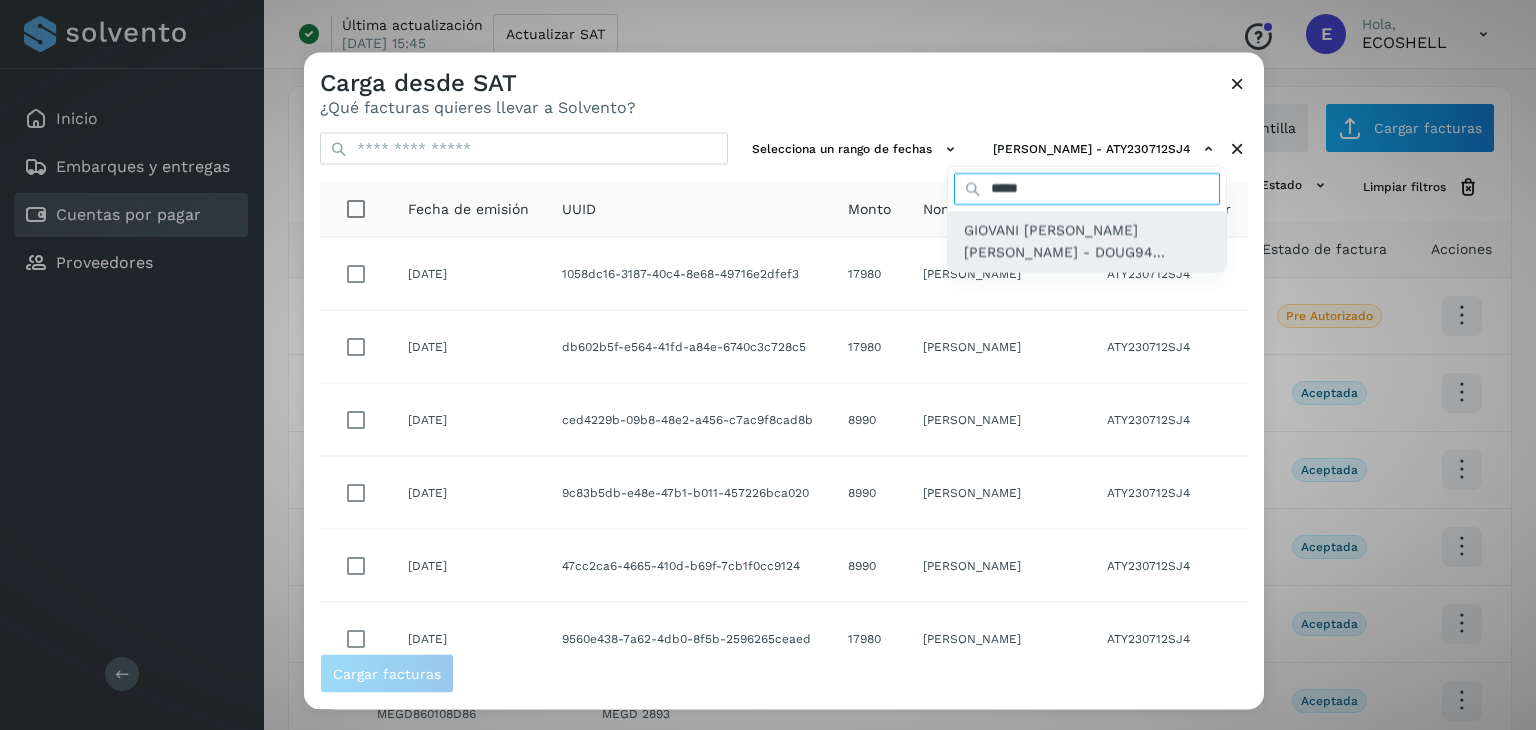 type on "*****" 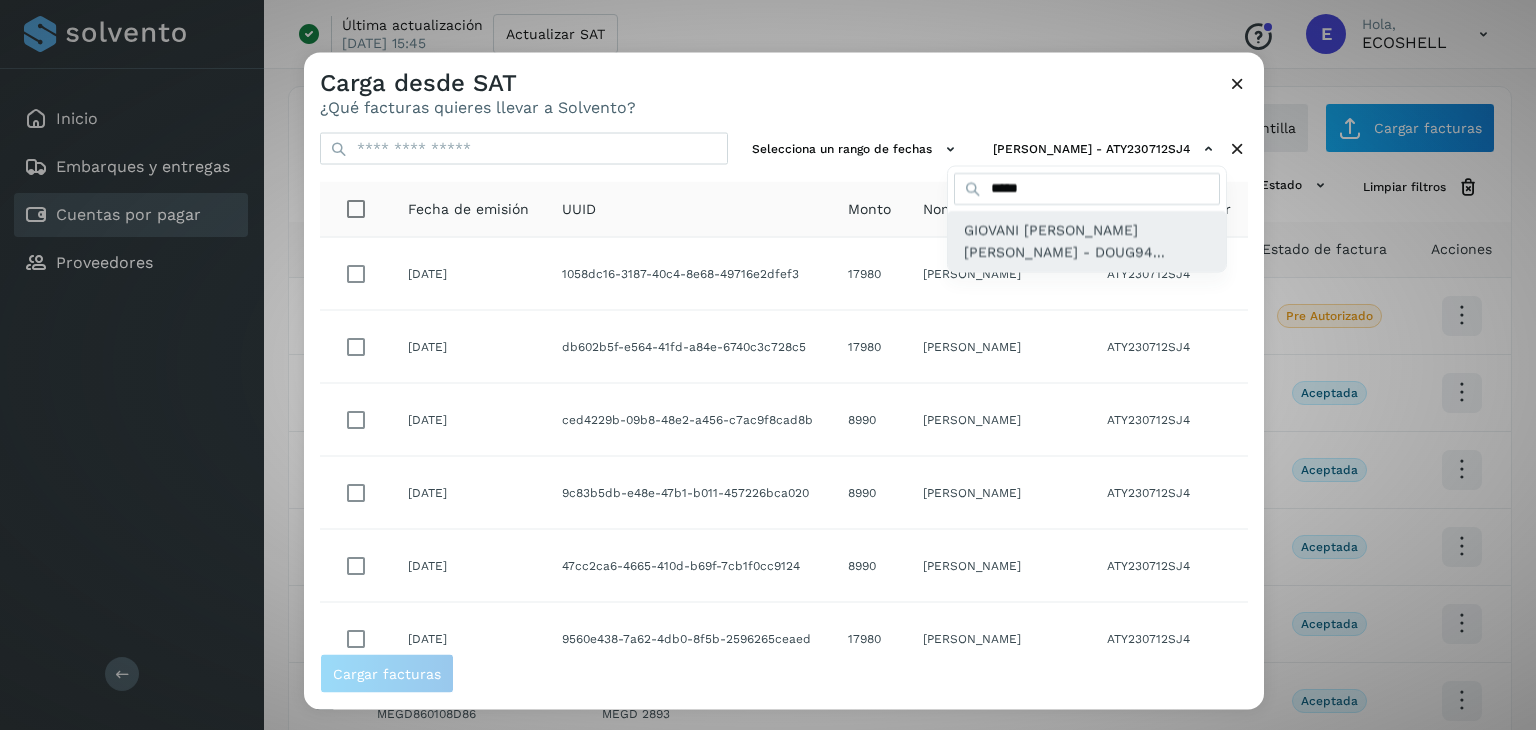 click on "GIOVANI [PERSON_NAME] [PERSON_NAME] - DOUG94..." at bounding box center (1087, 240) 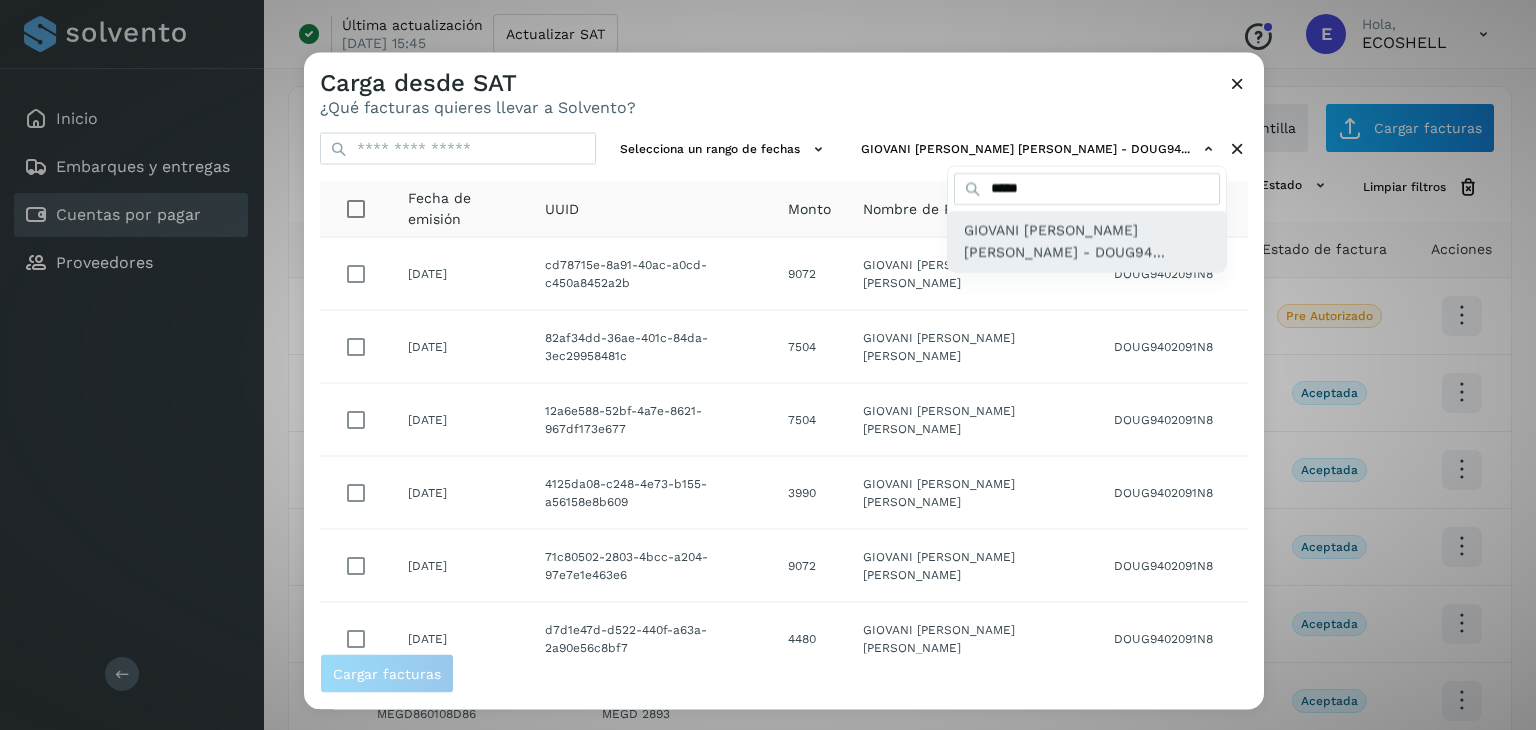 click on "GIOVANI [PERSON_NAME] [PERSON_NAME] - DOUG94..." at bounding box center (1087, 240) 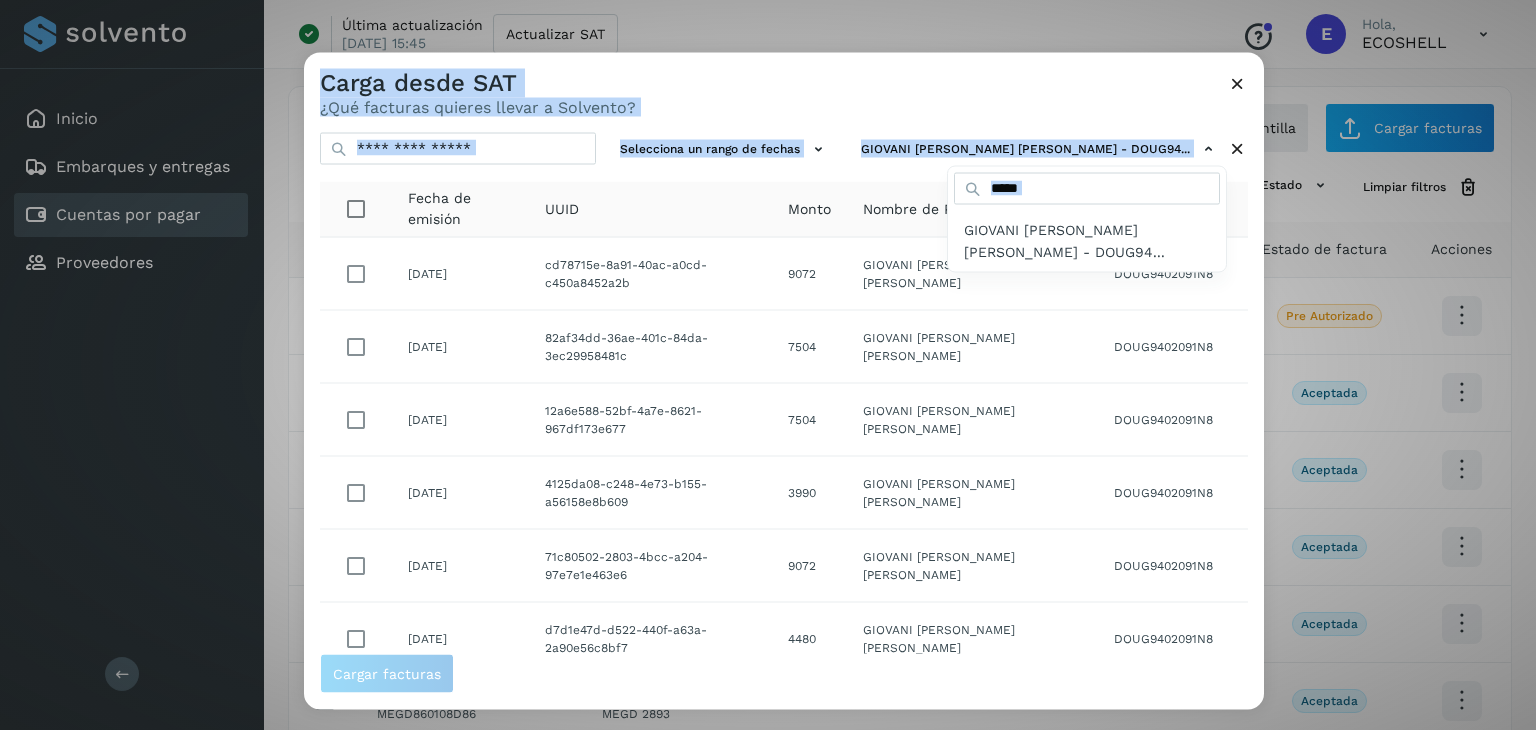 drag, startPoint x: 1258, startPoint y: 171, endPoint x: 1268, endPoint y: 421, distance: 250.19992 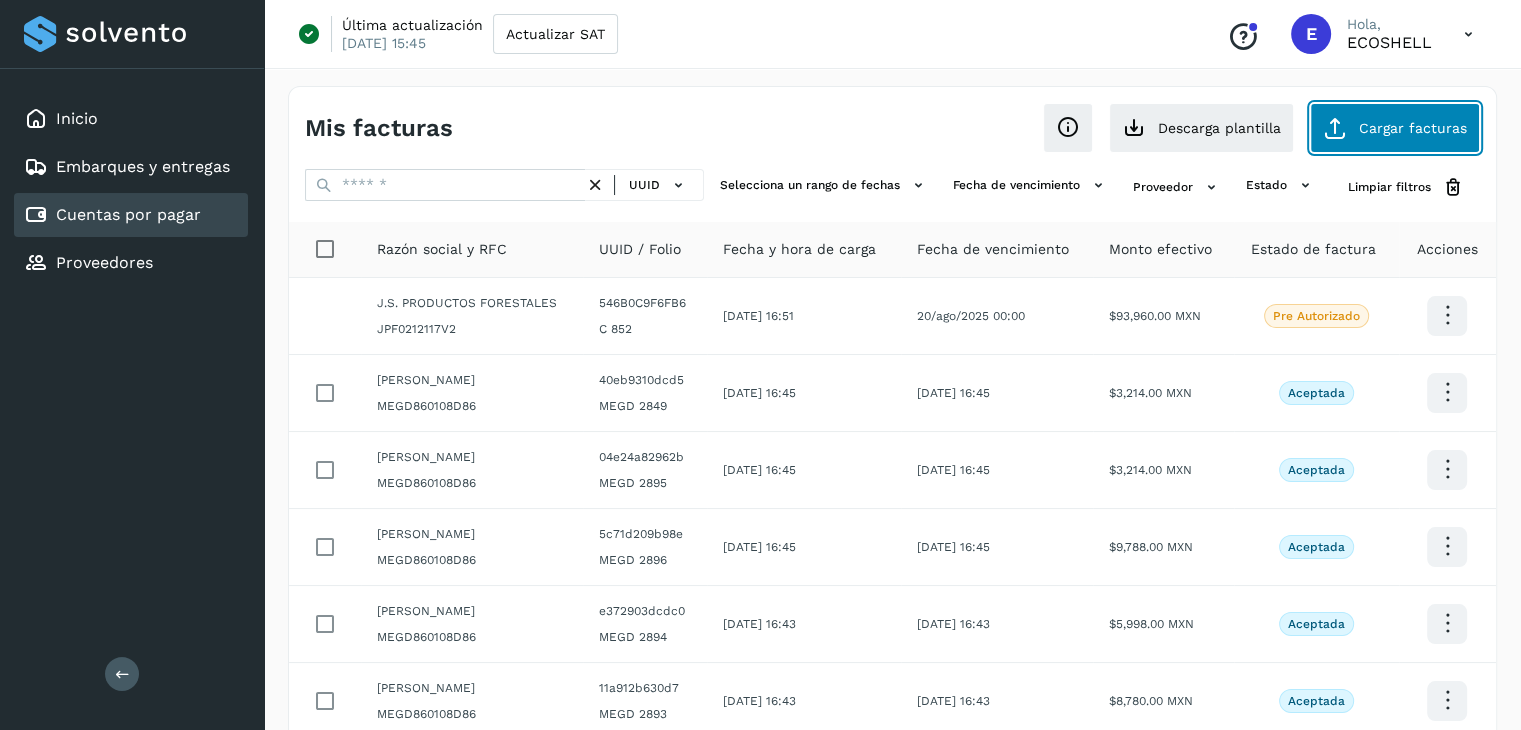 click on "Cargar facturas" 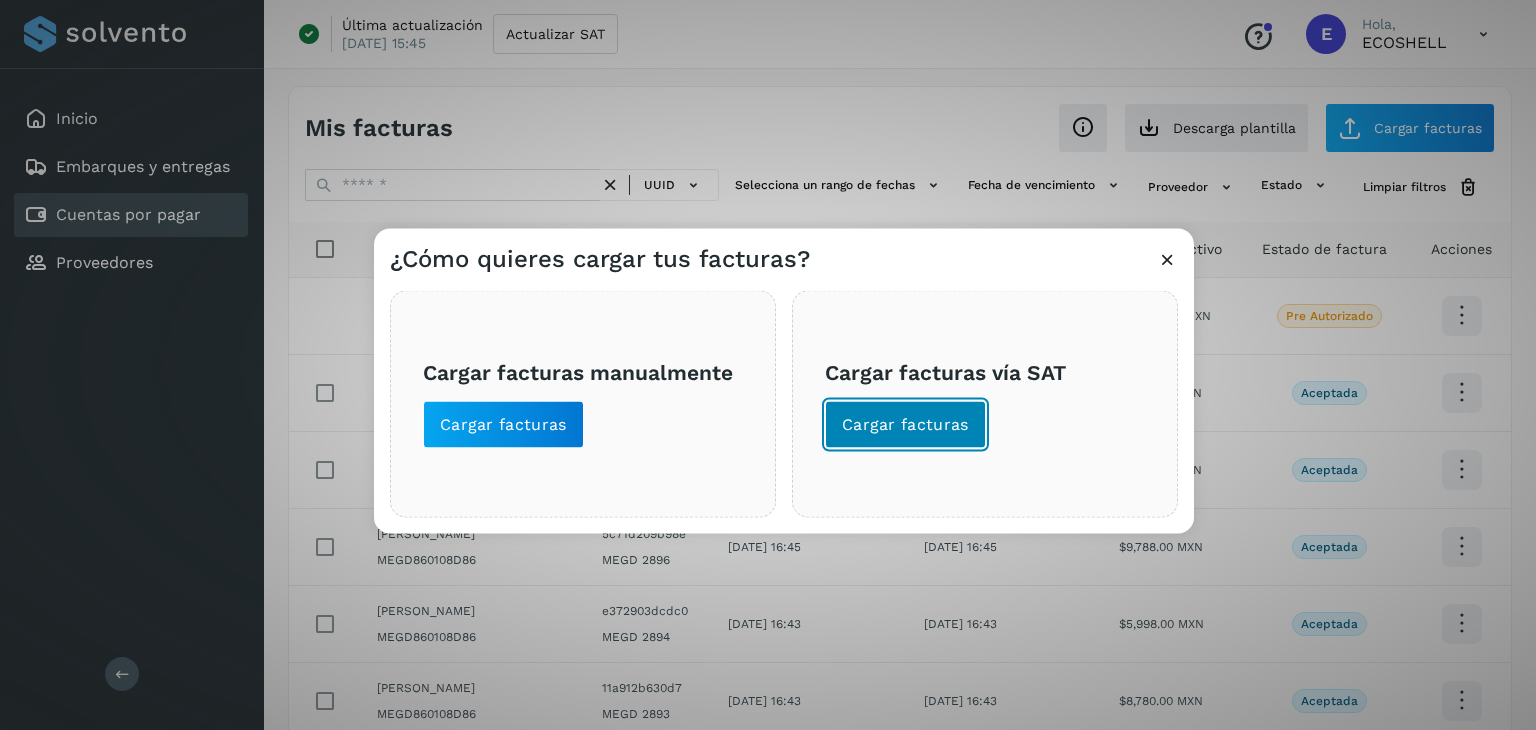 click on "Cargar facturas" 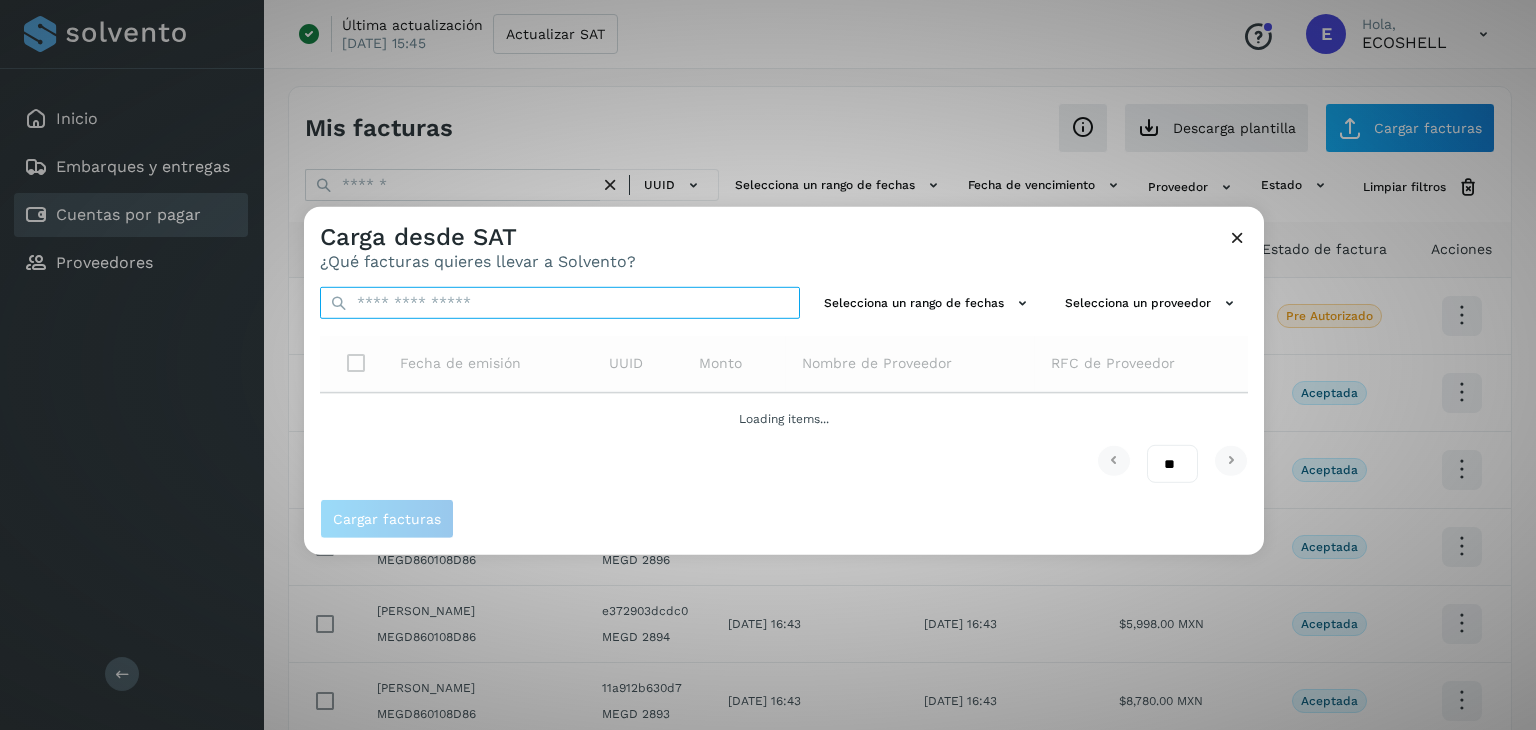 click at bounding box center (560, 303) 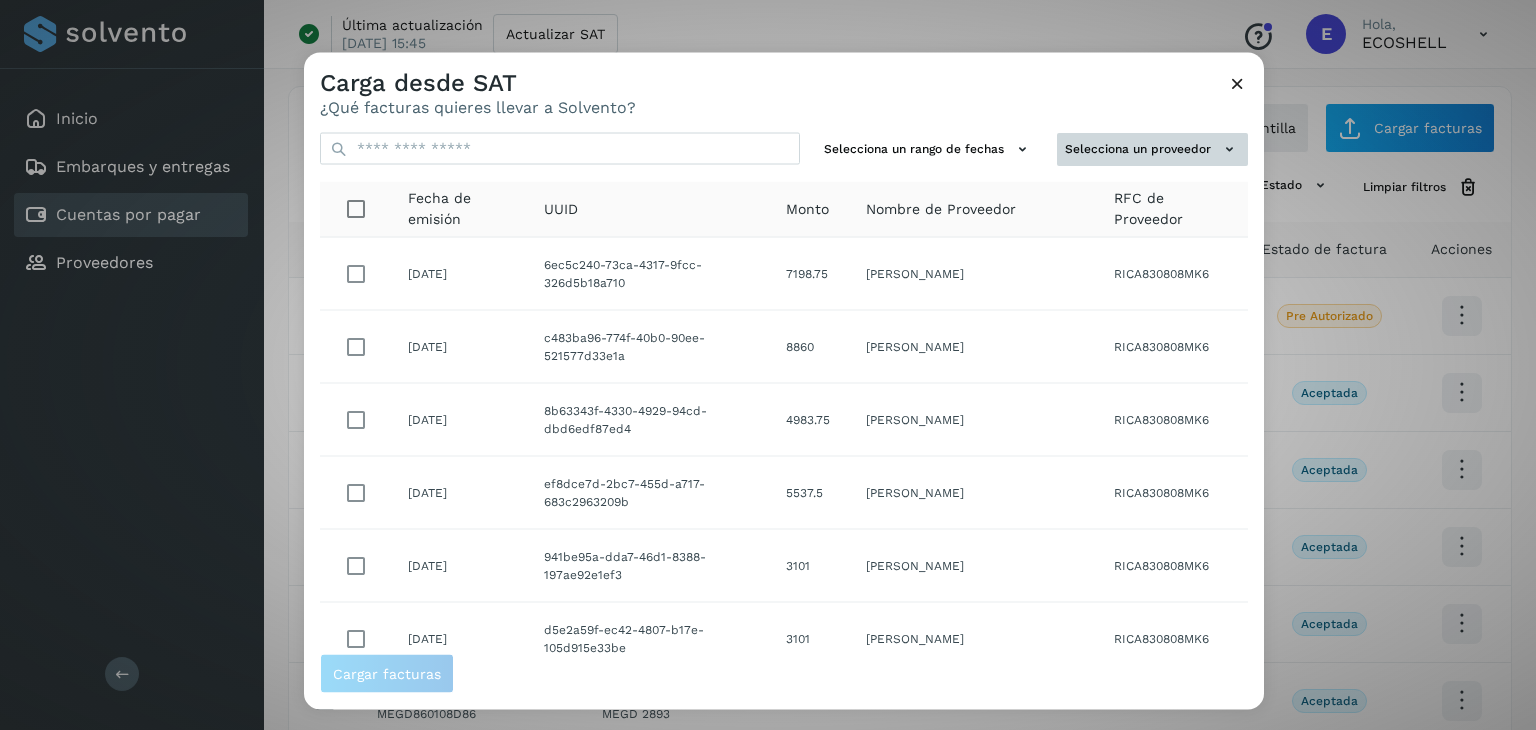 click on "Selecciona un proveedor" at bounding box center [1152, 149] 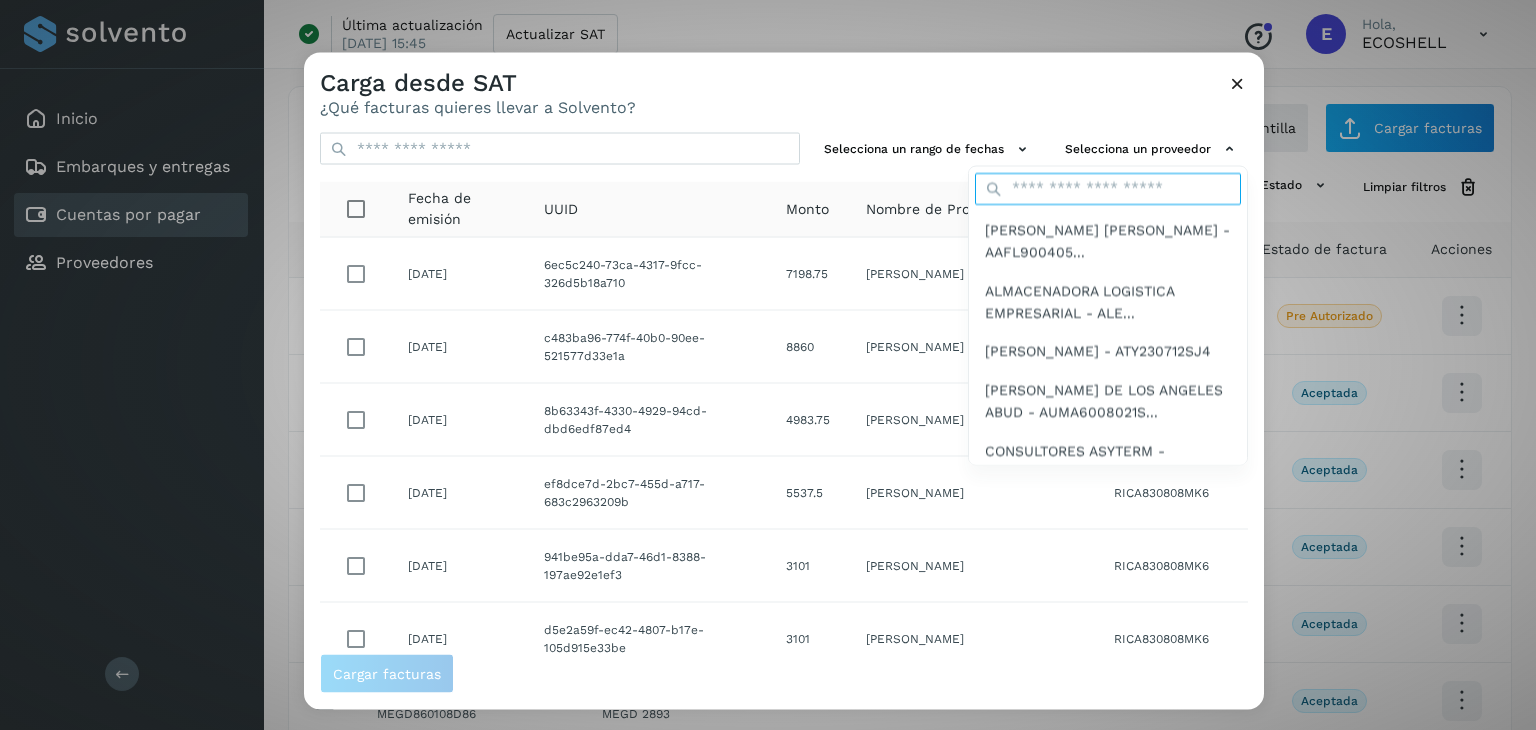 click at bounding box center [1108, 188] 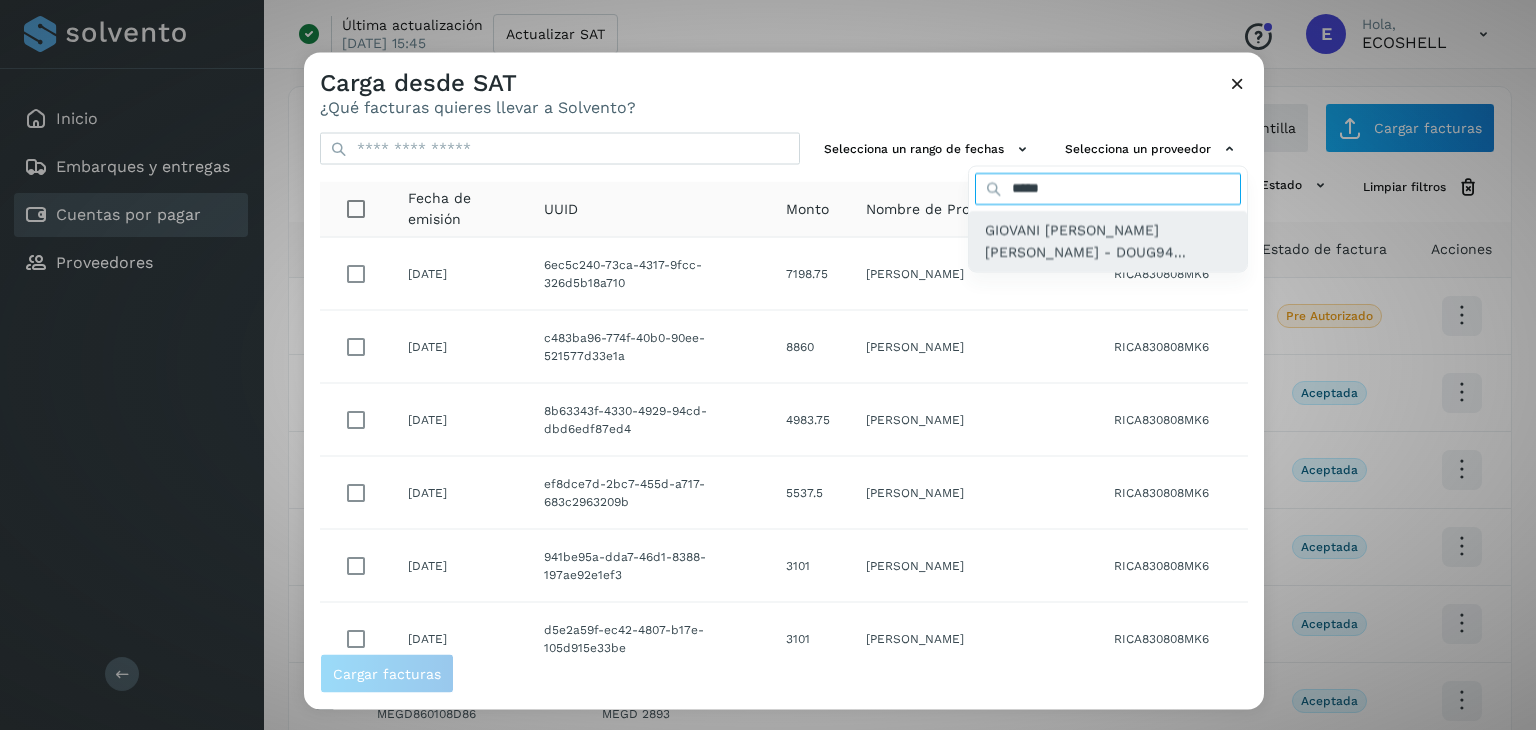 type on "*****" 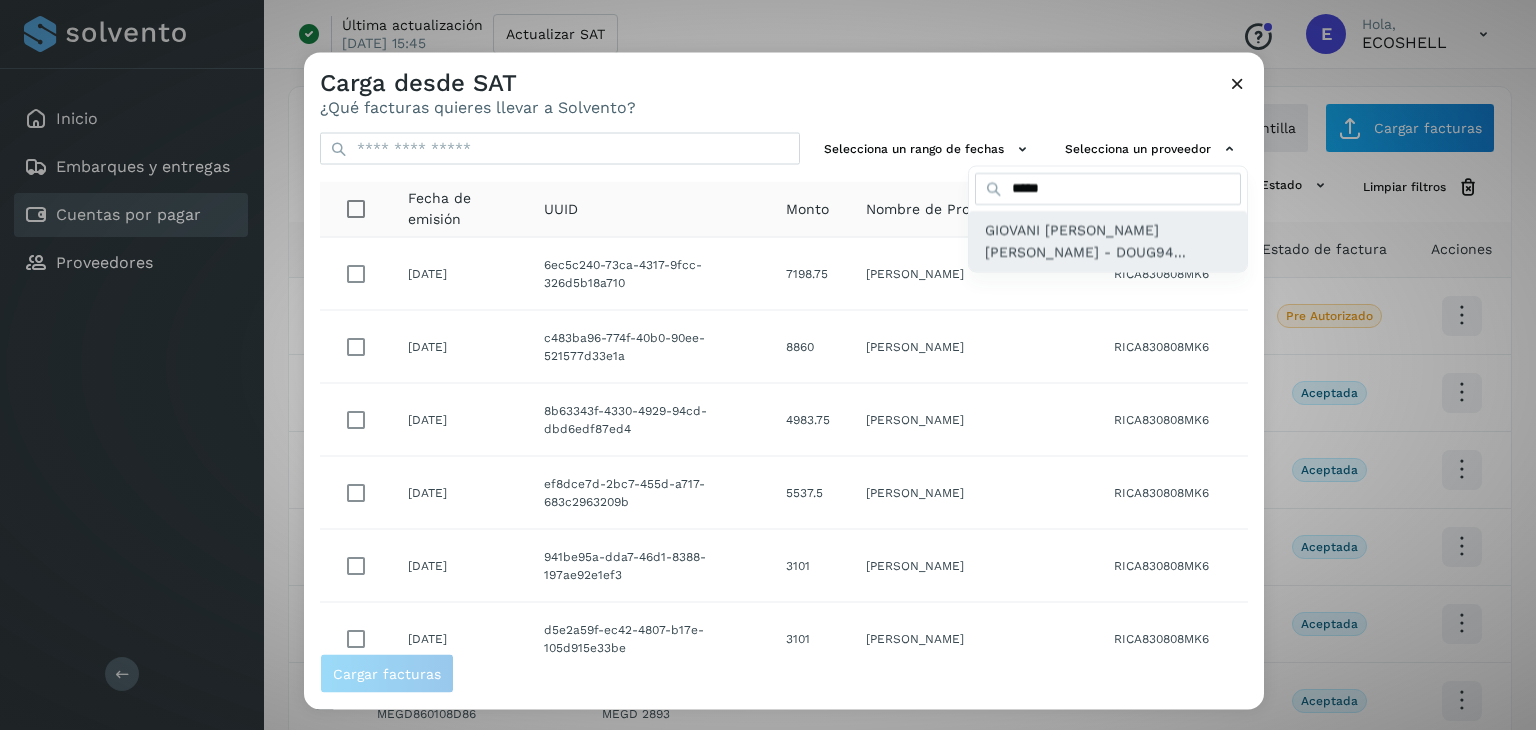 click on "GIOVANI [PERSON_NAME] [PERSON_NAME] - DOUG94..." at bounding box center (1108, 240) 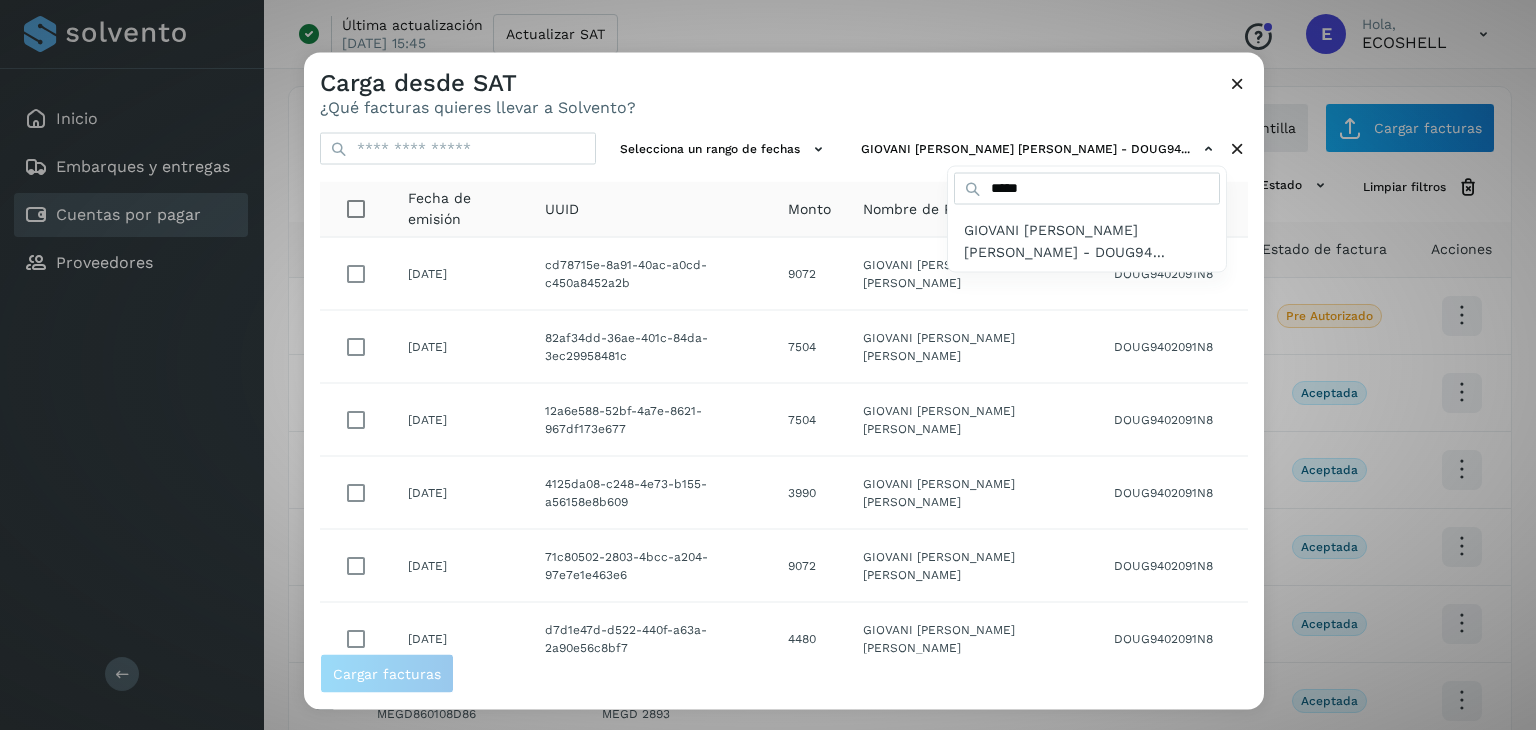 drag, startPoint x: 1253, startPoint y: 309, endPoint x: 1254, endPoint y: 495, distance: 186.00269 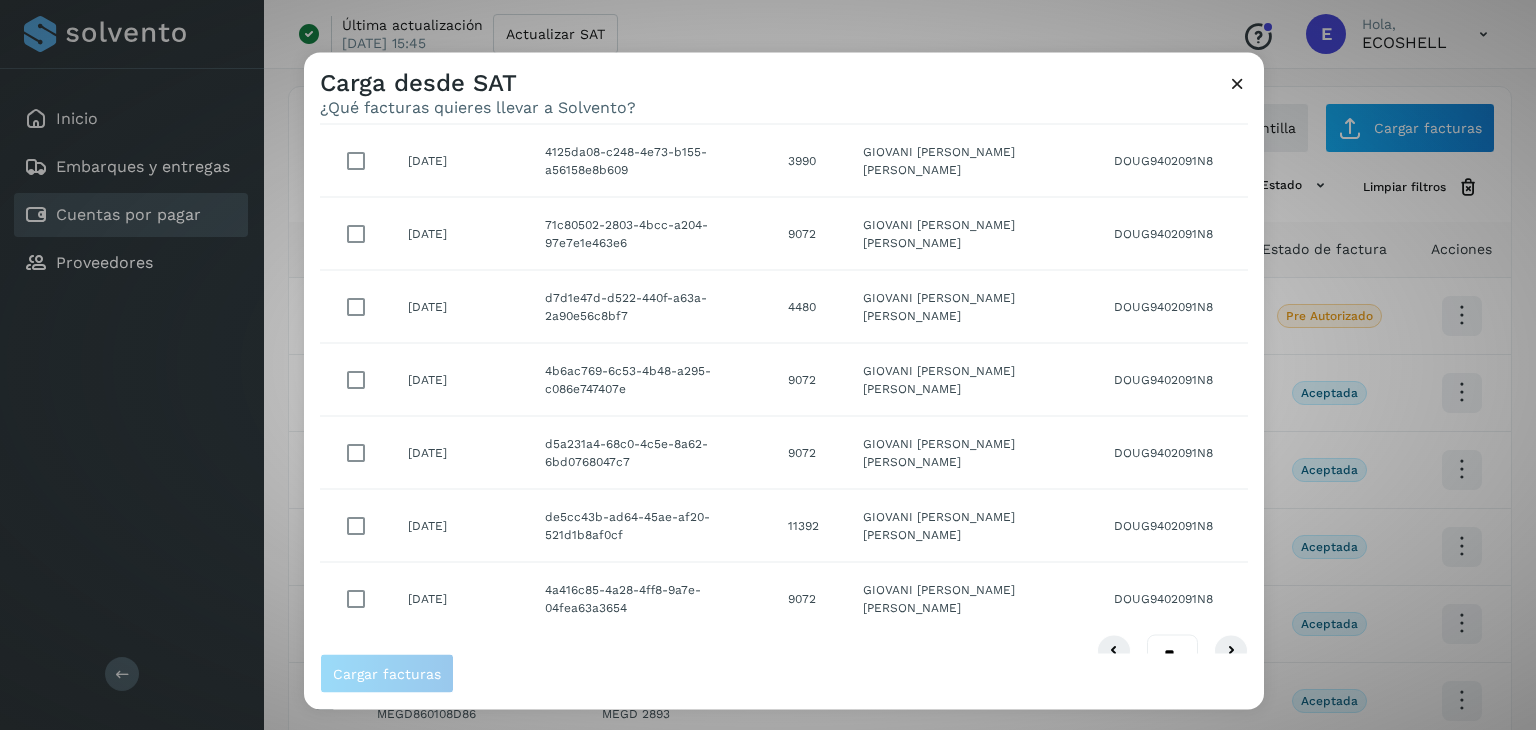 scroll, scrollTop: 365, scrollLeft: 0, axis: vertical 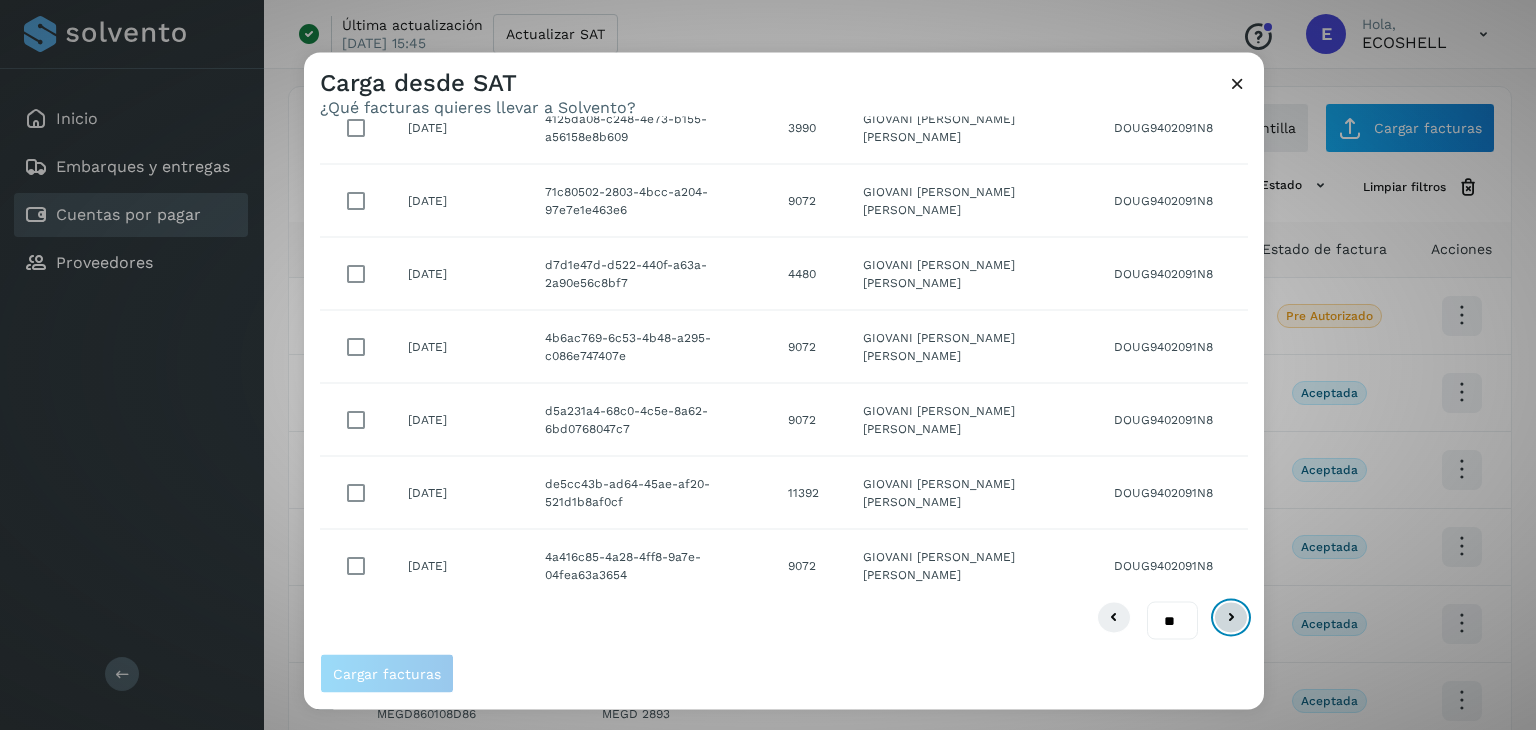 click at bounding box center (1231, 617) 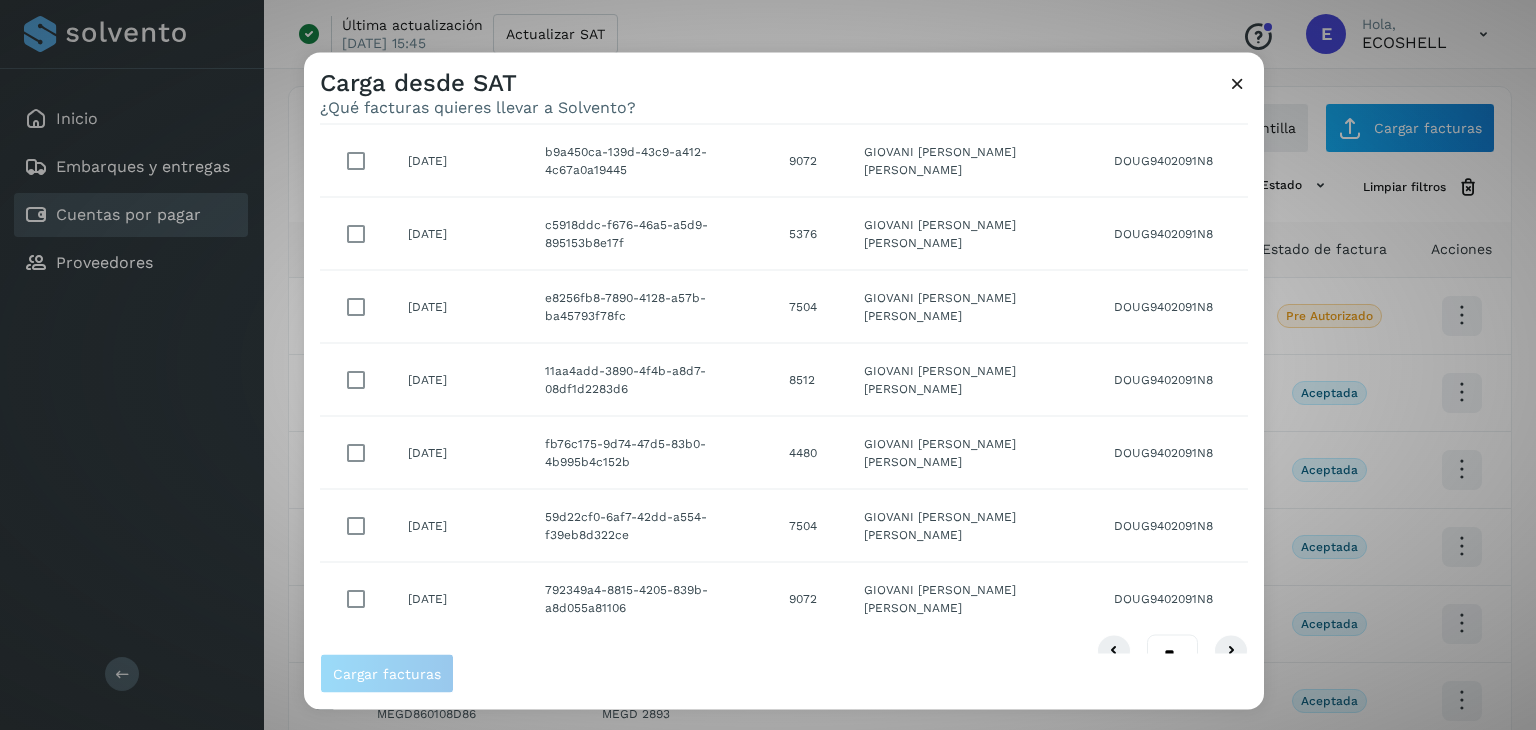 scroll, scrollTop: 365, scrollLeft: 0, axis: vertical 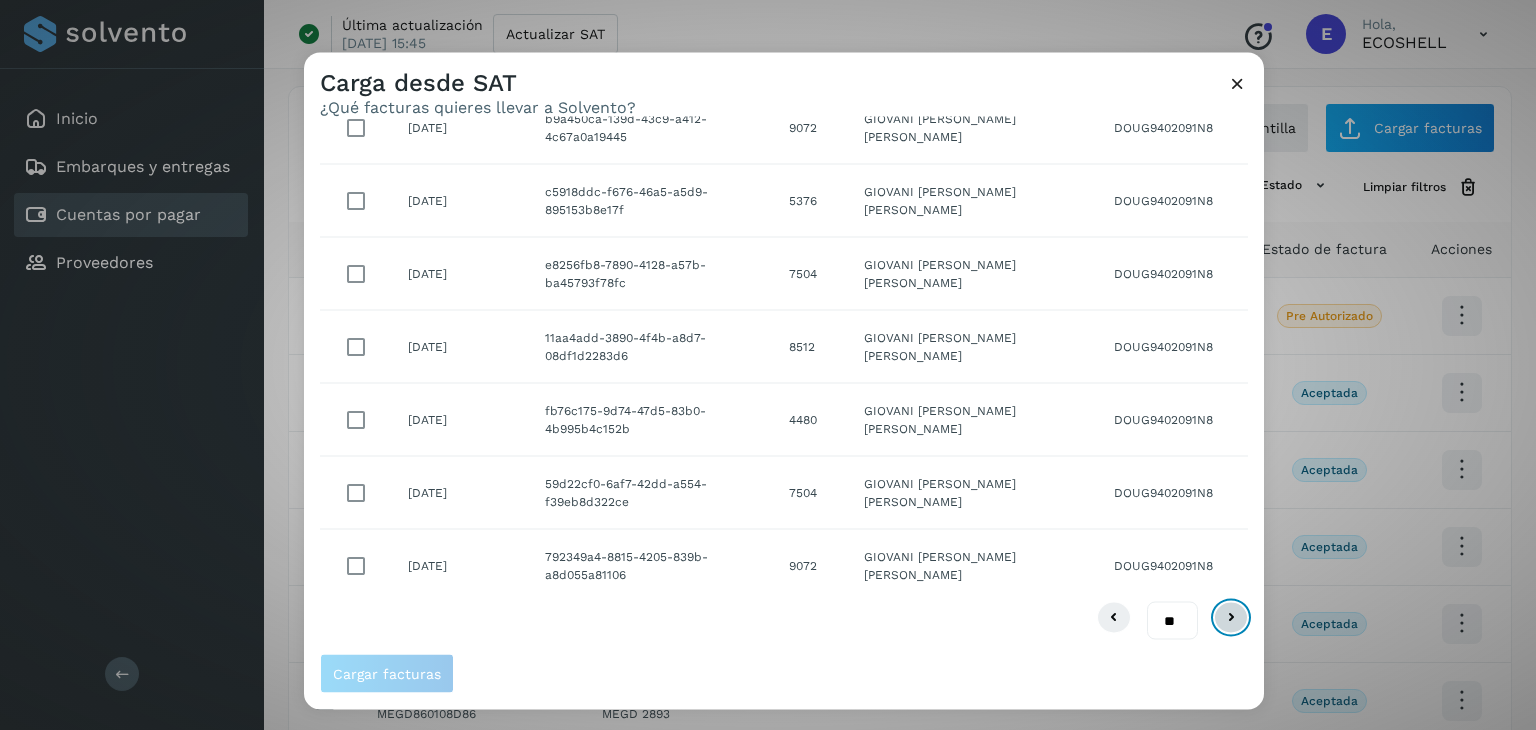 click at bounding box center [1231, 617] 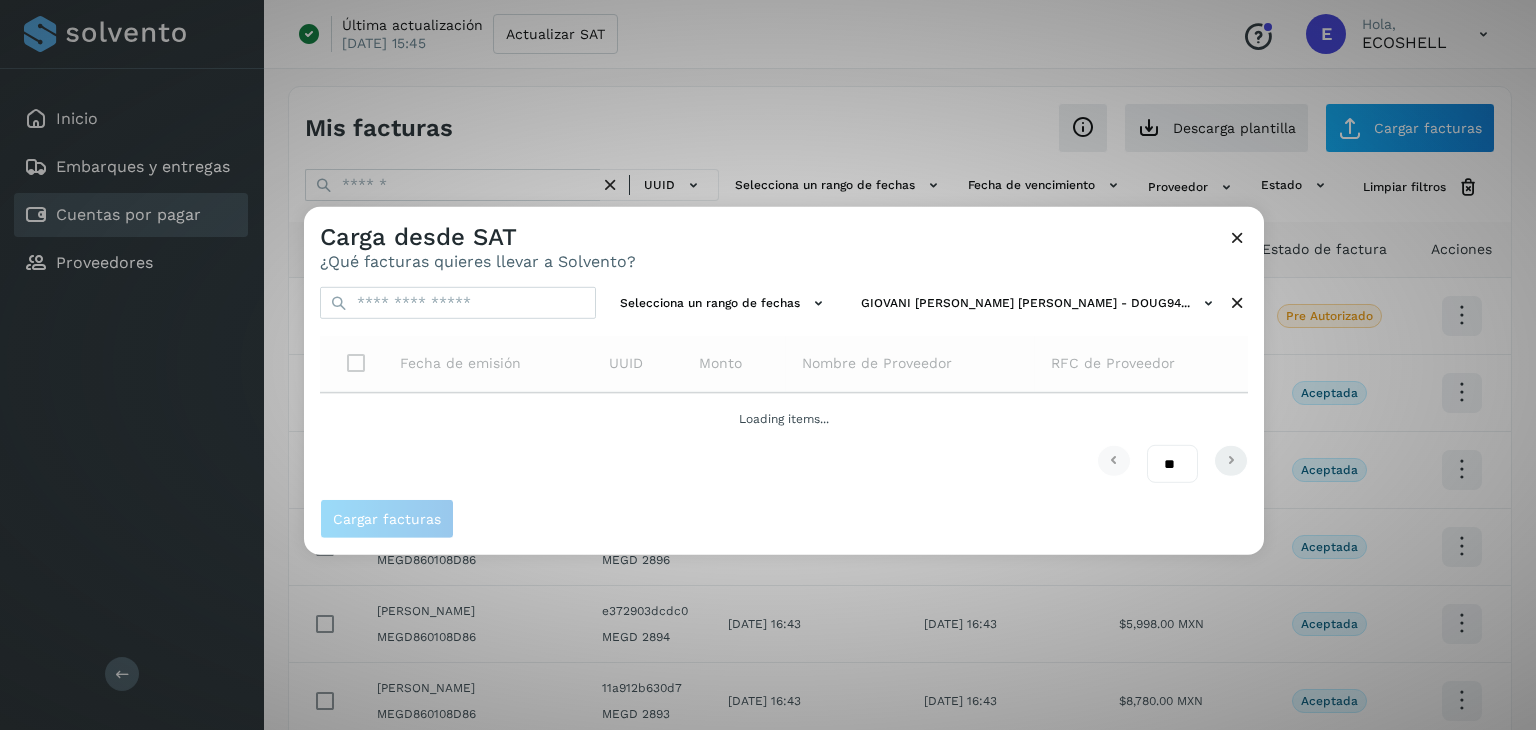 scroll, scrollTop: 0, scrollLeft: 0, axis: both 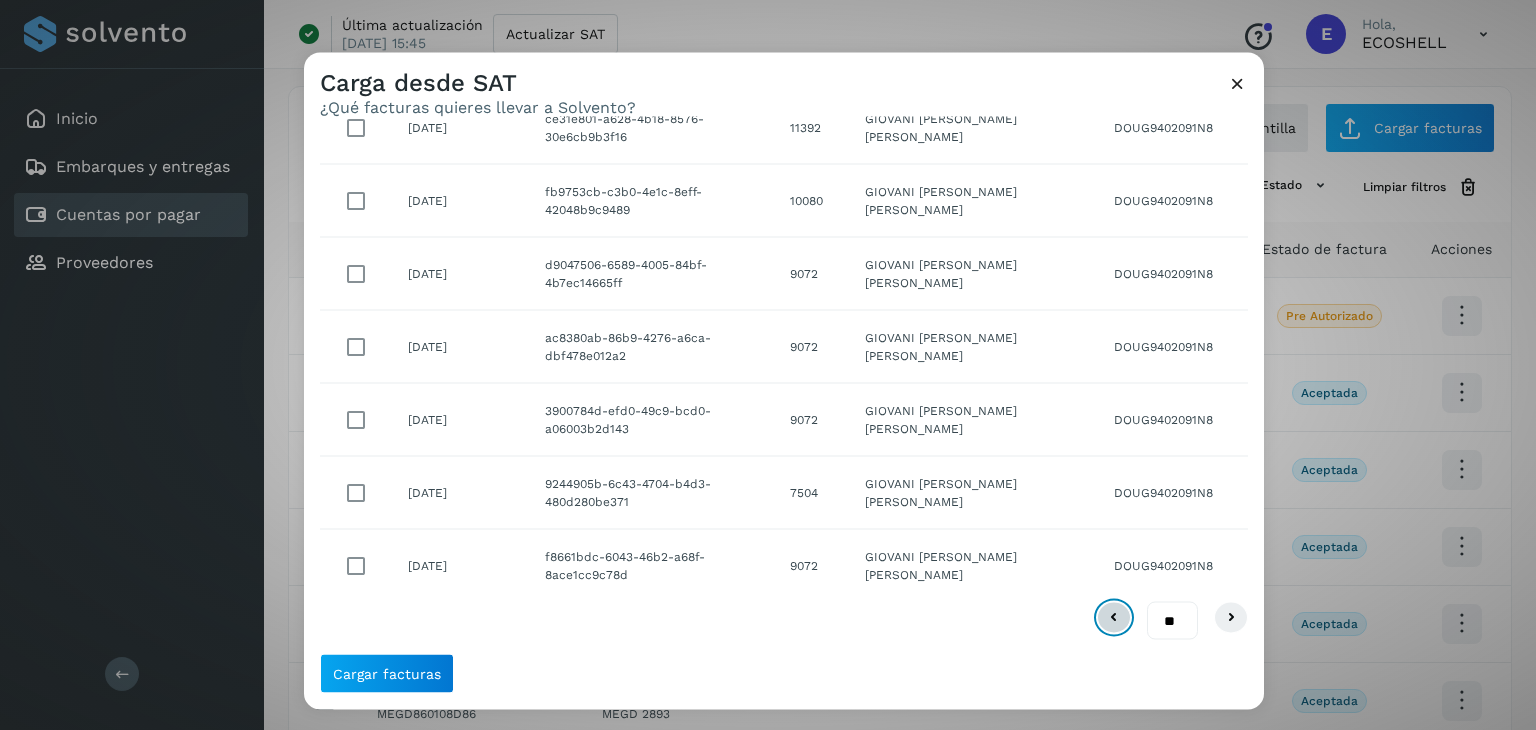 click at bounding box center (1114, 617) 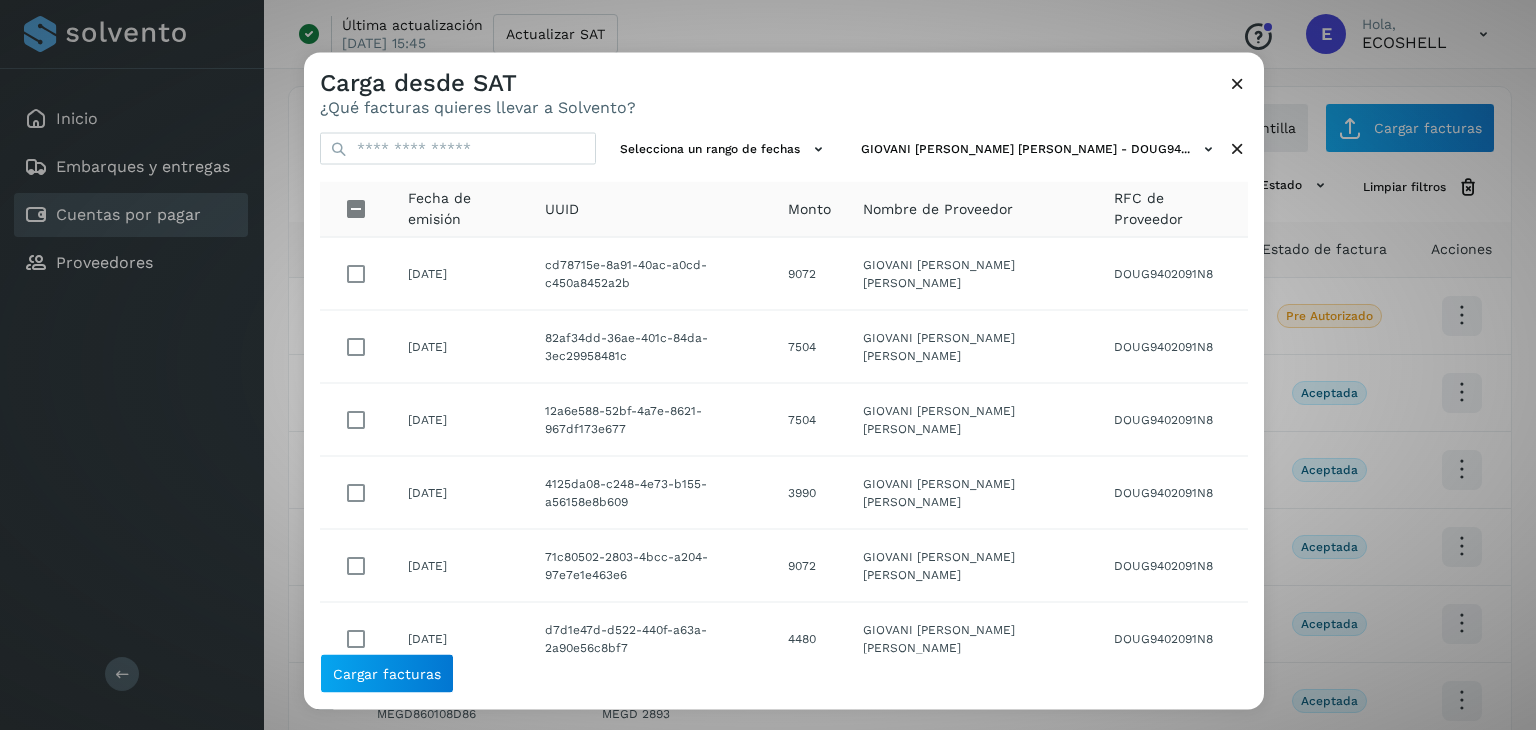 scroll, scrollTop: 365, scrollLeft: 0, axis: vertical 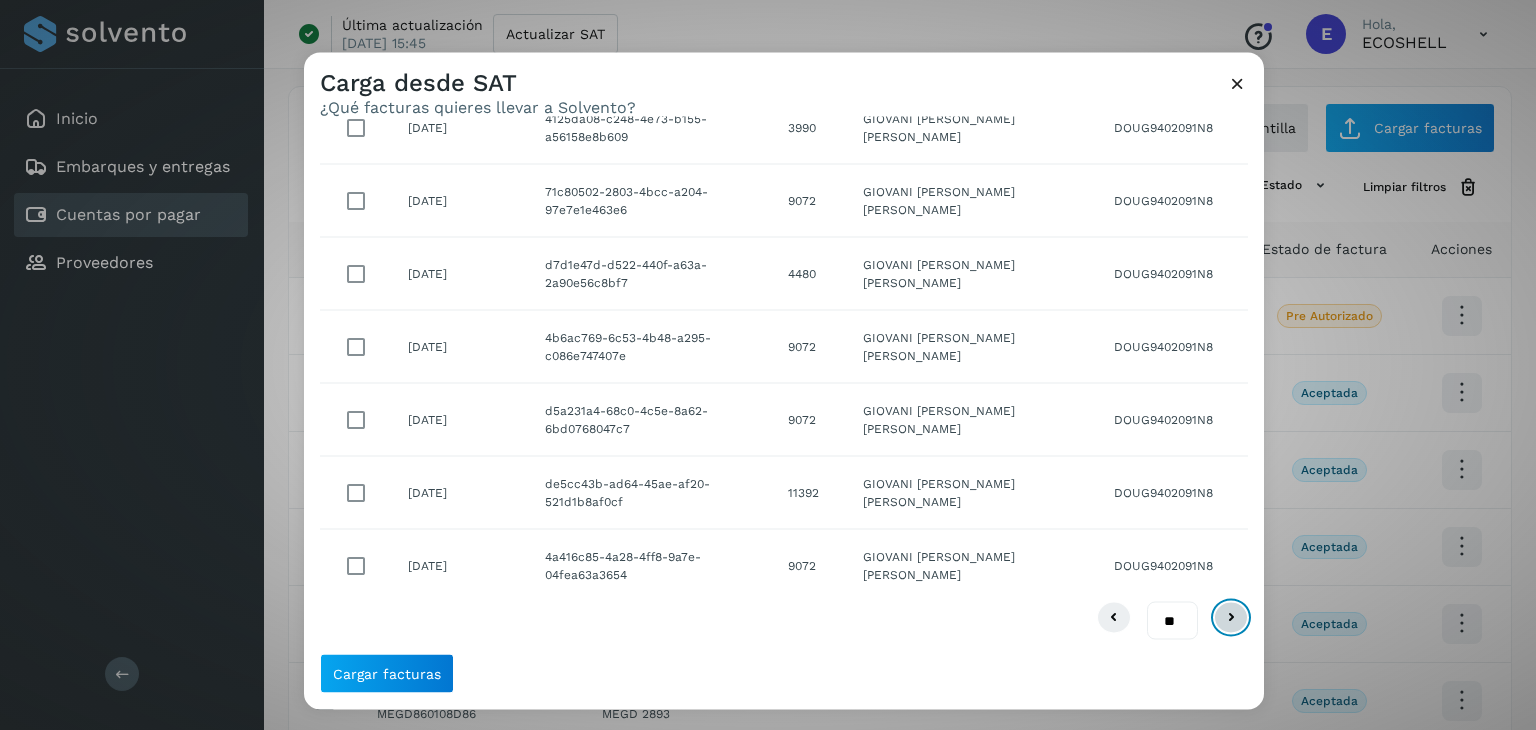click at bounding box center (1231, 617) 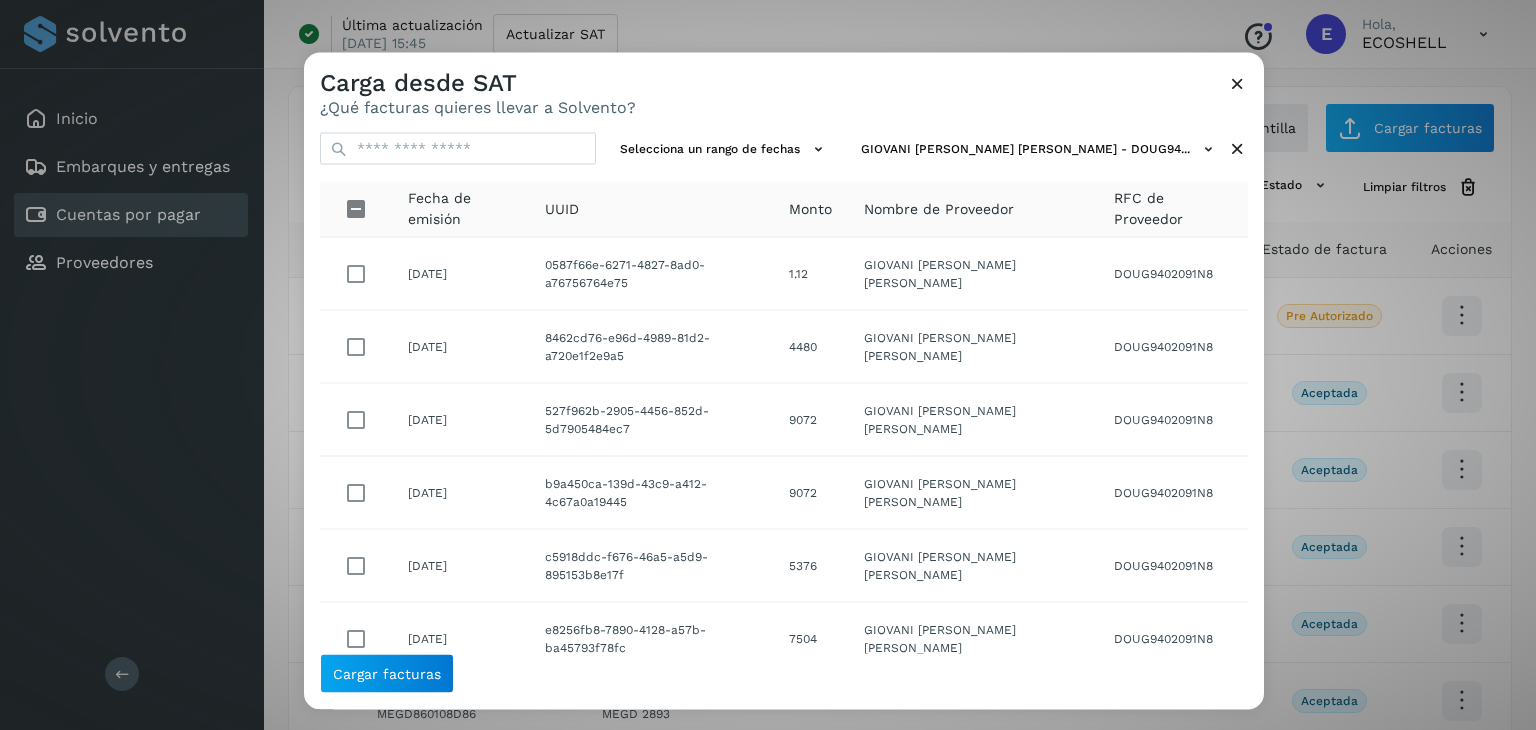 scroll, scrollTop: 365, scrollLeft: 0, axis: vertical 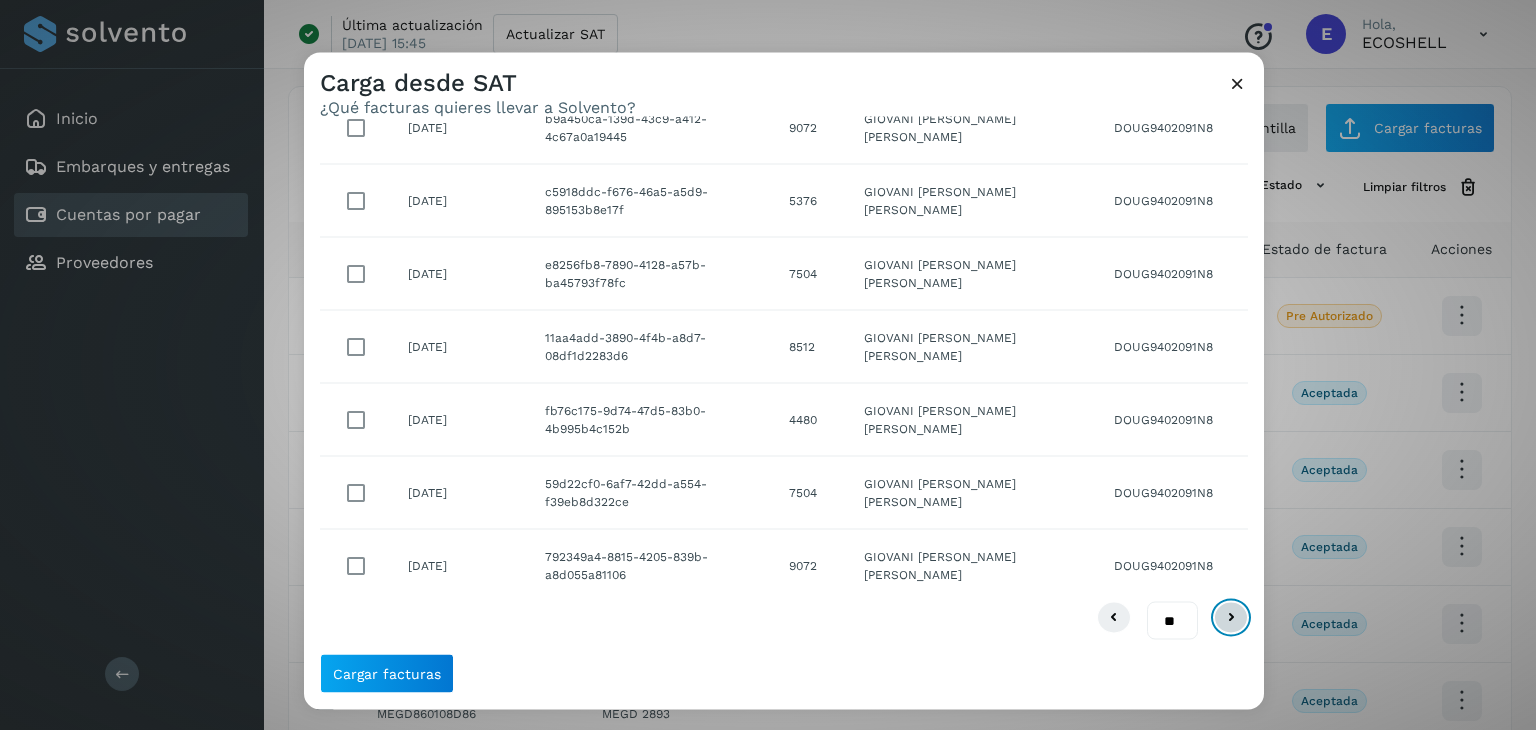 click at bounding box center (1231, 617) 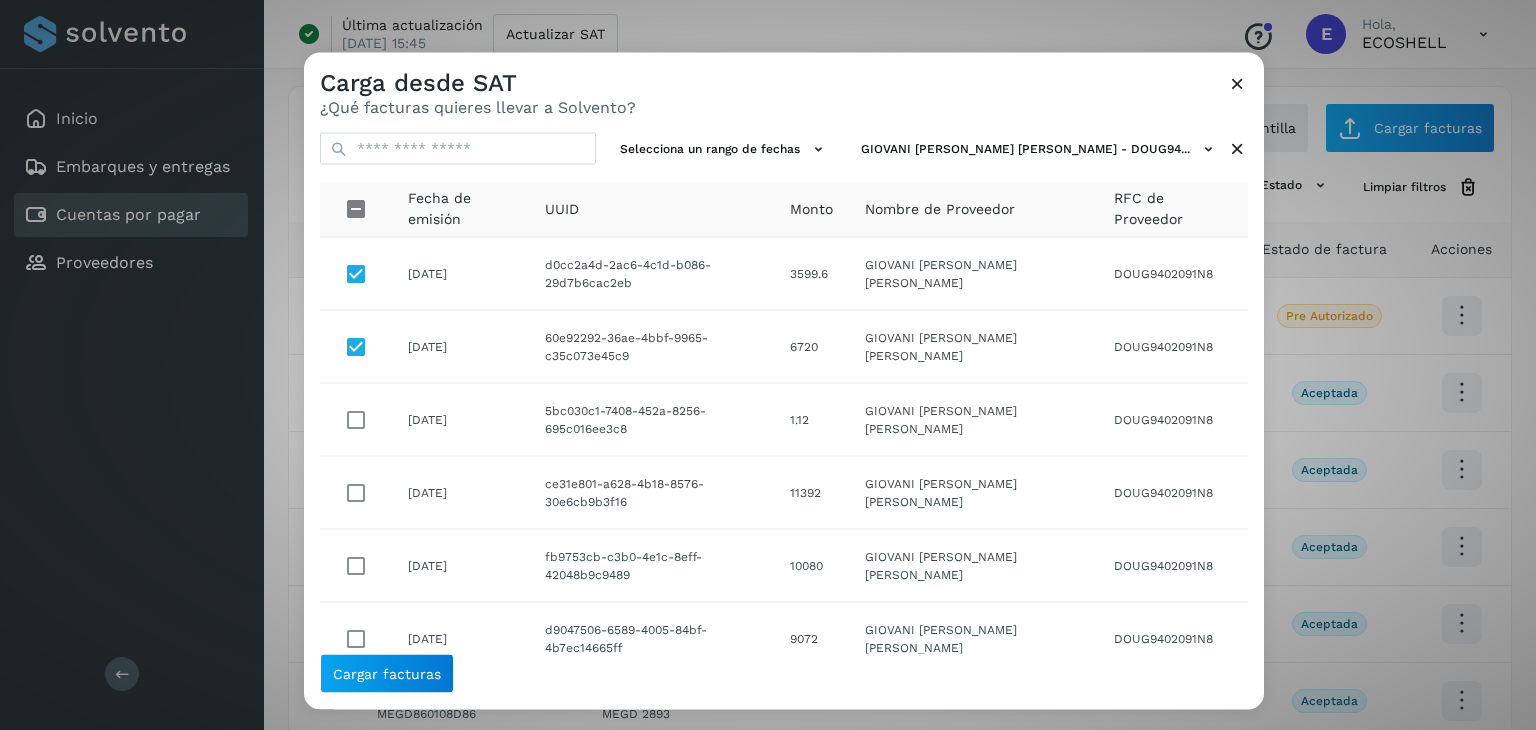scroll, scrollTop: 365, scrollLeft: 0, axis: vertical 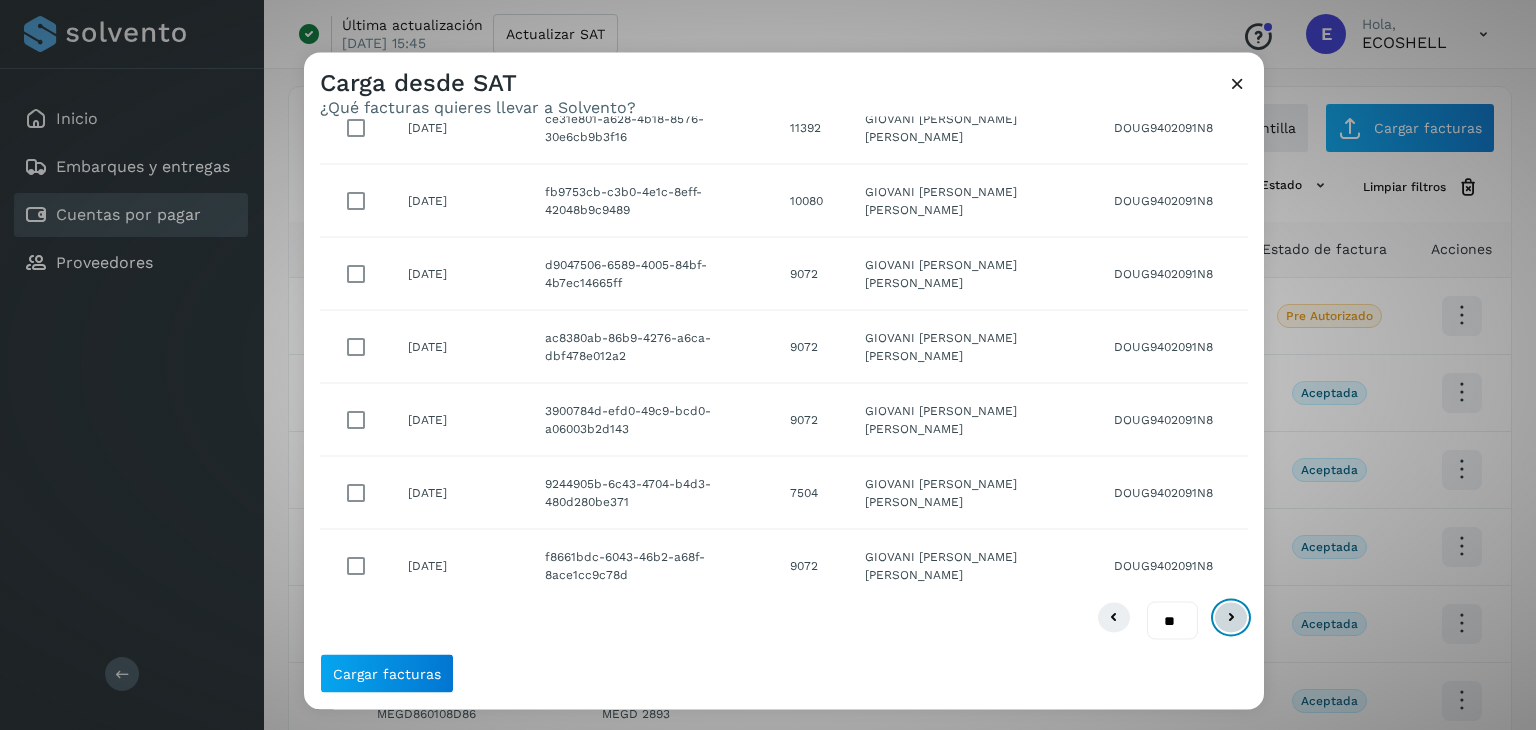 click at bounding box center [1231, 617] 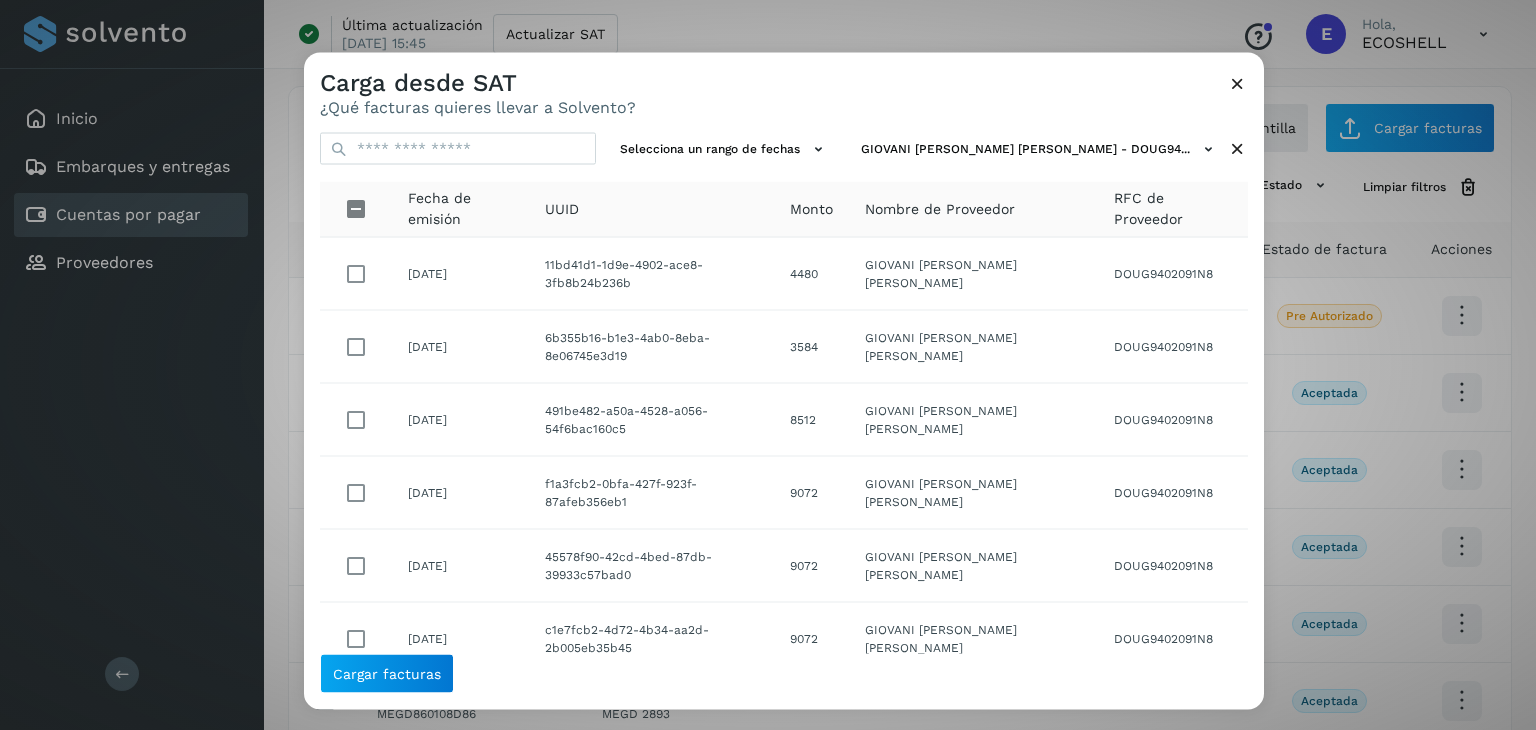 scroll, scrollTop: 365, scrollLeft: 0, axis: vertical 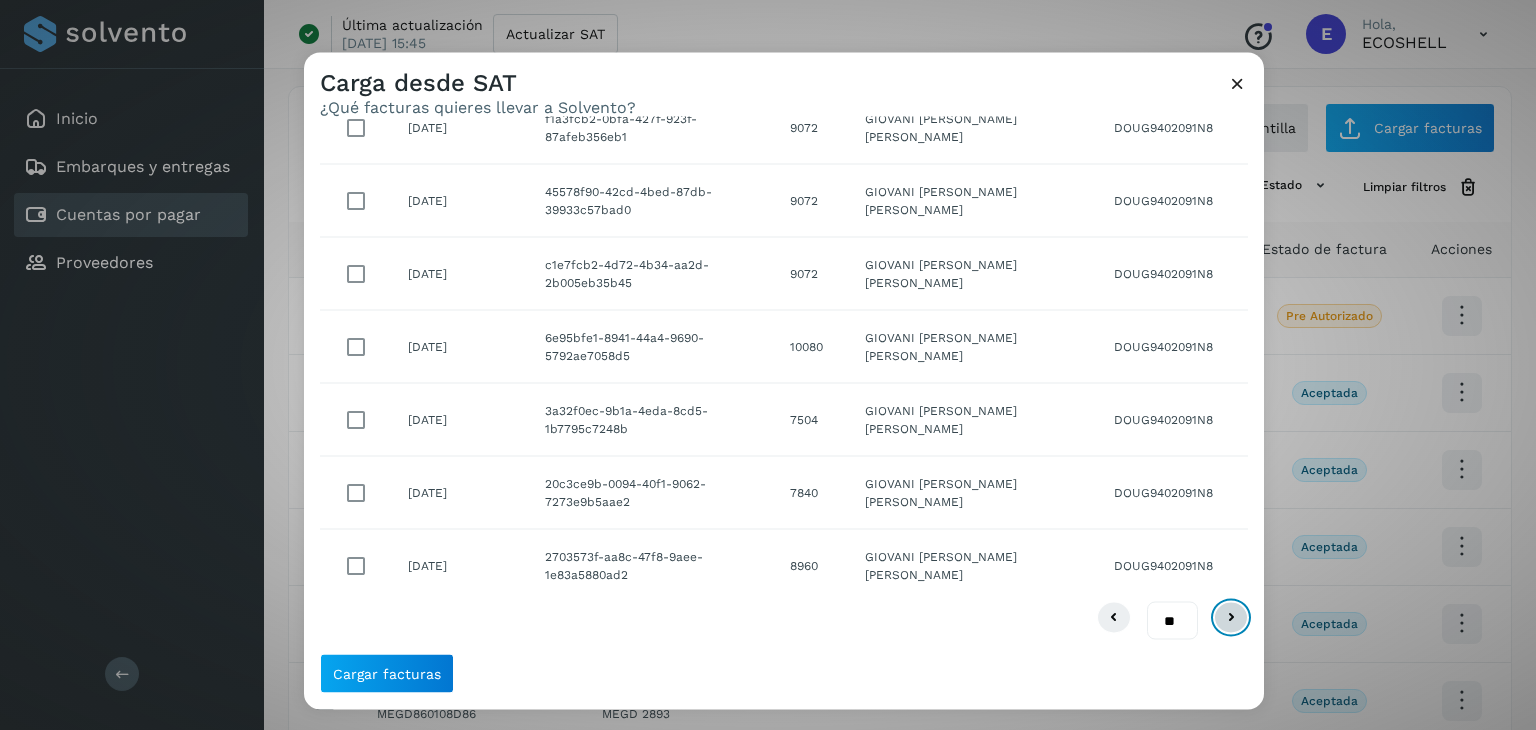 click at bounding box center (1231, 617) 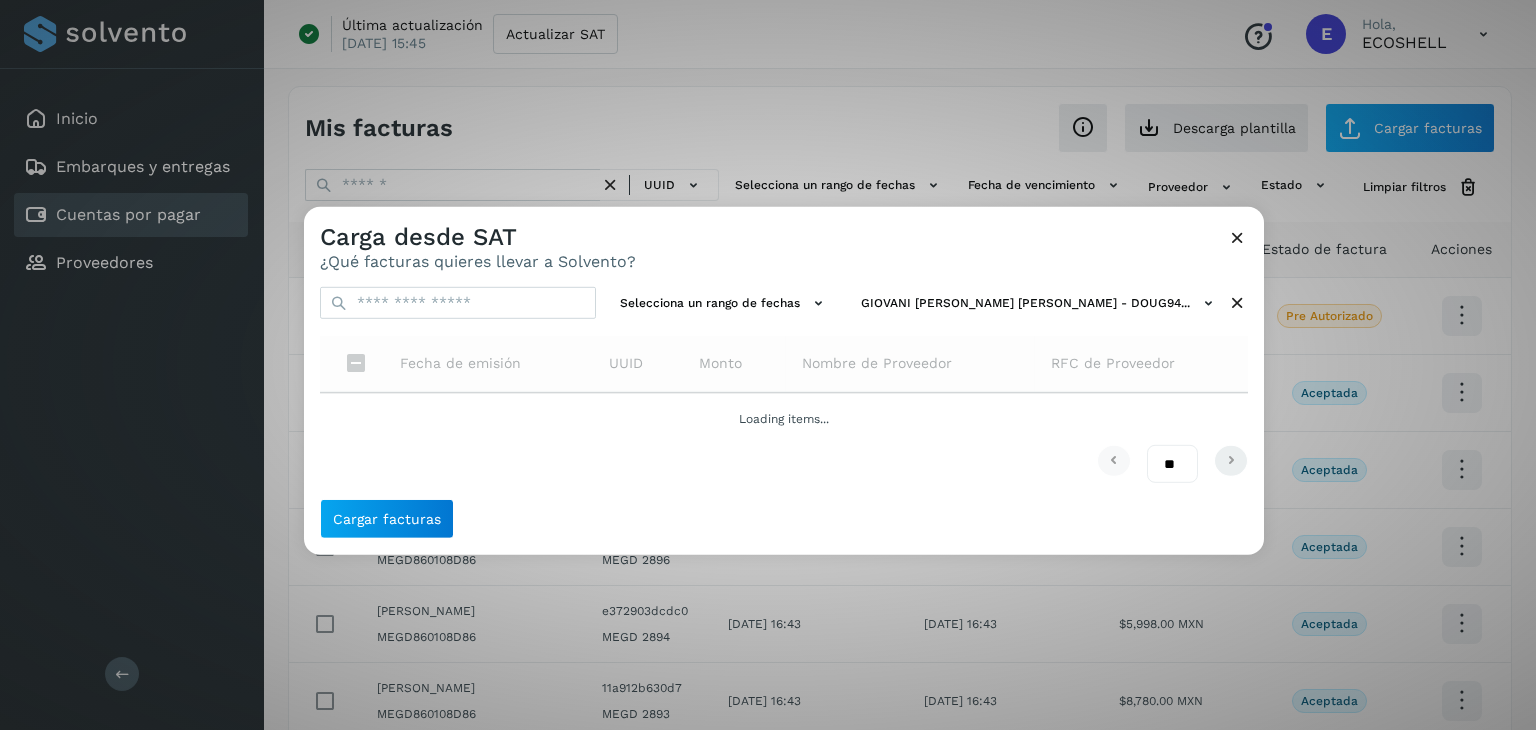 scroll, scrollTop: 0, scrollLeft: 0, axis: both 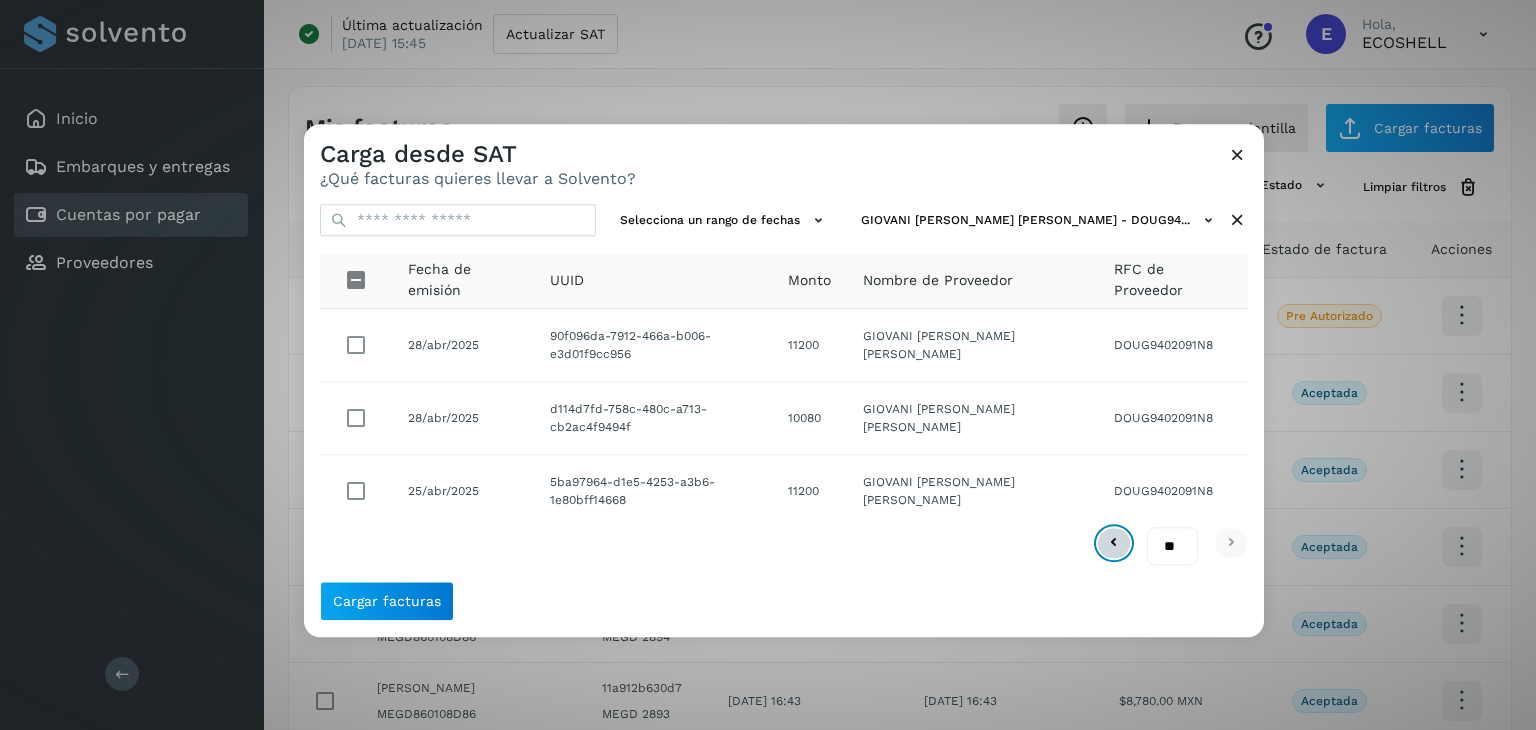 click at bounding box center (1114, 543) 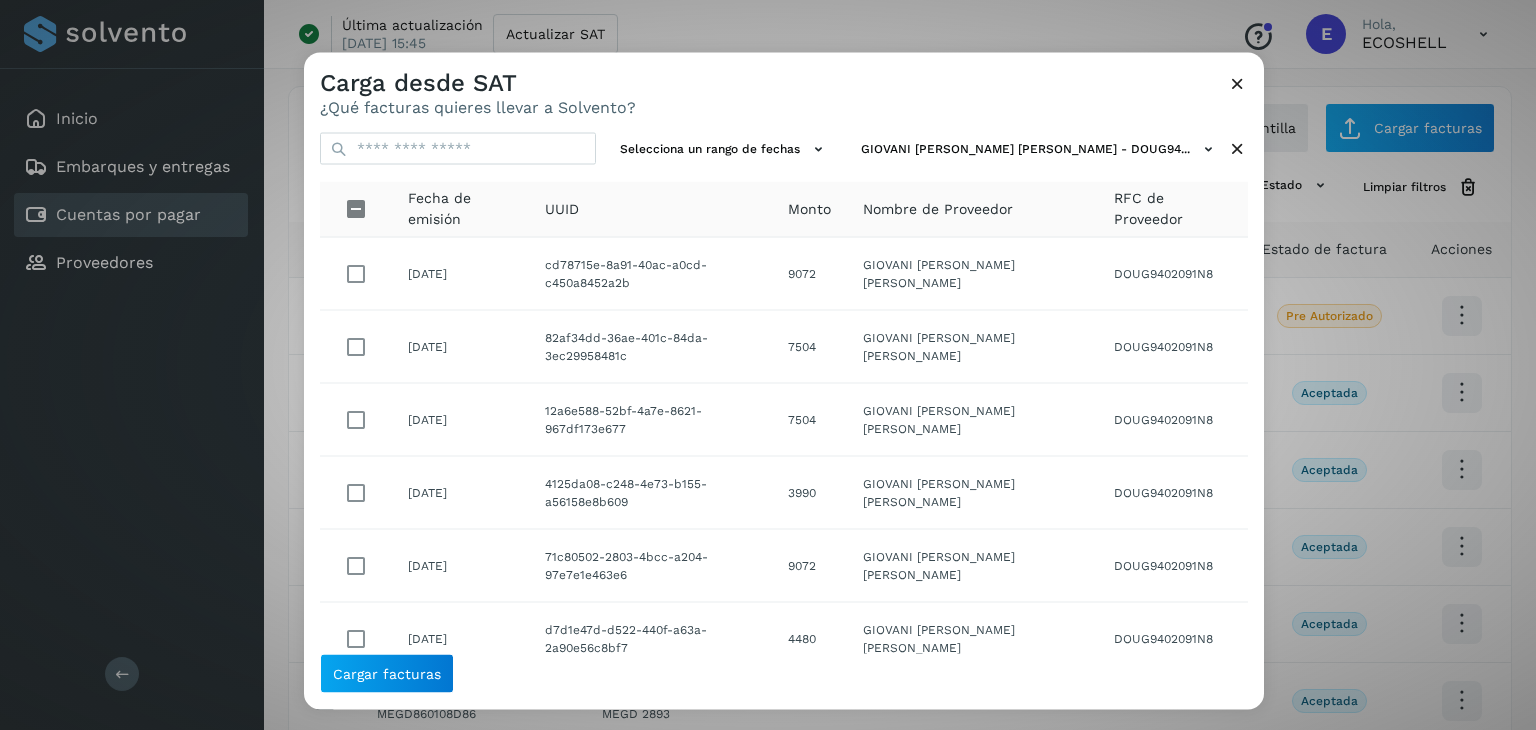 scroll, scrollTop: 365, scrollLeft: 0, axis: vertical 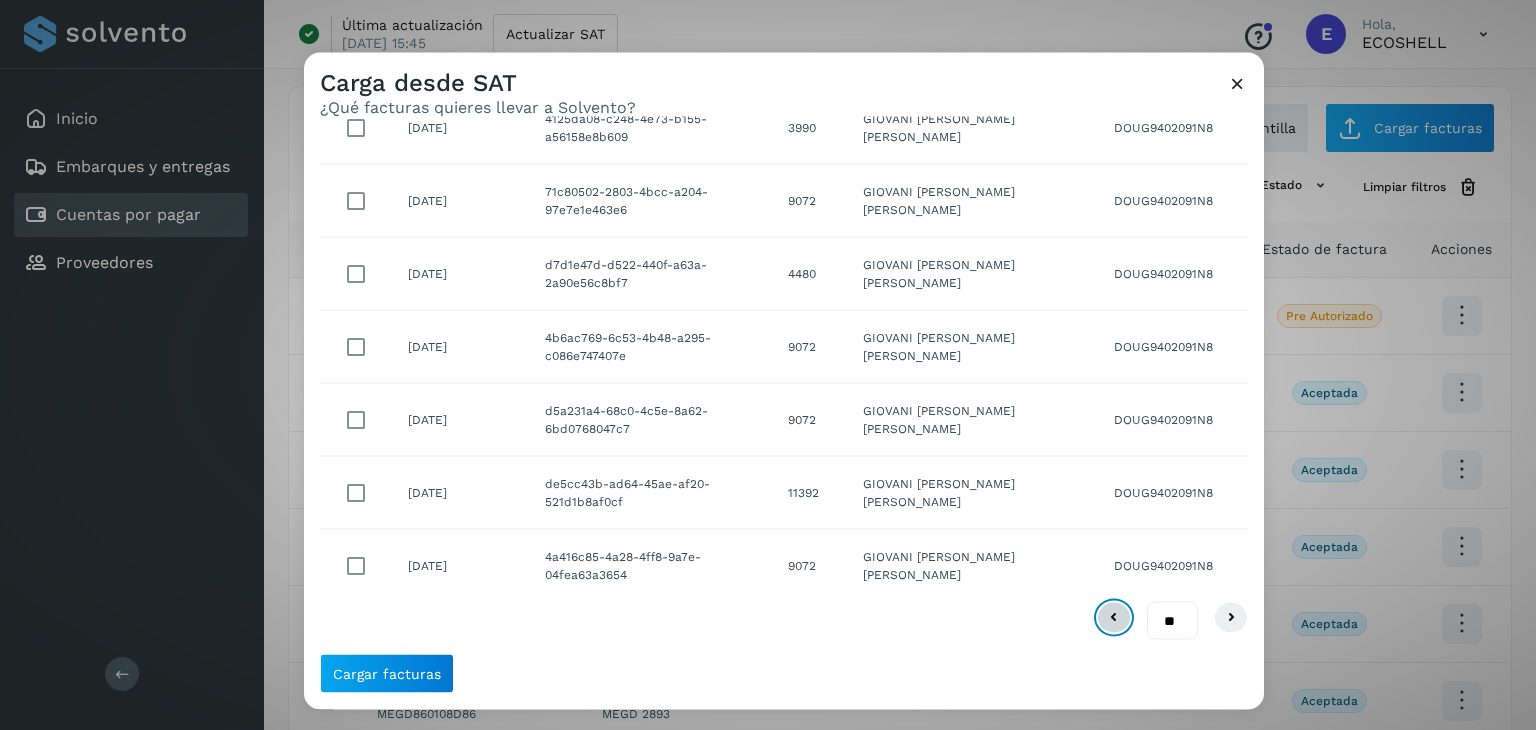 click at bounding box center [1114, 617] 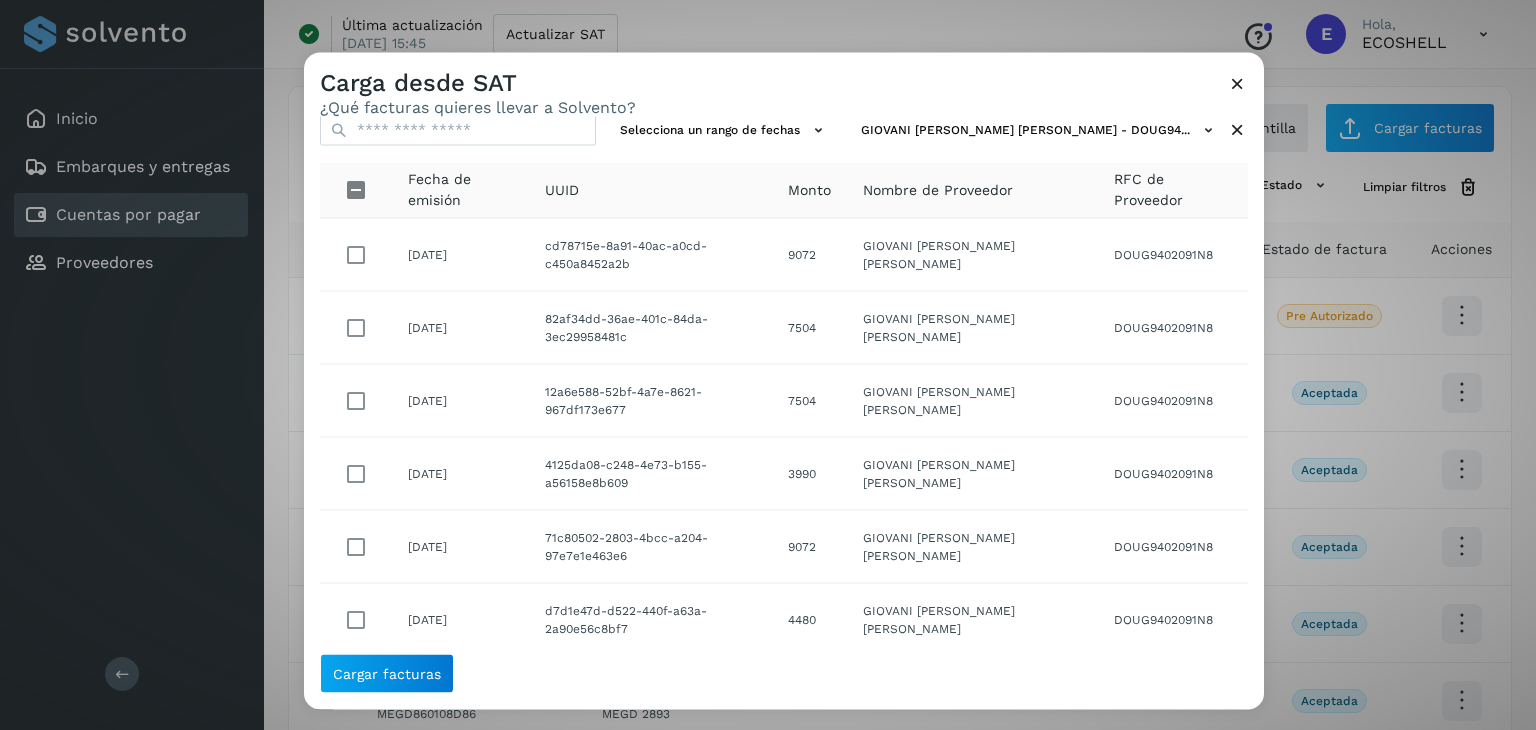 scroll, scrollTop: 0, scrollLeft: 0, axis: both 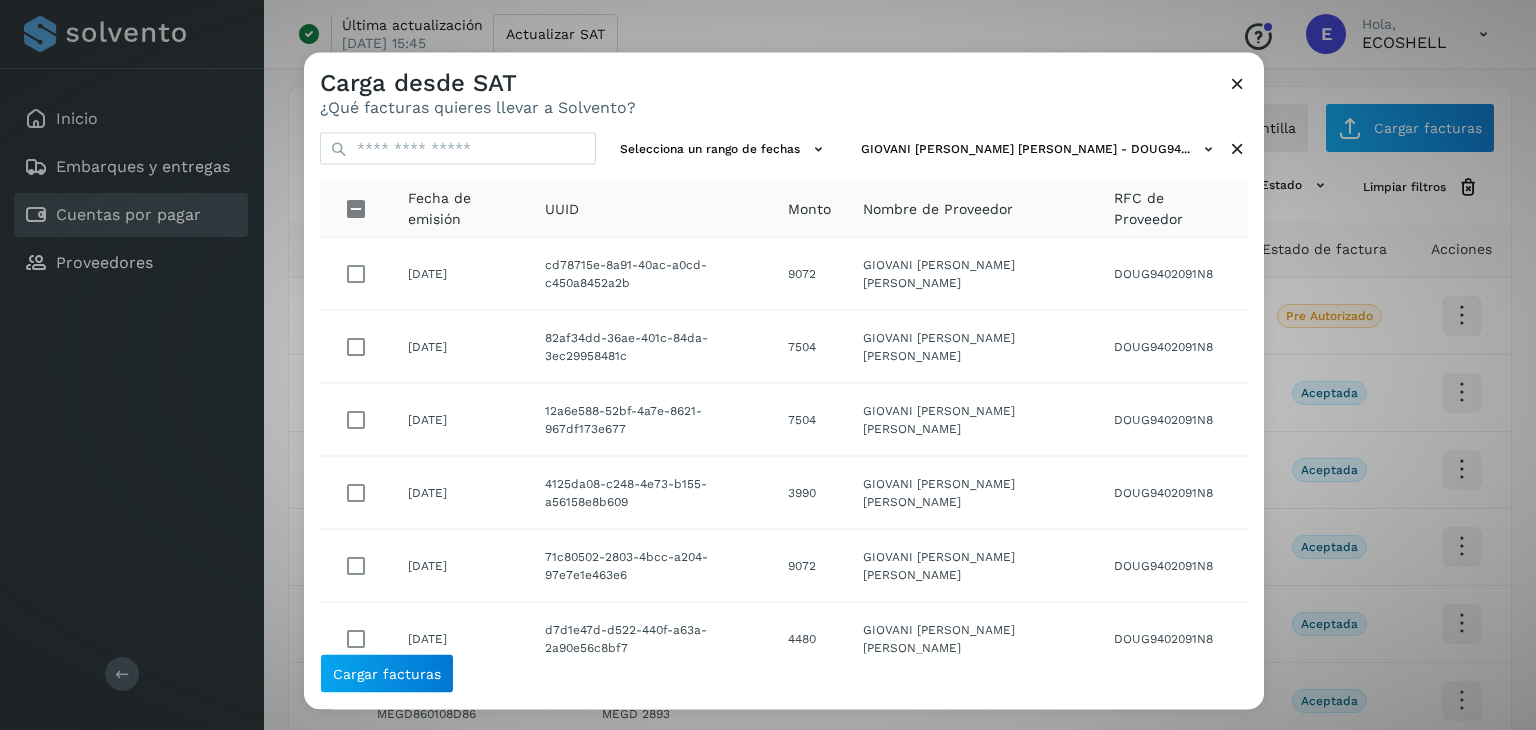 click at bounding box center [1237, 83] 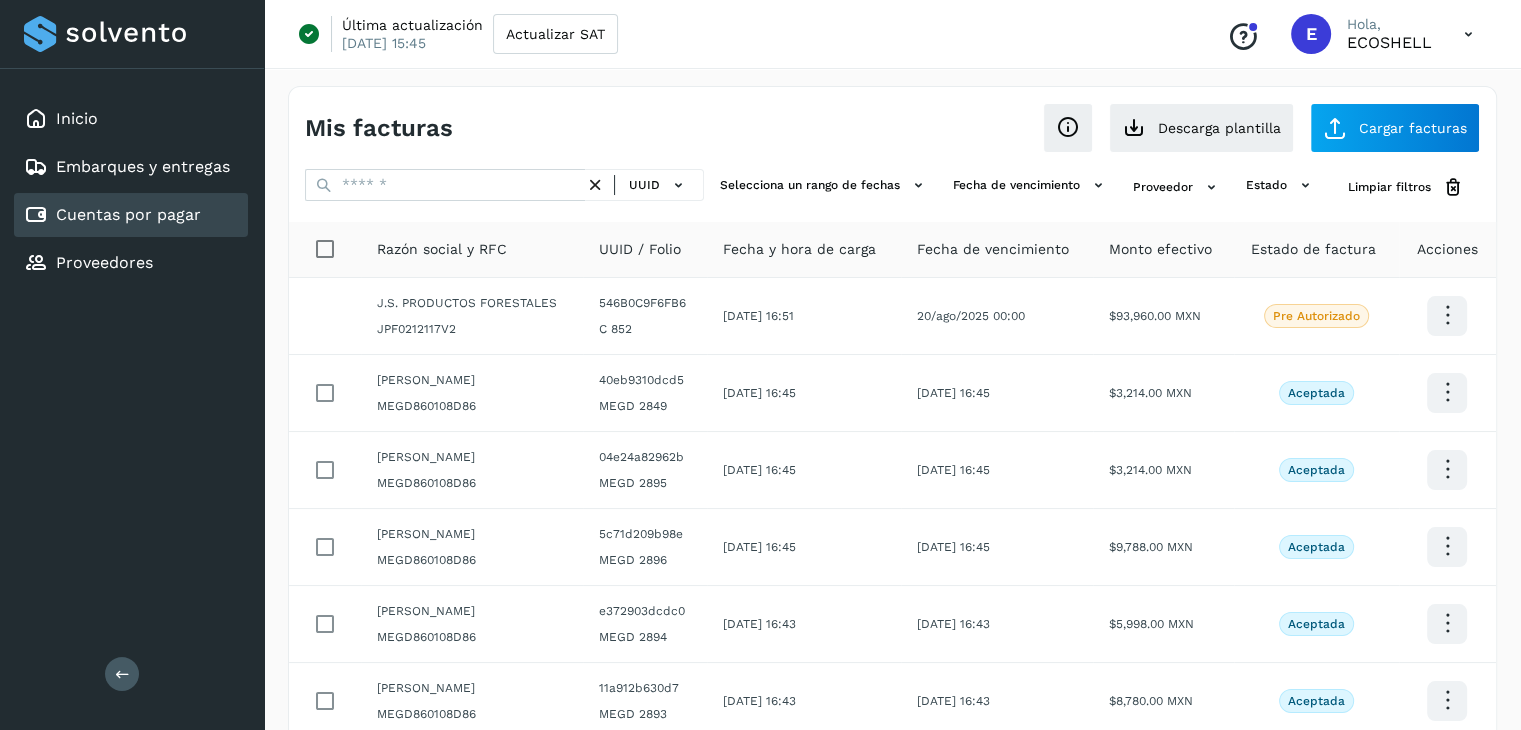 click at bounding box center (1468, 34) 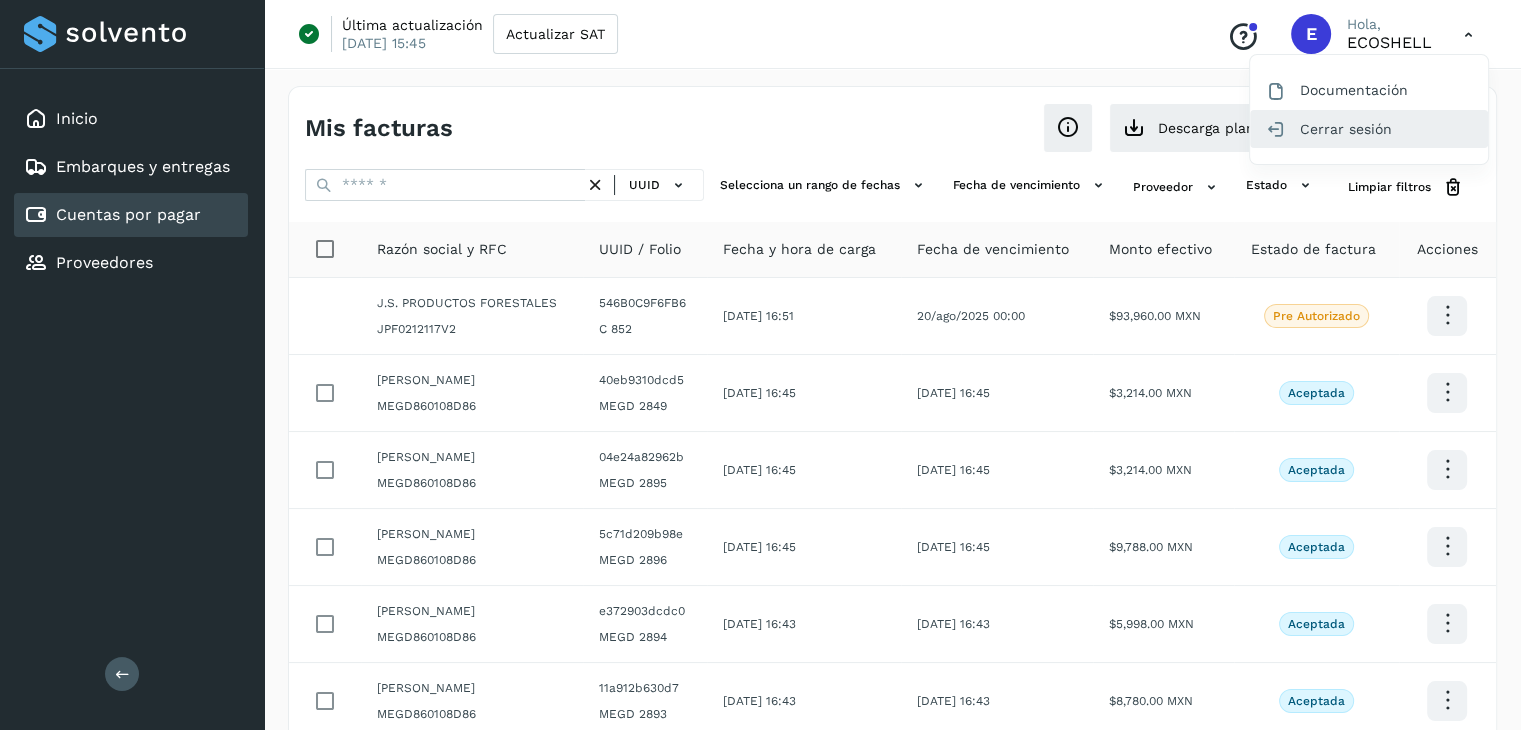 click on "Cerrar sesión" 